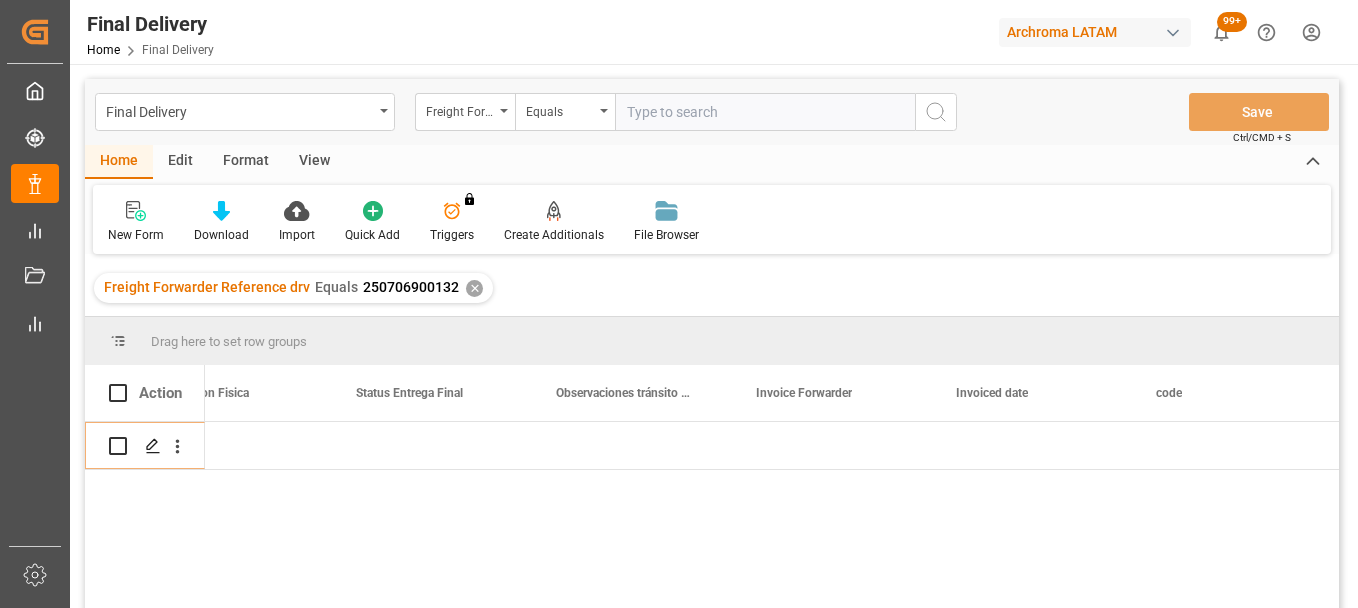 scroll, scrollTop: 0, scrollLeft: 0, axis: both 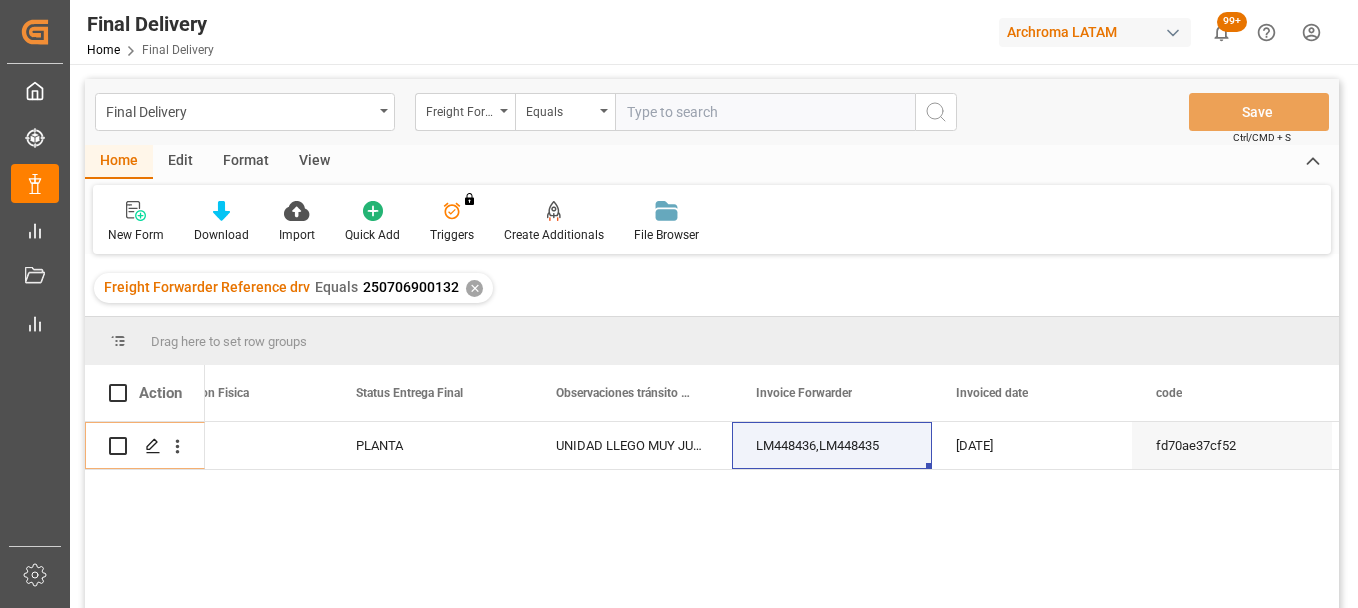 click on "Freight Forwarder Reference drv Equals 250706900132 ✕" at bounding box center [712, 288] 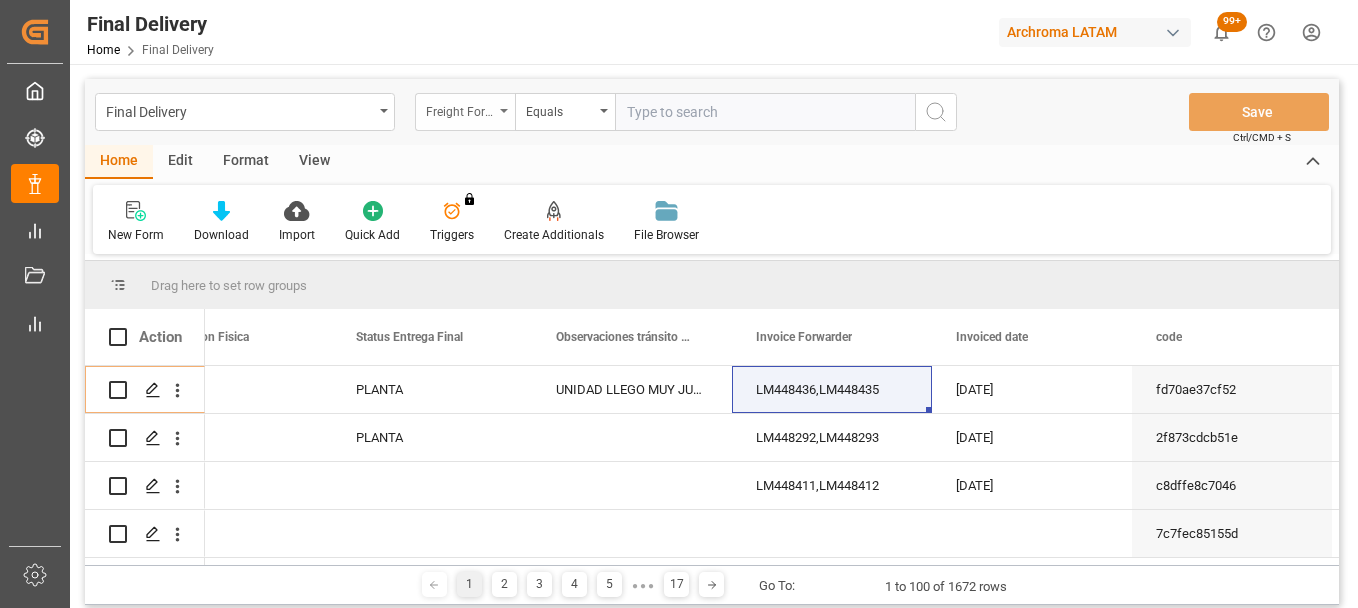 click on "Freight Forwarder Reference drv" at bounding box center (465, 112) 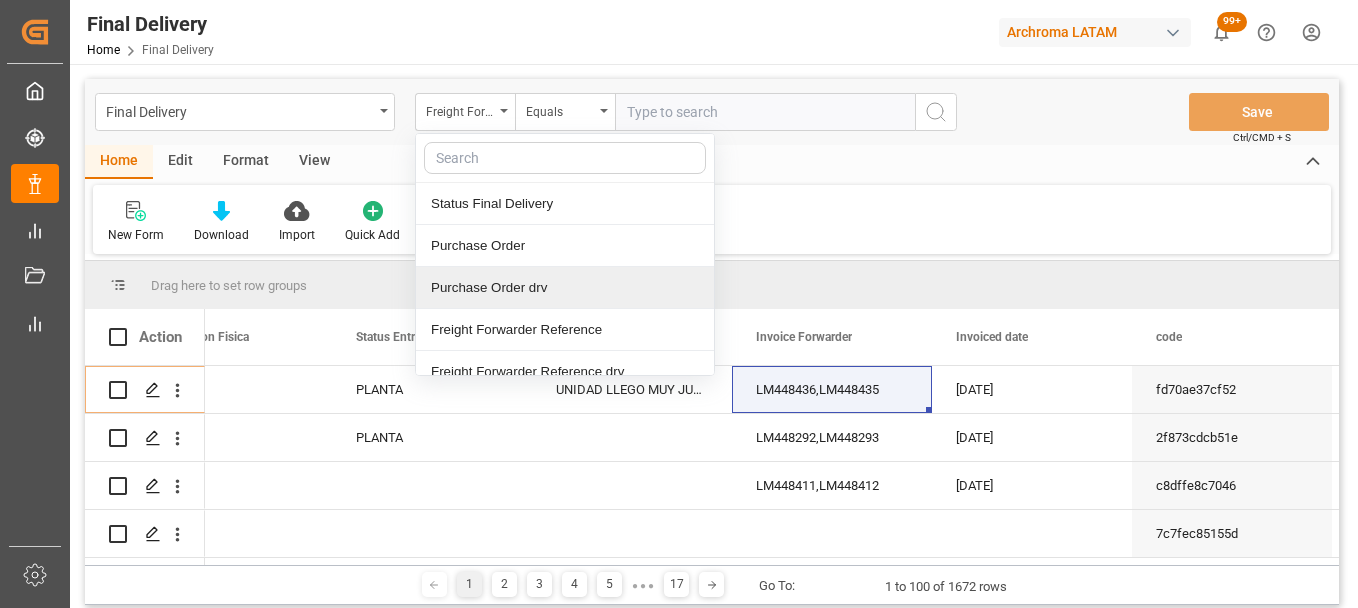 click on "Purchase Order drv" at bounding box center [565, 288] 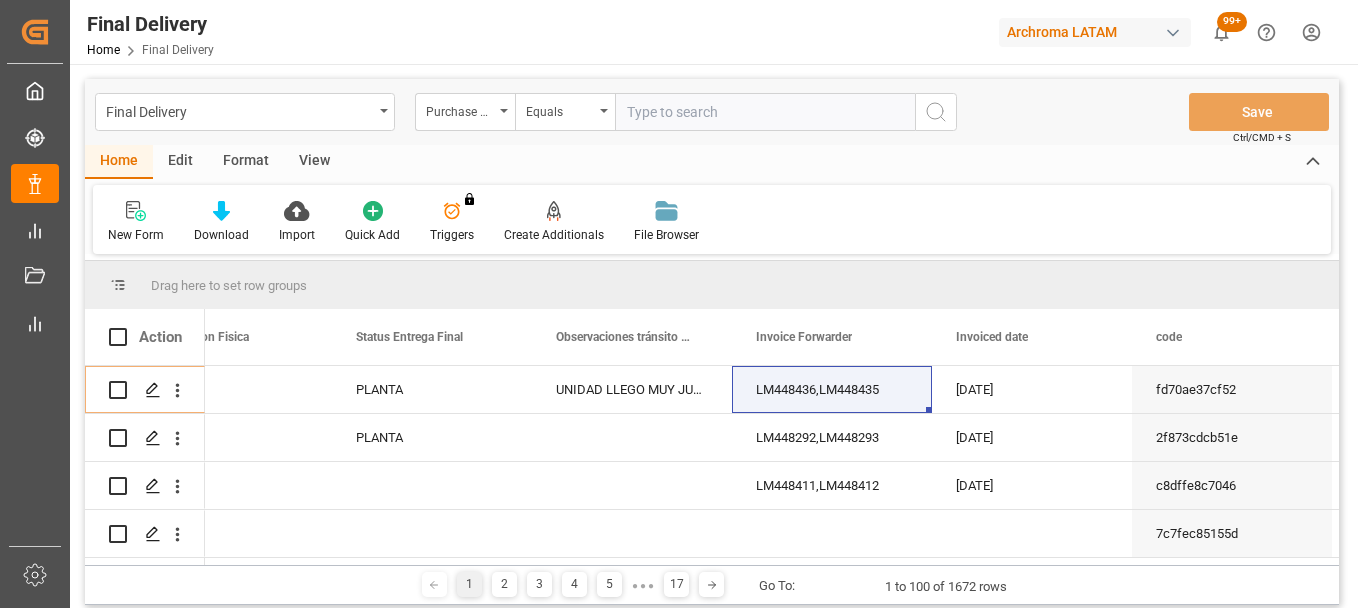 click at bounding box center (765, 112) 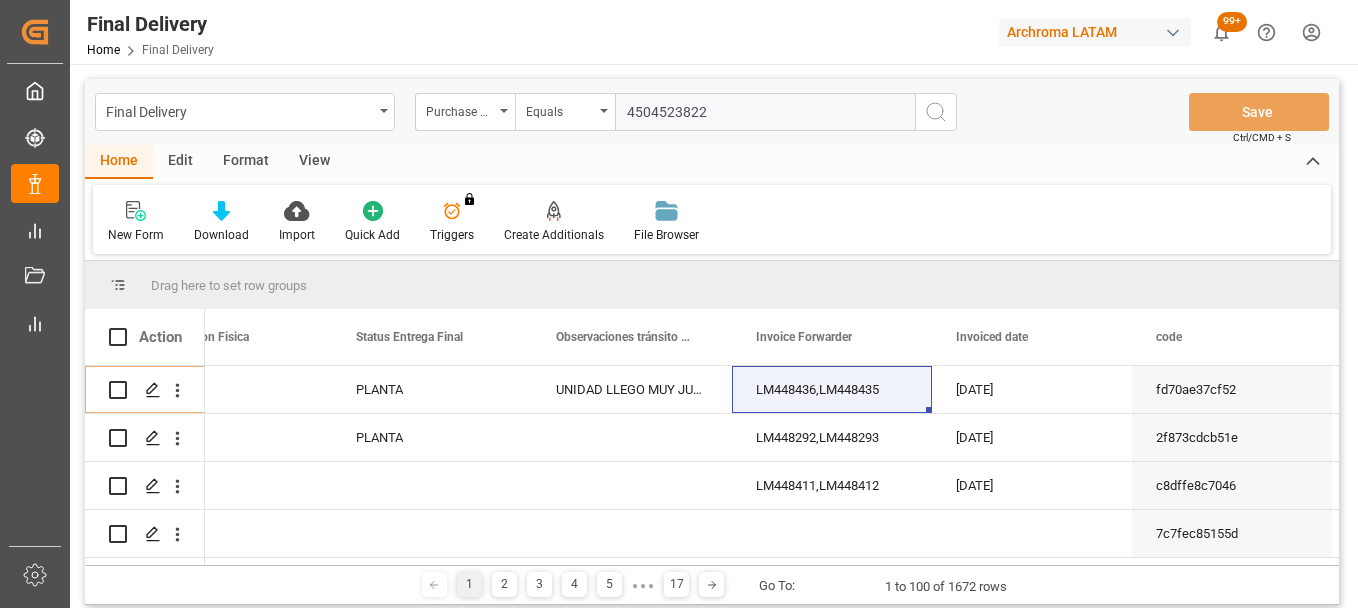 type on "4504523822" 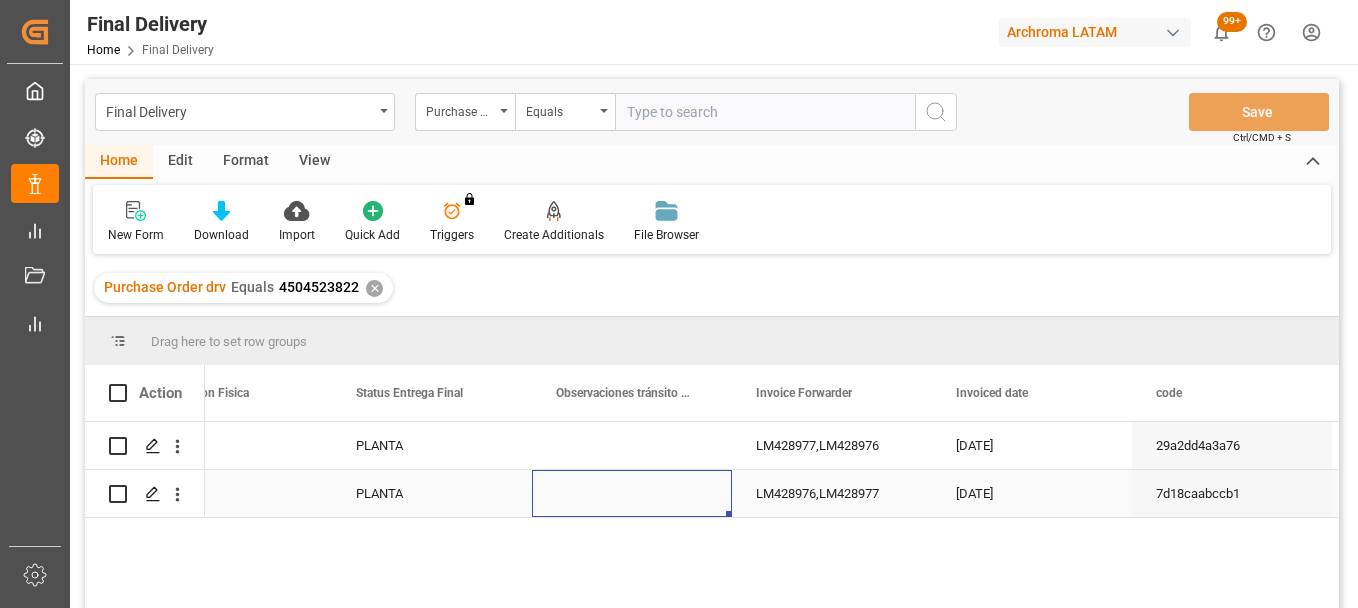 click at bounding box center (632, 493) 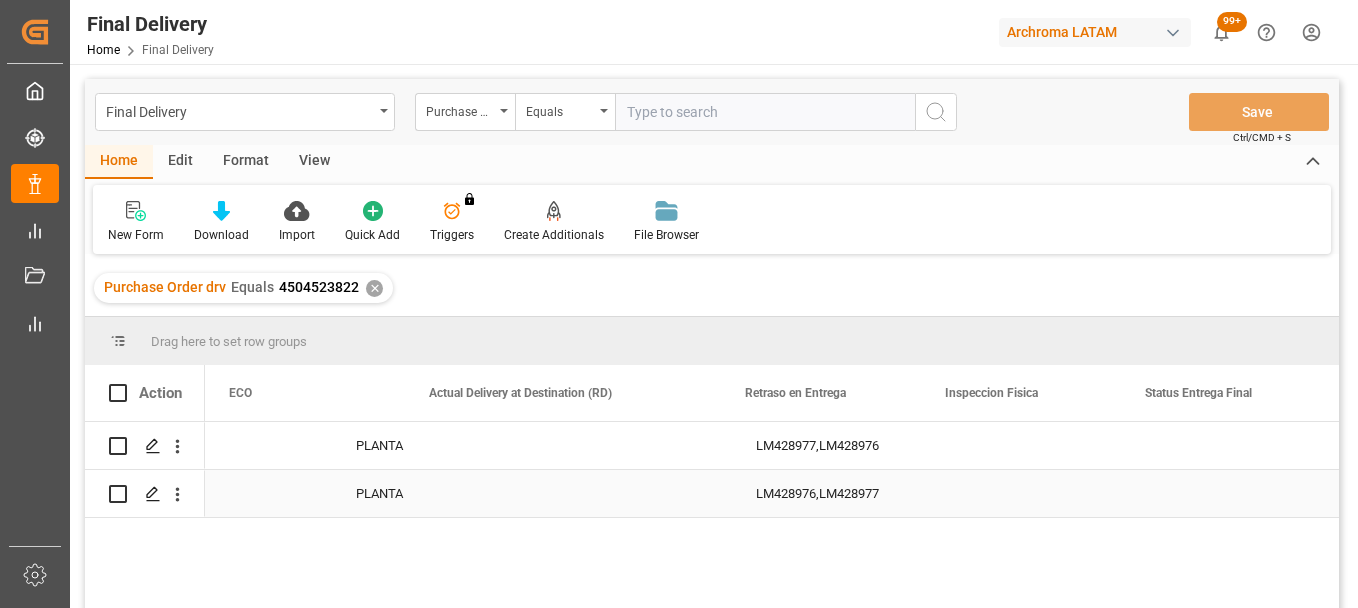 scroll, scrollTop: 0, scrollLeft: 6496, axis: horizontal 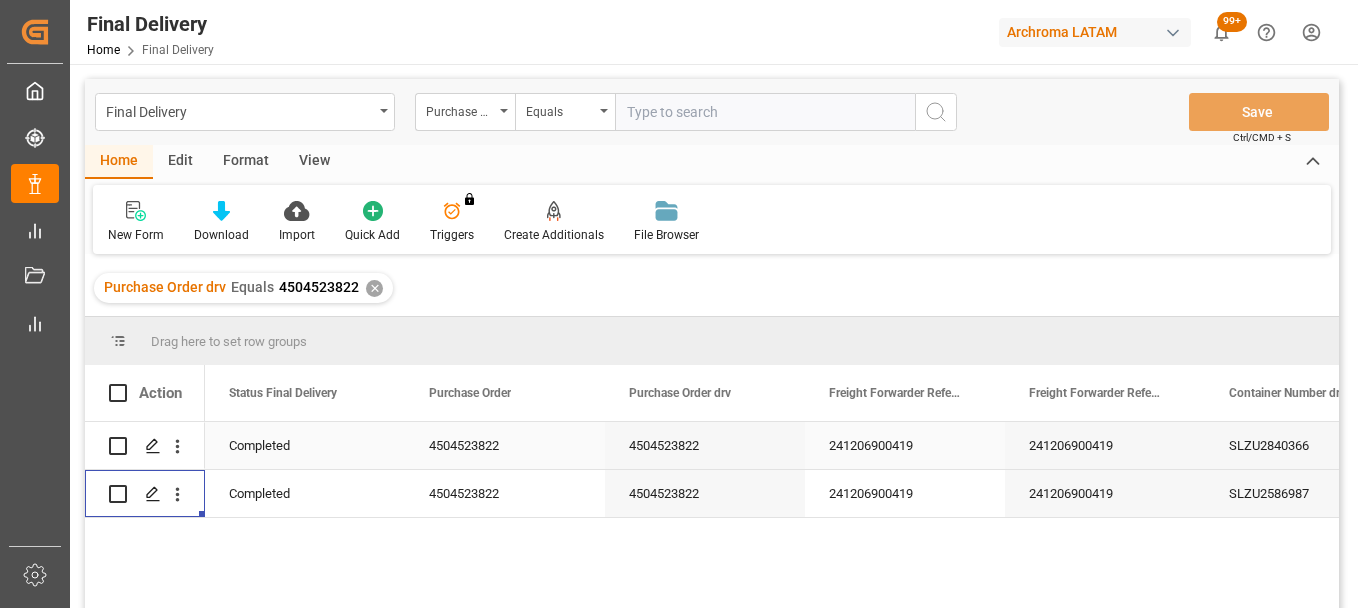 click on "241206900419" at bounding box center [905, 445] 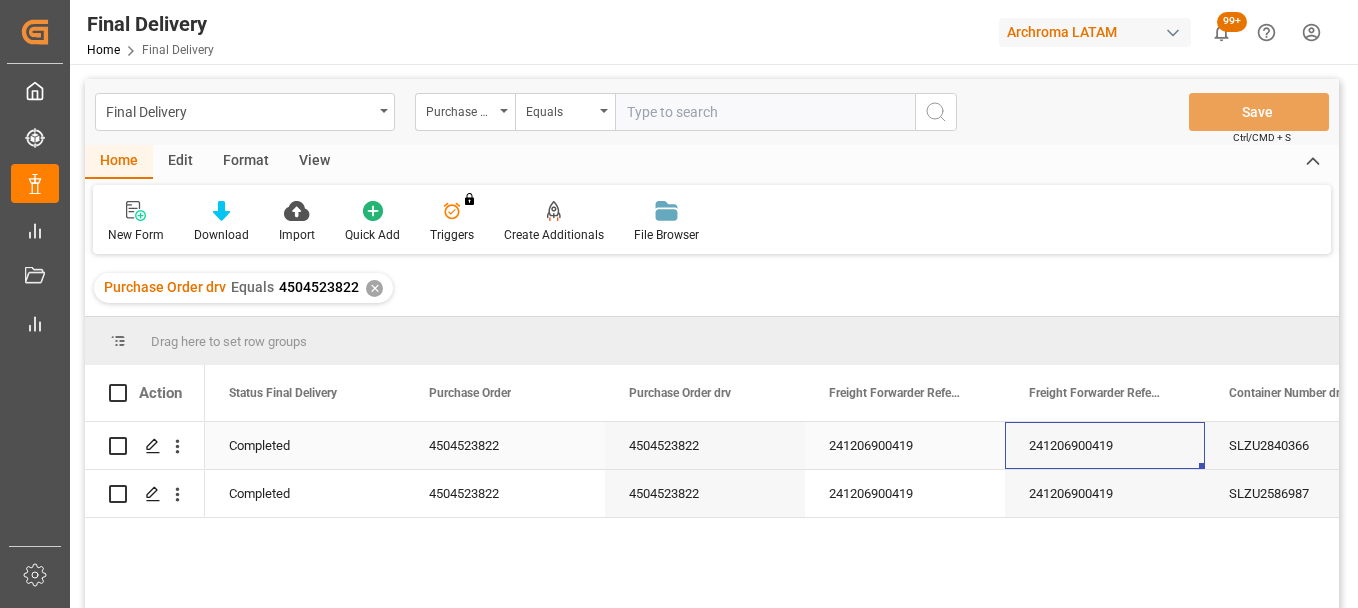 click at bounding box center (118, 446) 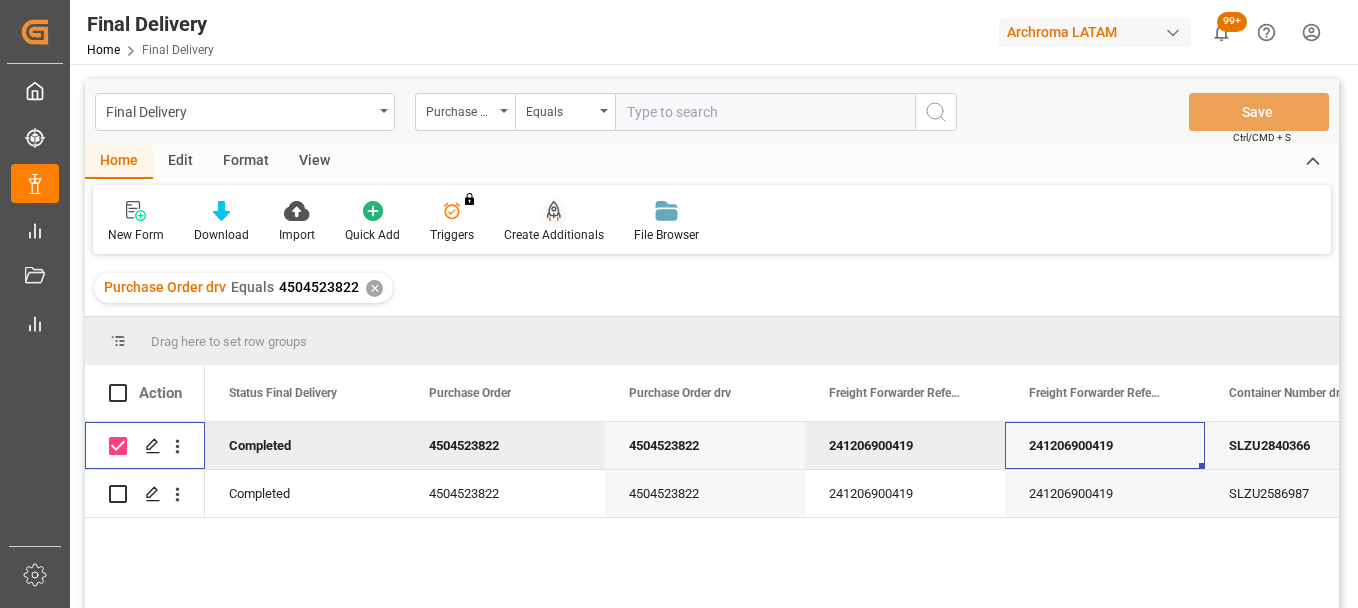click on "Create Additionals" at bounding box center [554, 222] 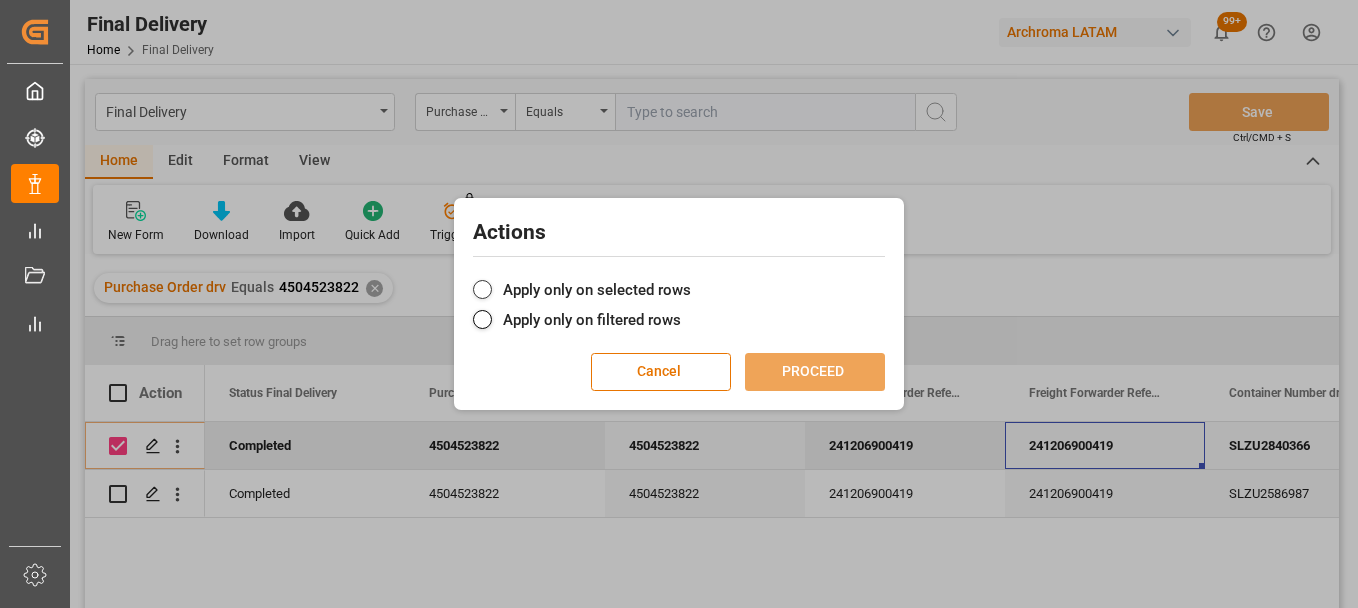 click on "Apply only on selected rows" at bounding box center (679, 290) 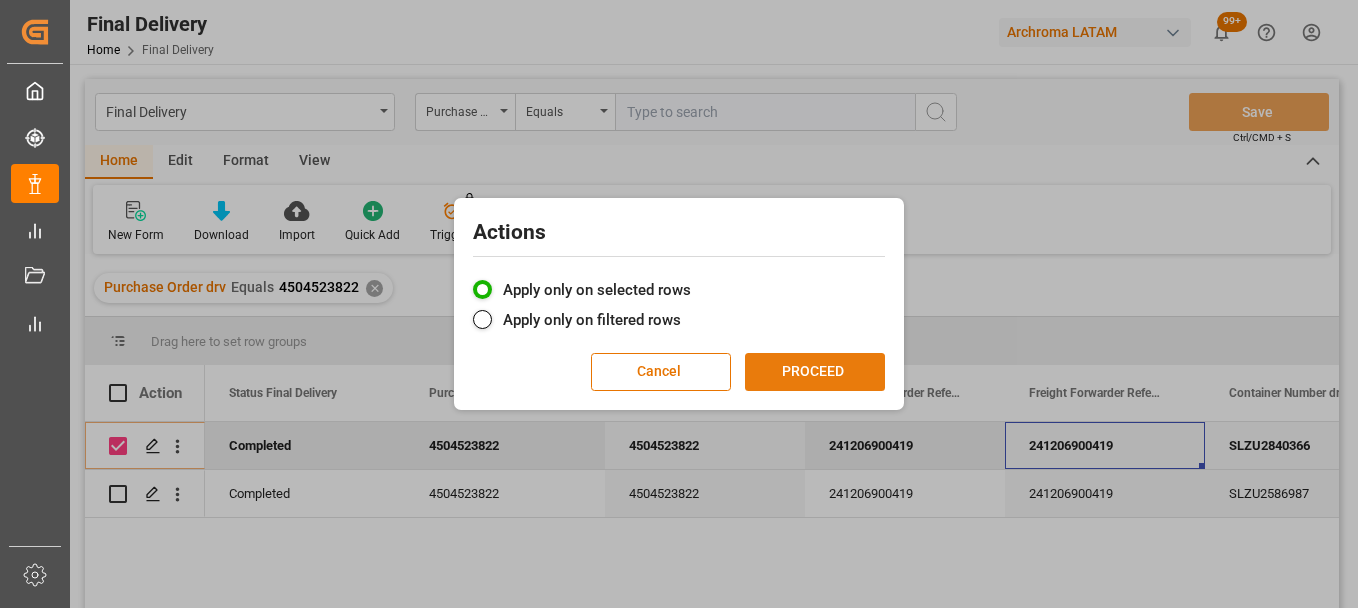 click on "PROCEED" at bounding box center (815, 372) 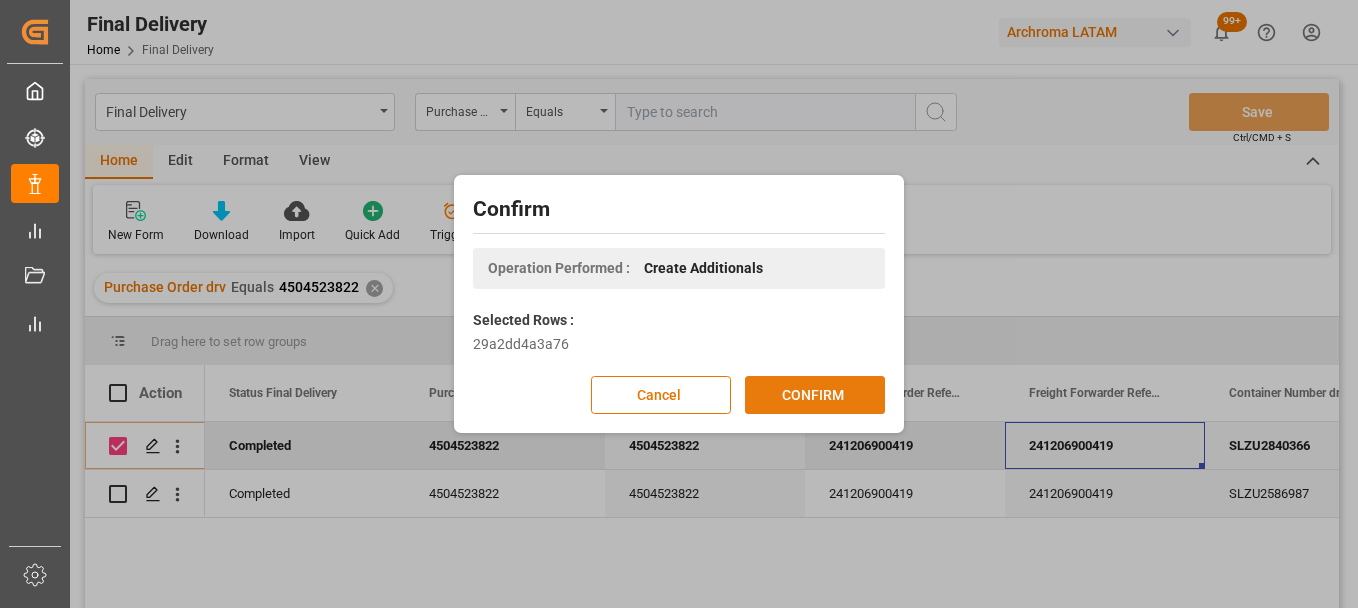 click on "CONFIRM" at bounding box center (815, 395) 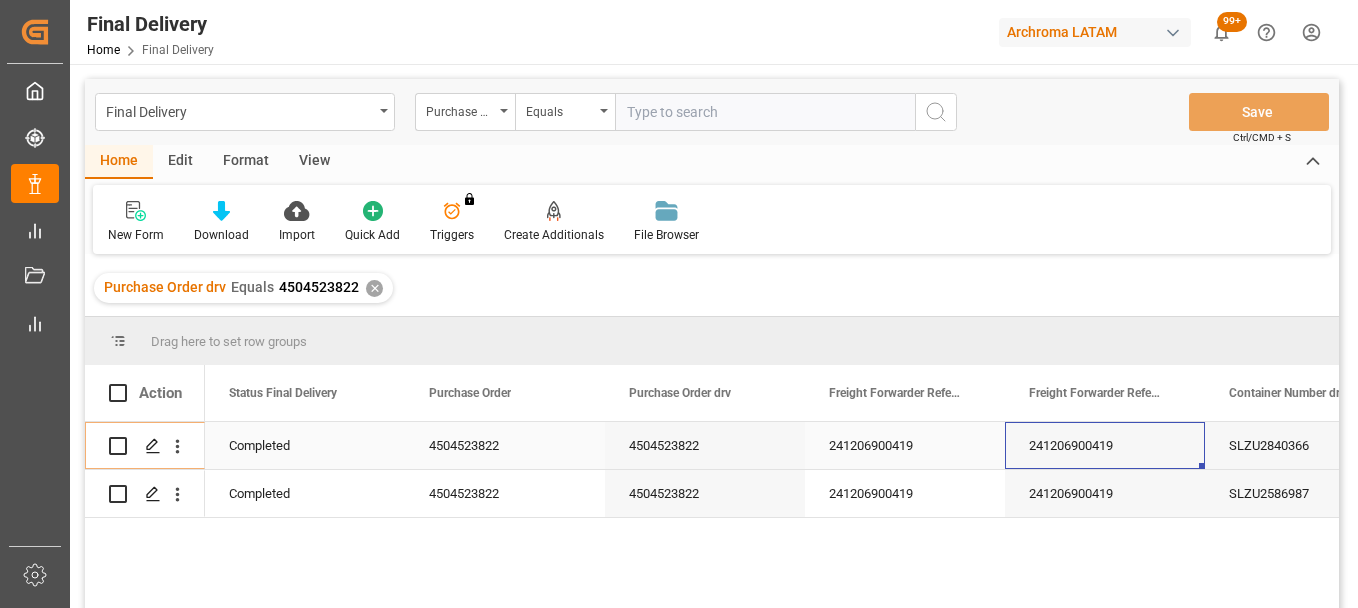 click on "241206900419" at bounding box center (1105, 445) 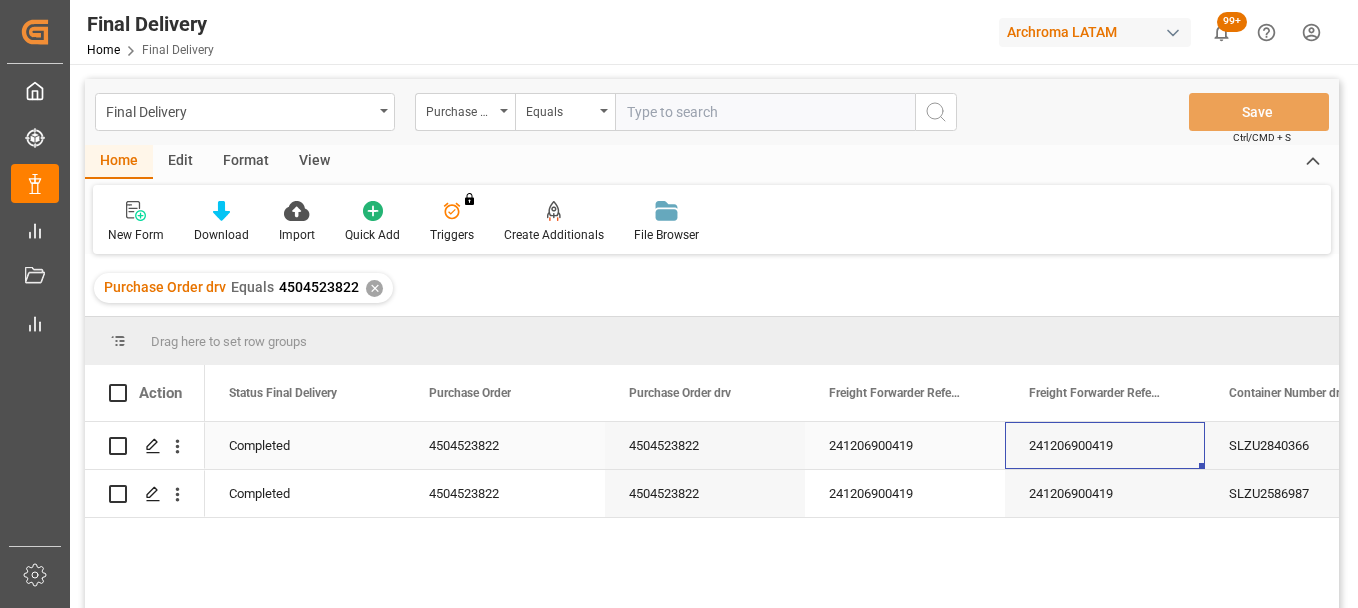 scroll, scrollTop: 0, scrollLeft: 73, axis: horizontal 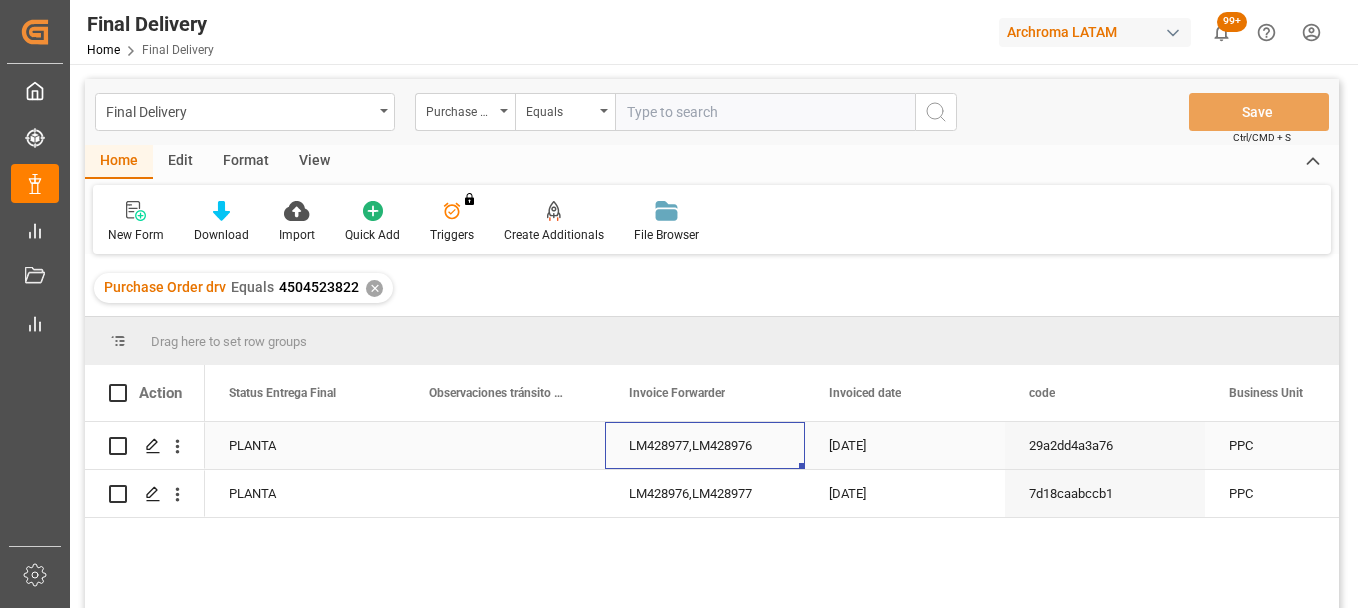 click on "LM428977,LM428976" at bounding box center [705, 445] 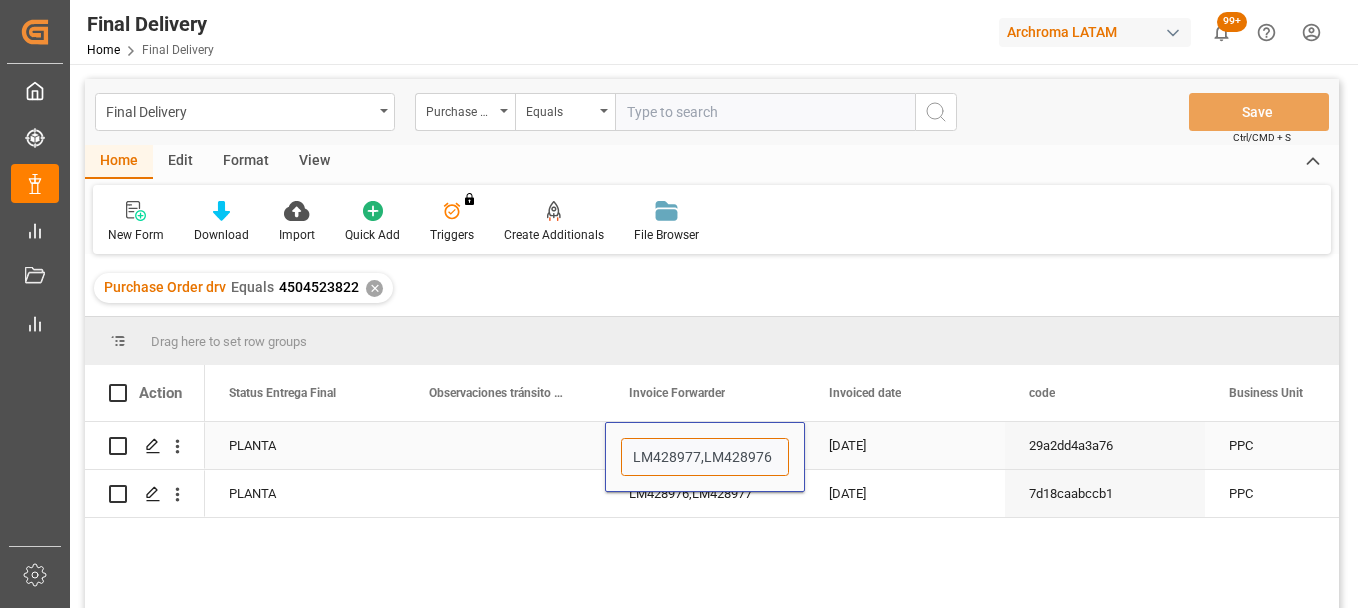 click on "LM428977,LM428976" at bounding box center (705, 457) 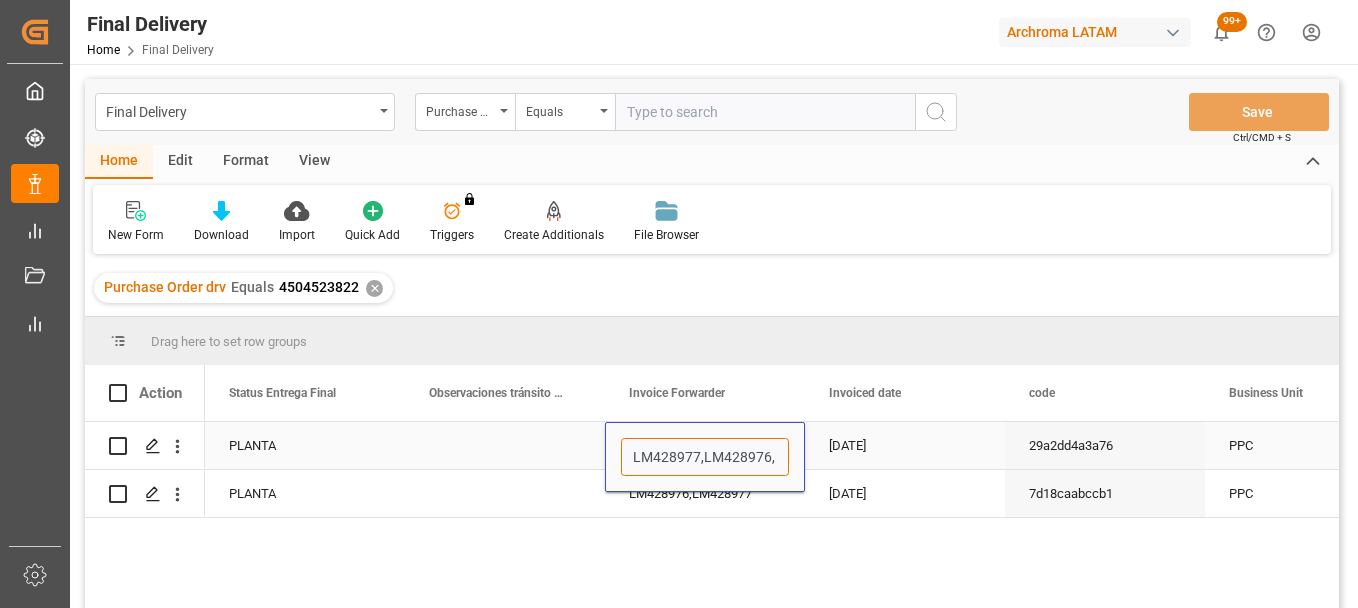 paste on "LM448331" 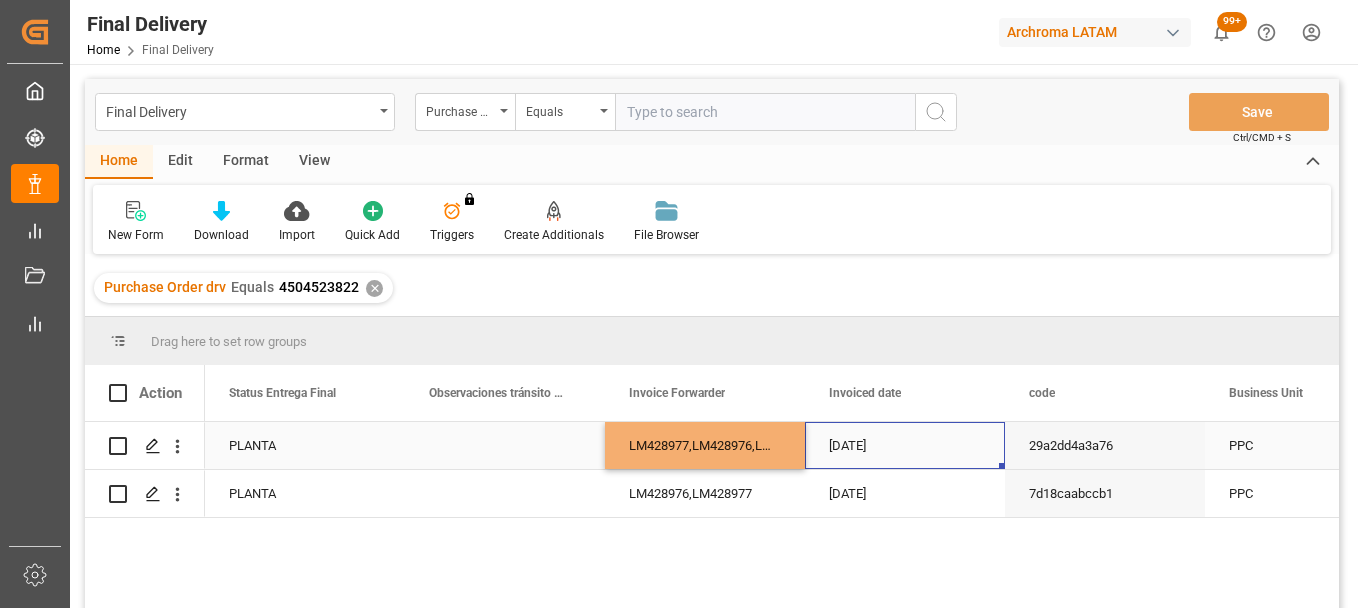 click on "02-01-2025" at bounding box center [905, 445] 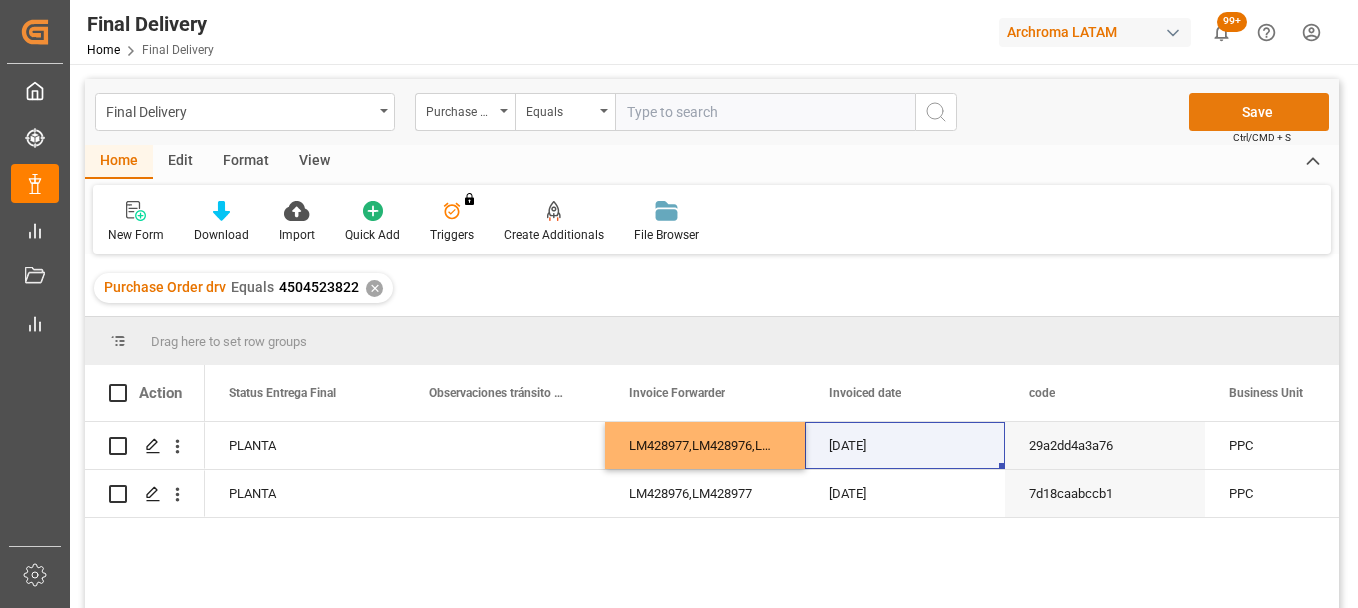 click on "Save" at bounding box center (1259, 112) 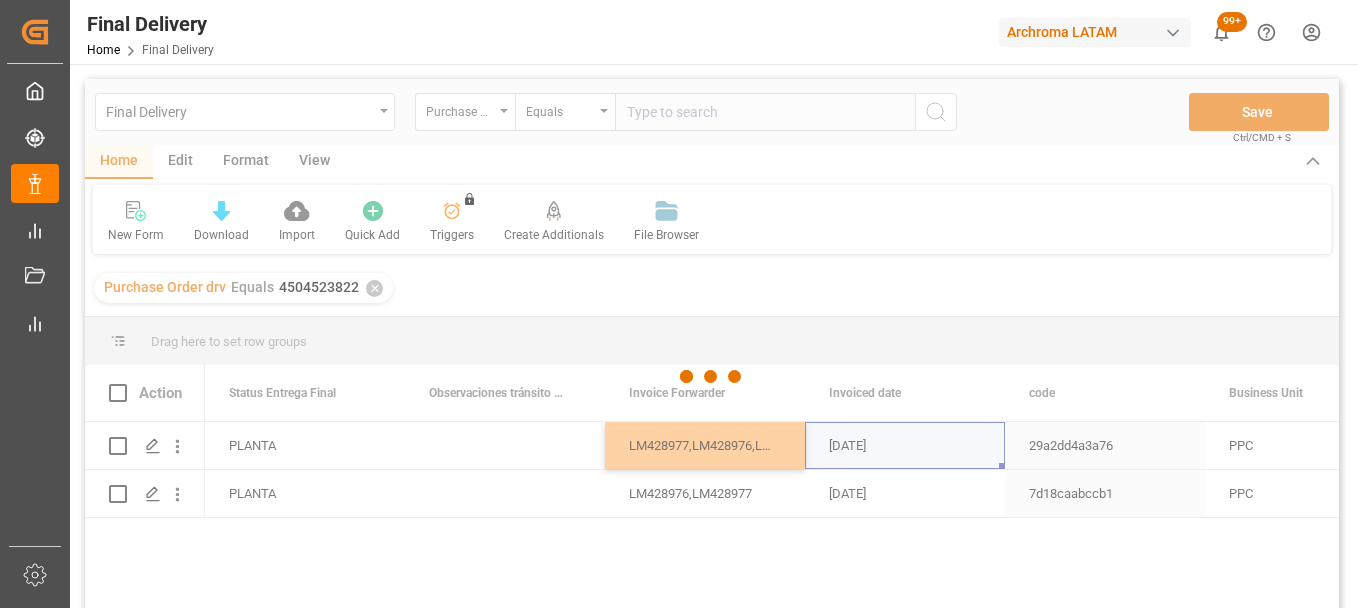 type 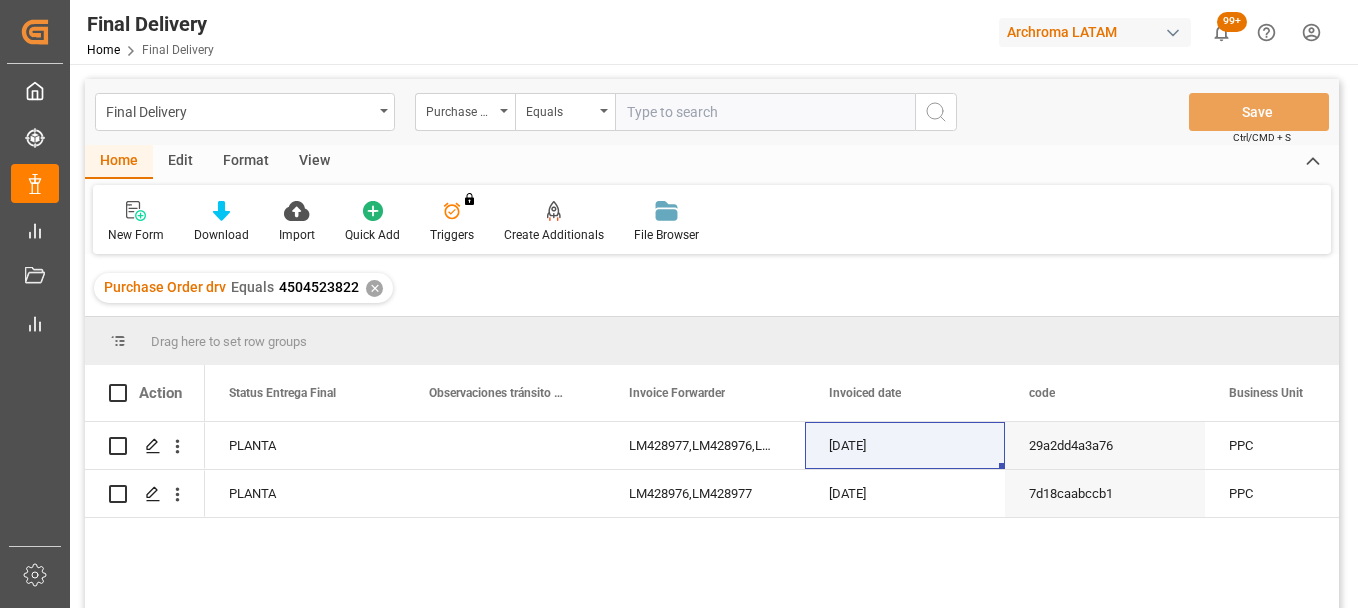 click on "✕" at bounding box center (374, 288) 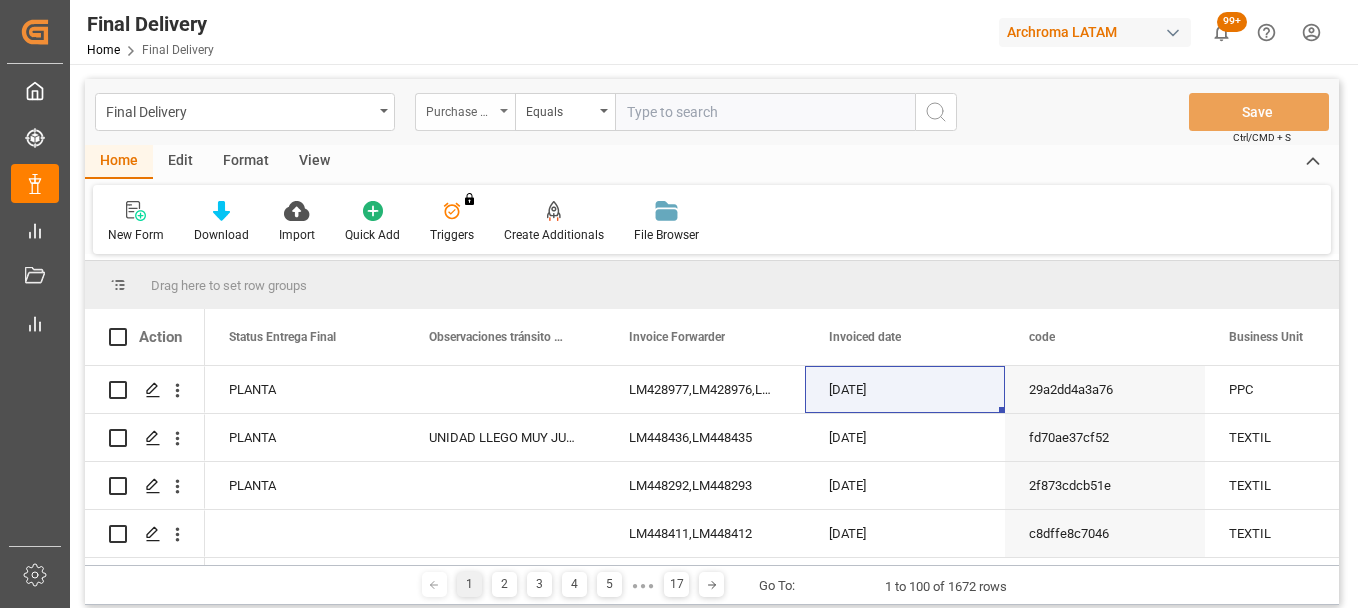 click on "Purchase Order drv" at bounding box center [465, 112] 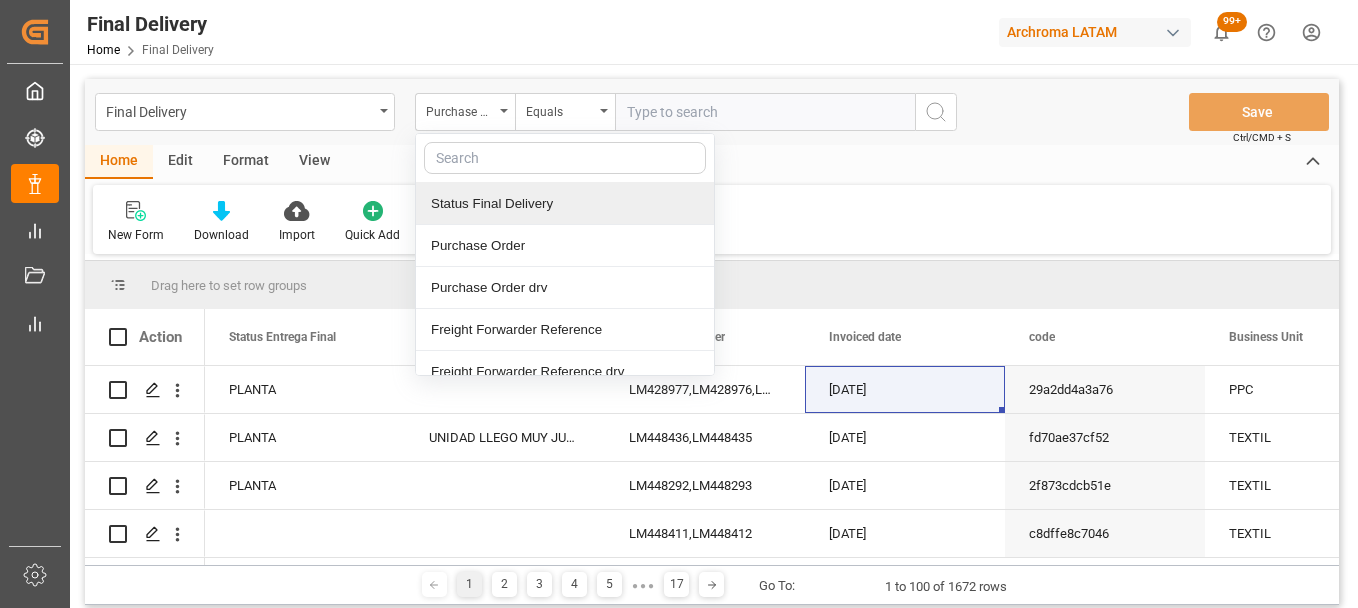 click at bounding box center [565, 158] 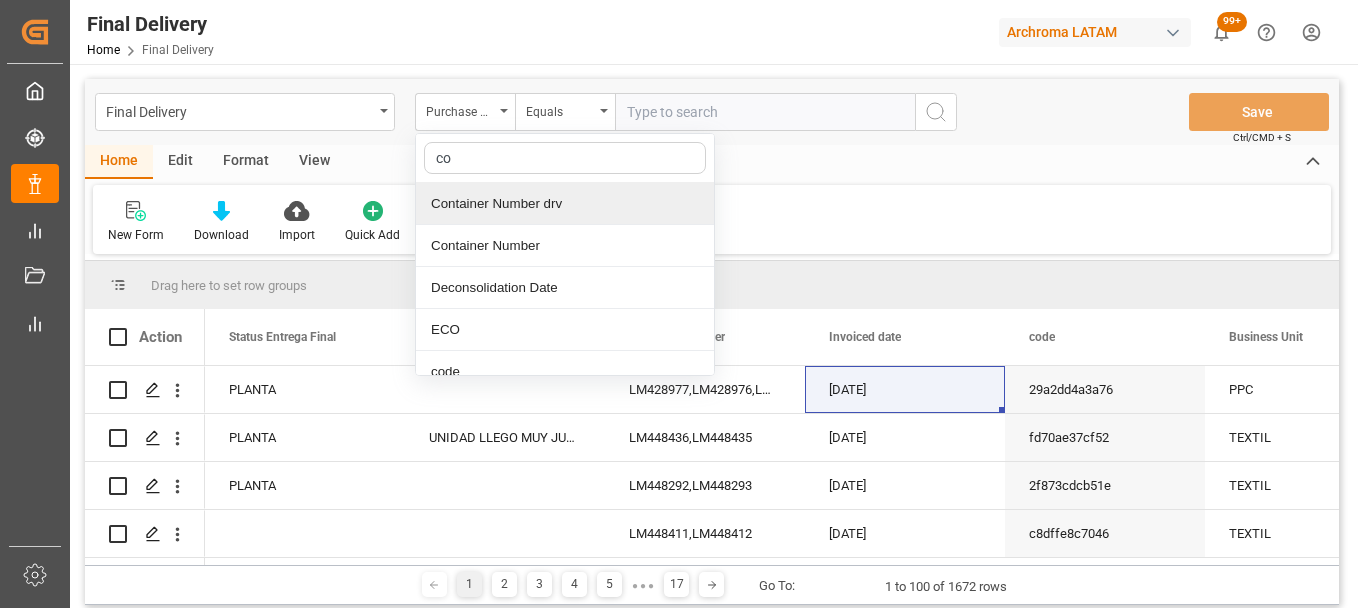 type on "con" 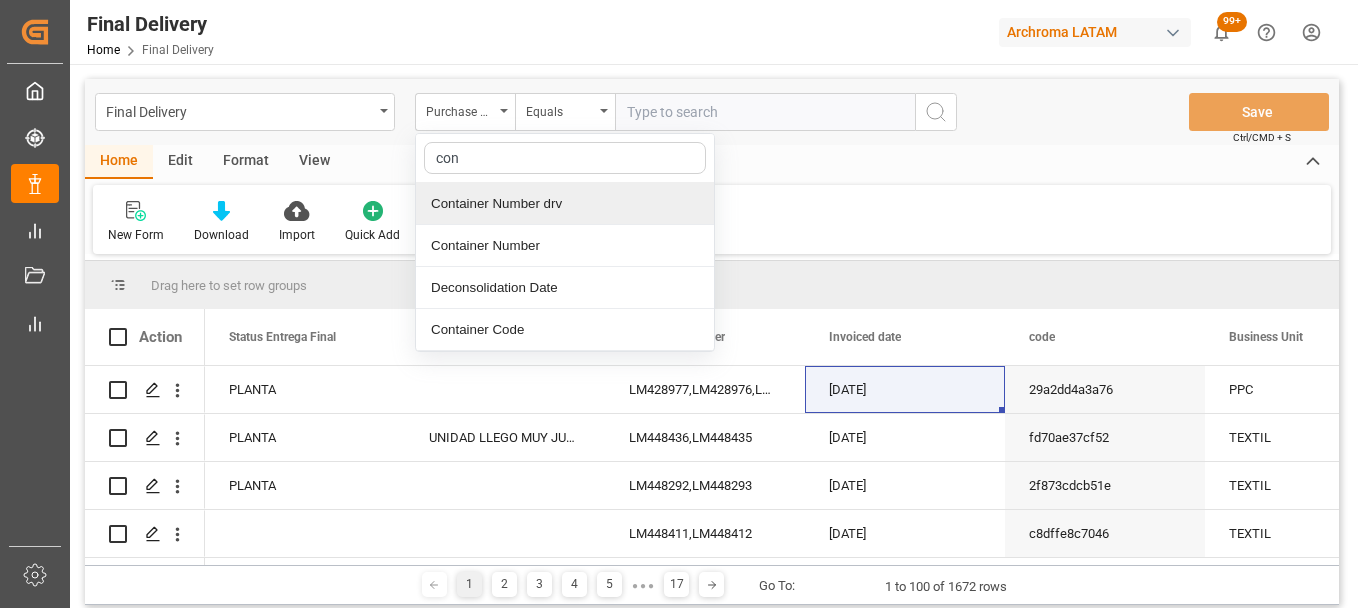 click on "Container Number drv" at bounding box center (565, 204) 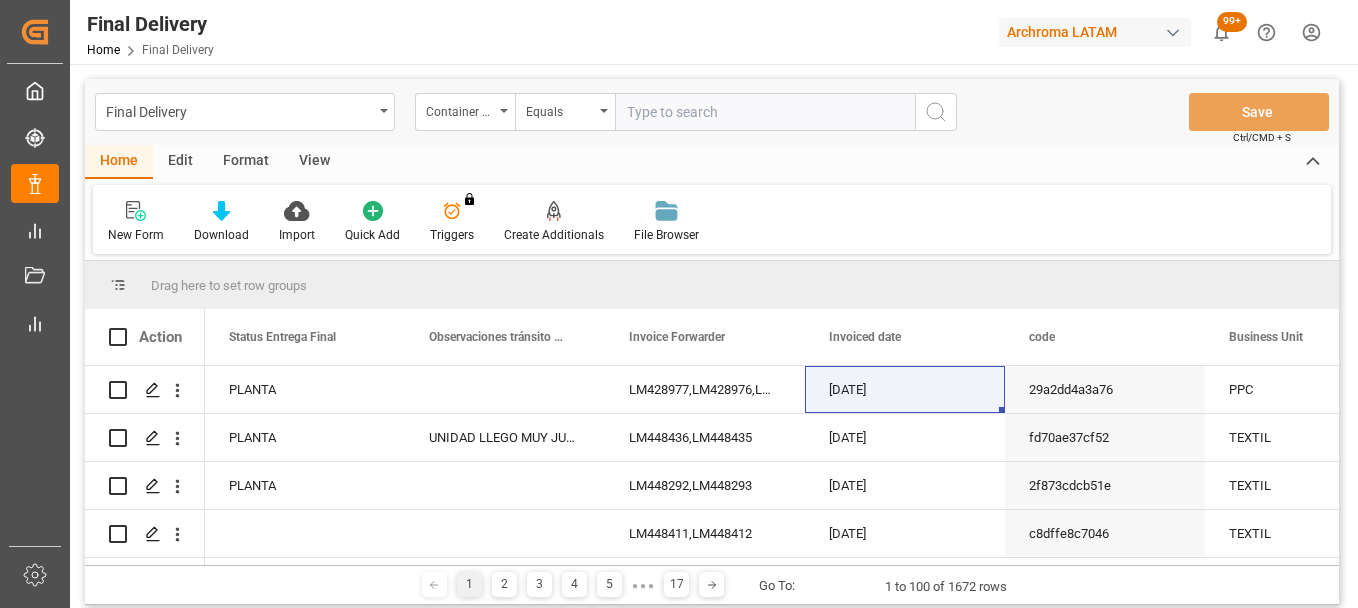 click at bounding box center (765, 112) 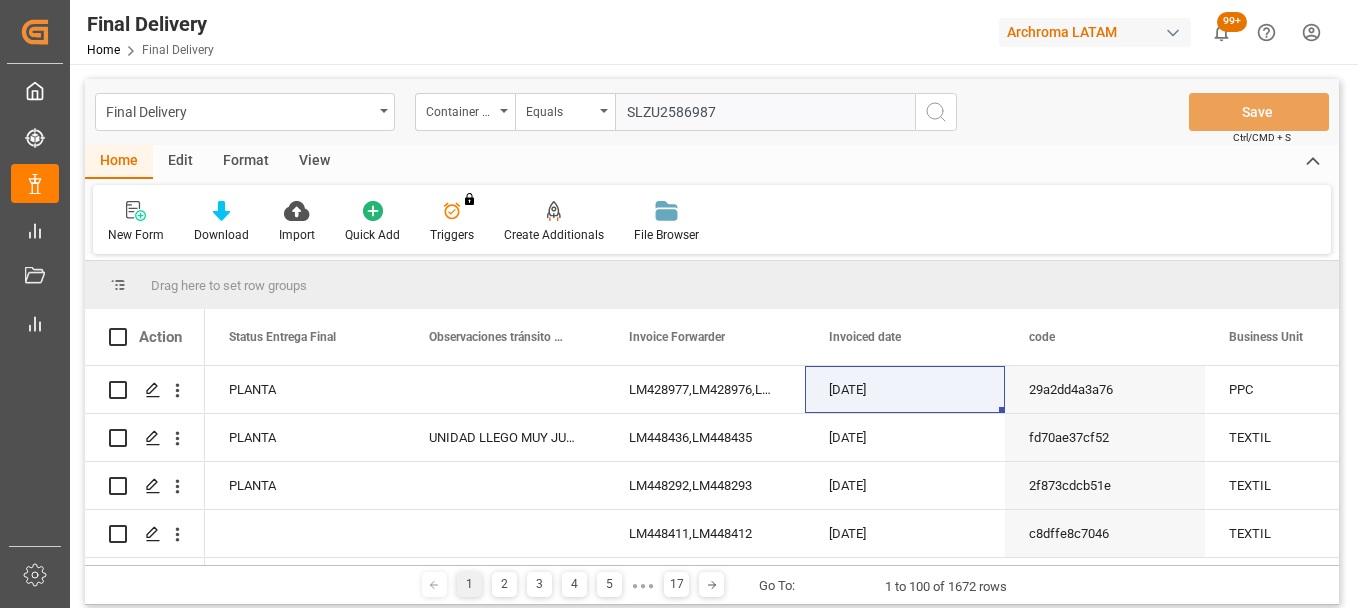 type 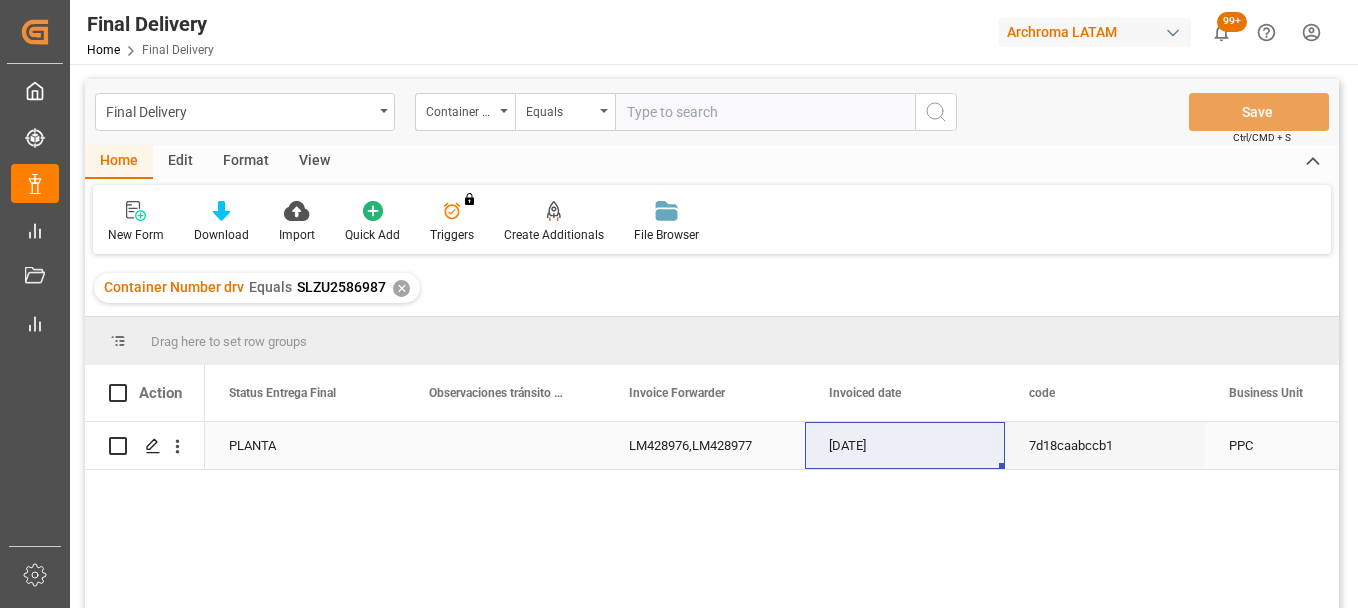 click on "LM428976,LM428977" at bounding box center [705, 445] 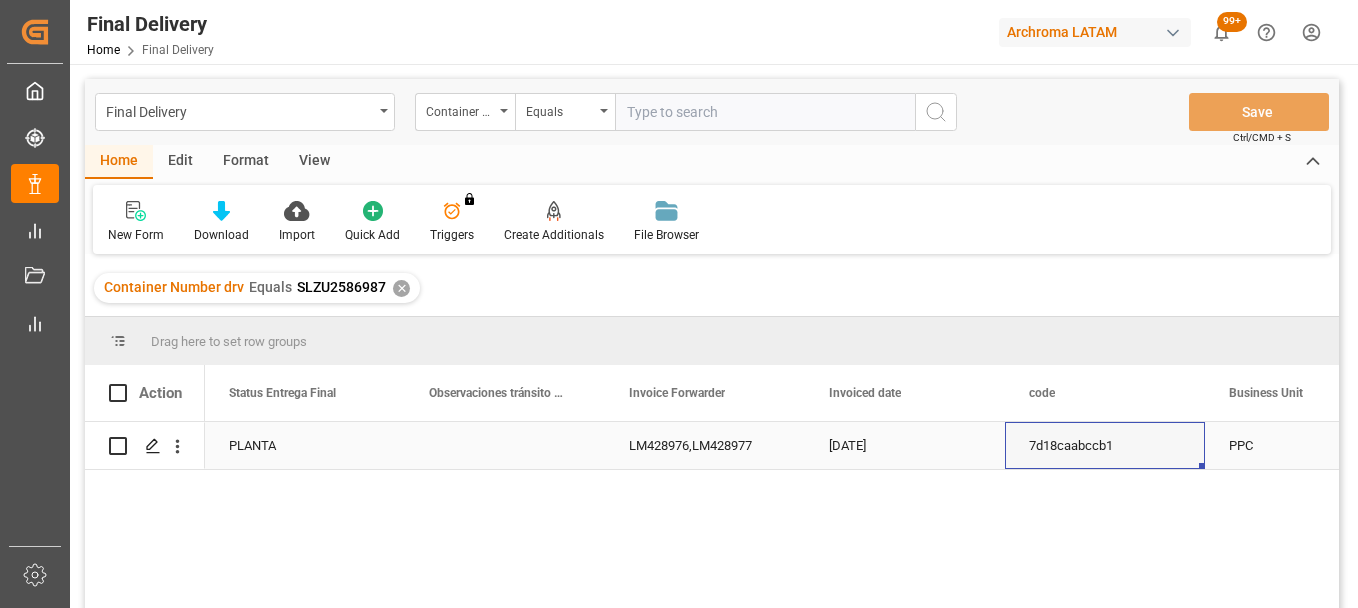 scroll, scrollTop: 0, scrollLeft: 8485, axis: horizontal 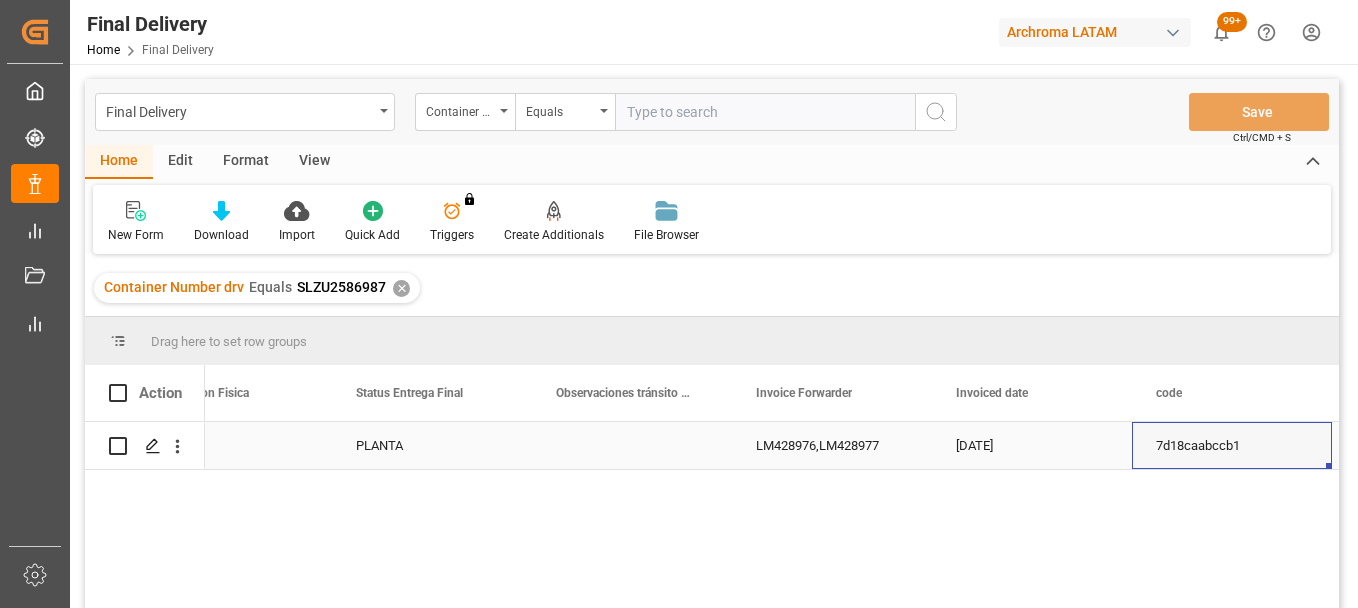 click on "LM428976,LM428977" at bounding box center [832, 445] 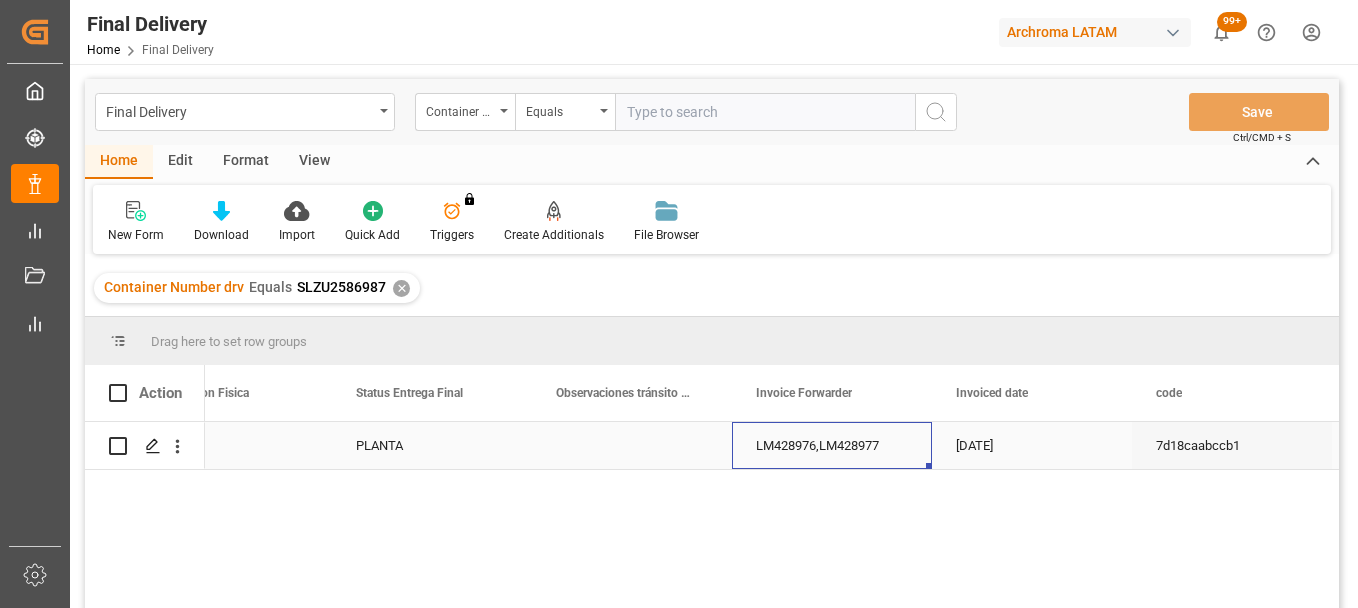 click on "LM428976,LM428977" at bounding box center [832, 445] 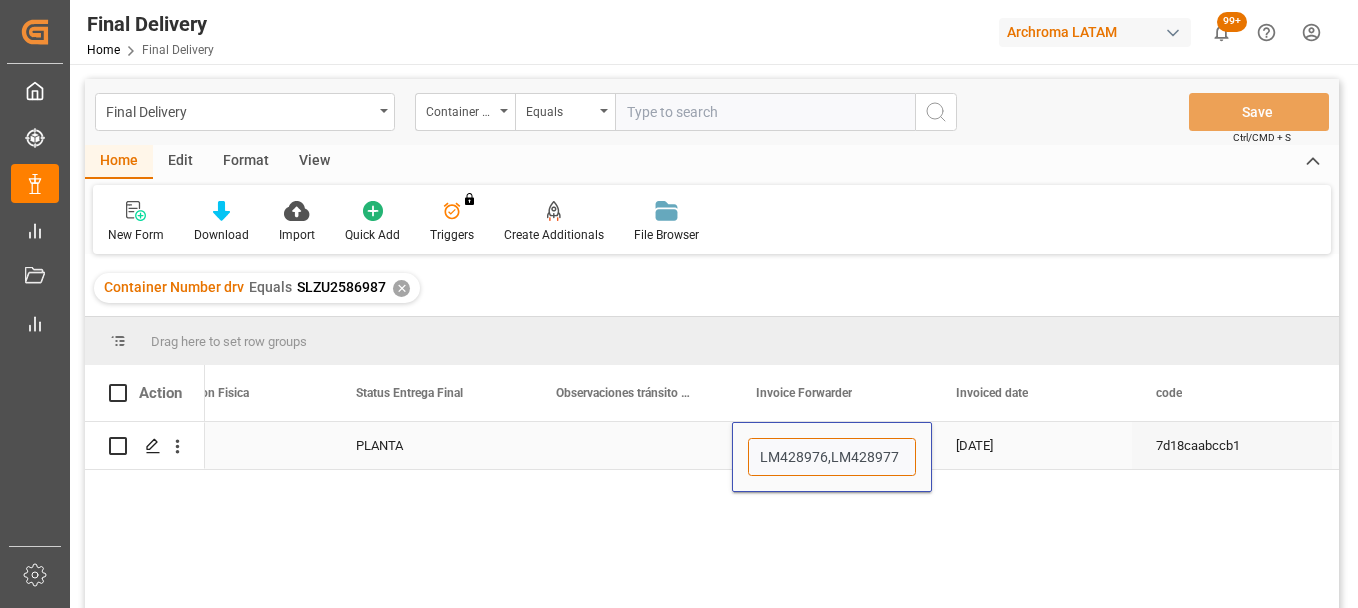 click on "LM428976,LM428977" at bounding box center [832, 457] 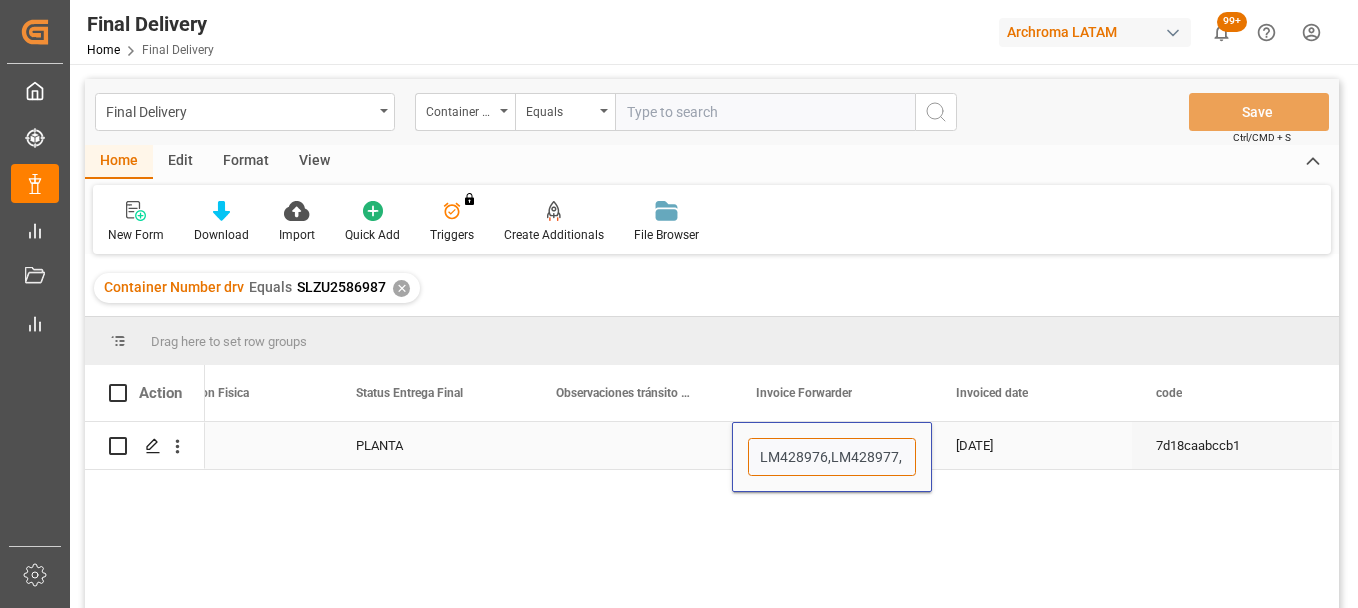 paste on "LM448329" 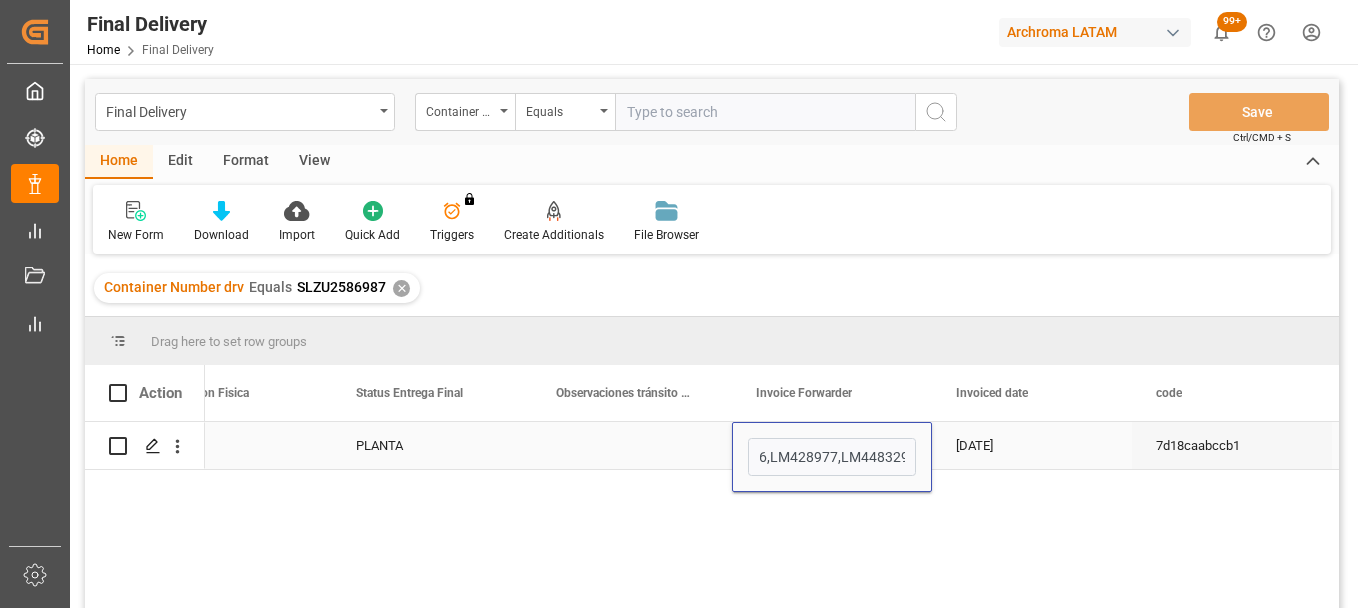 click on "02-01-2025" at bounding box center [1032, 445] 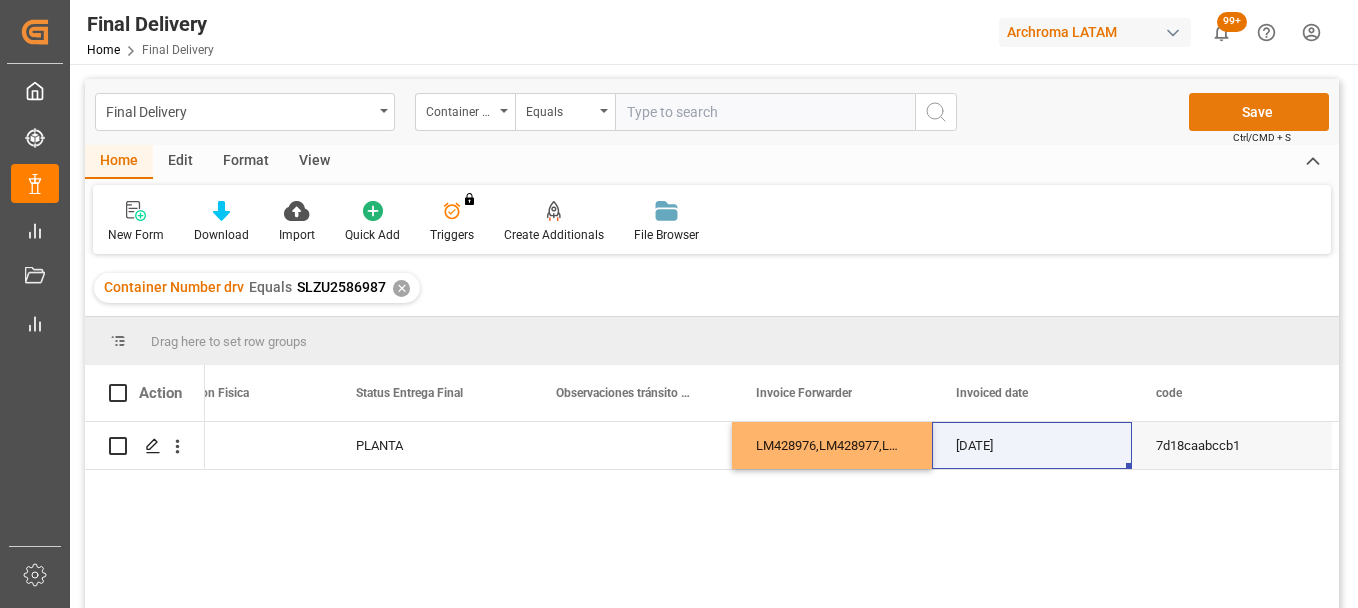 click on "Save" at bounding box center [1259, 112] 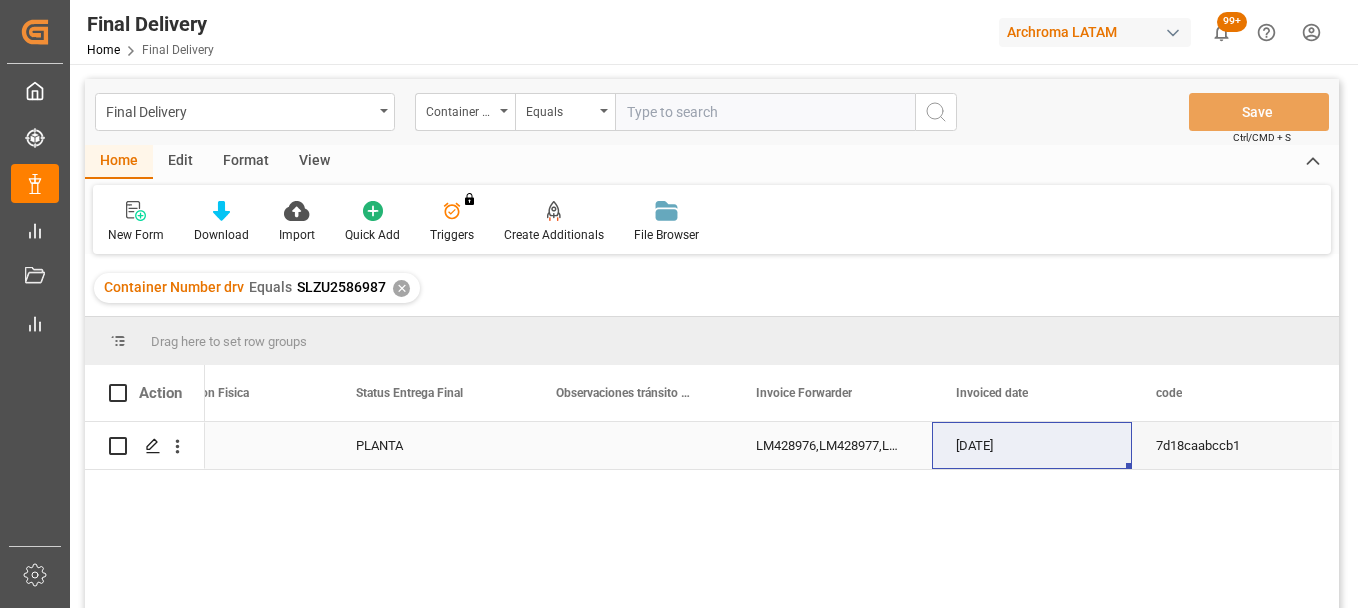 click at bounding box center (118, 446) 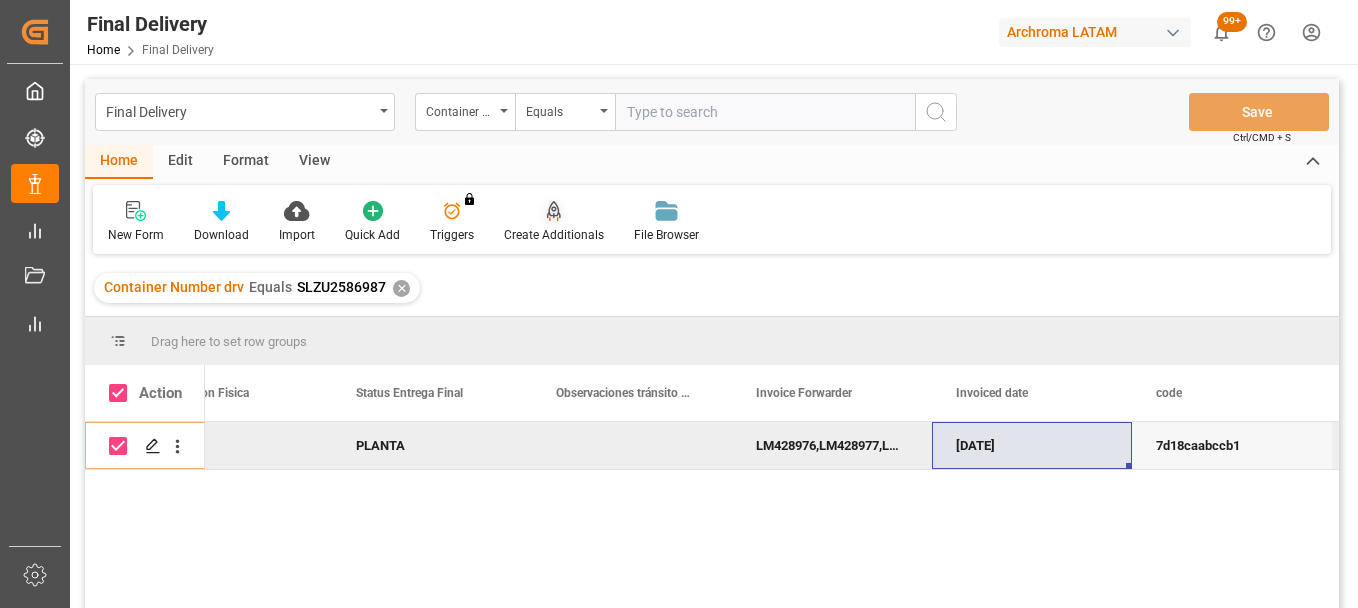 click on "Create Additionals" at bounding box center [554, 235] 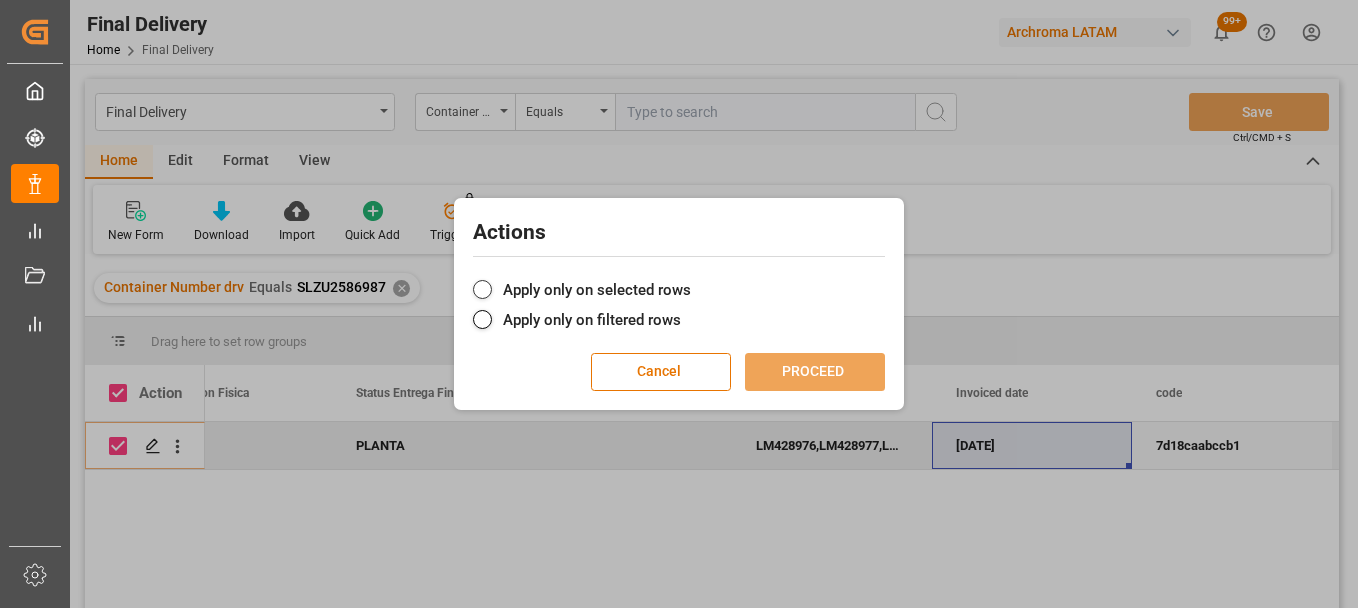 click on "Apply only on selected rows" at bounding box center [679, 290] 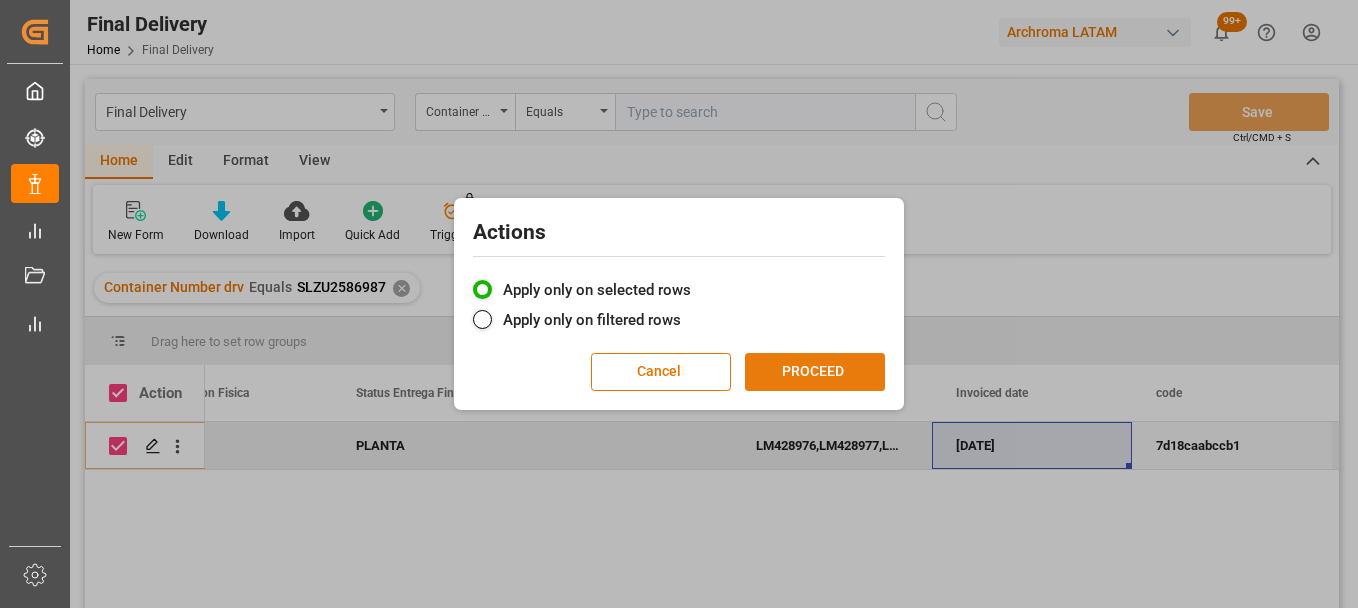 click on "PROCEED" at bounding box center (815, 372) 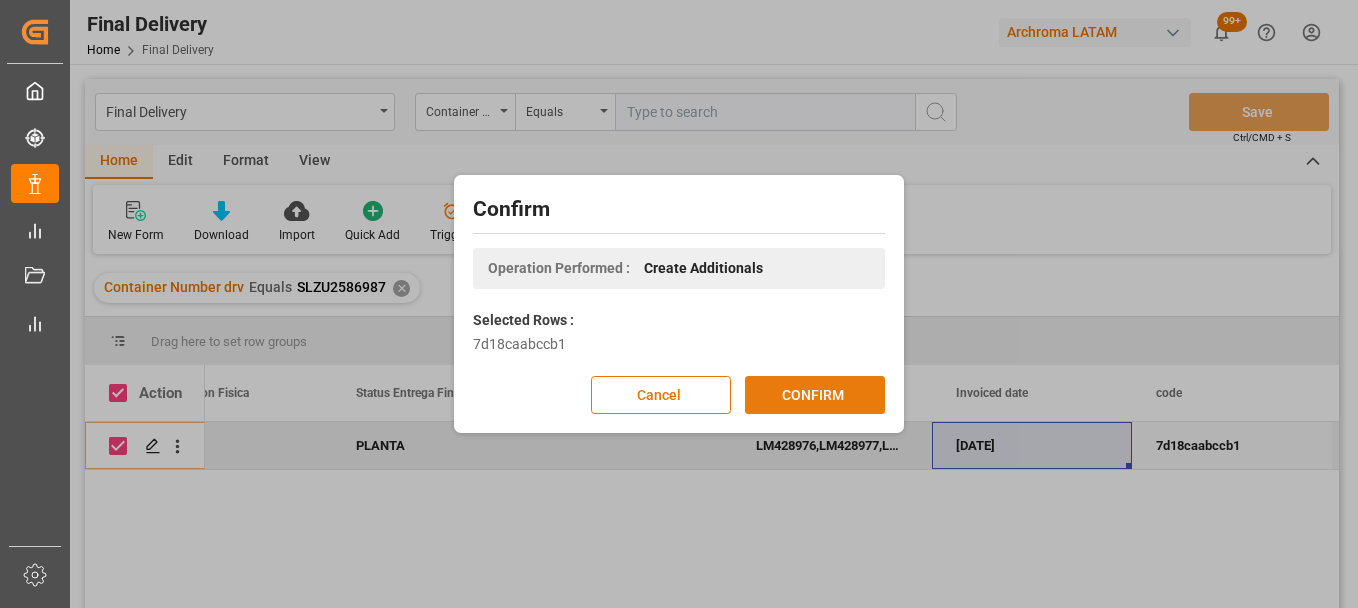 click on "CONFIRM" at bounding box center [815, 395] 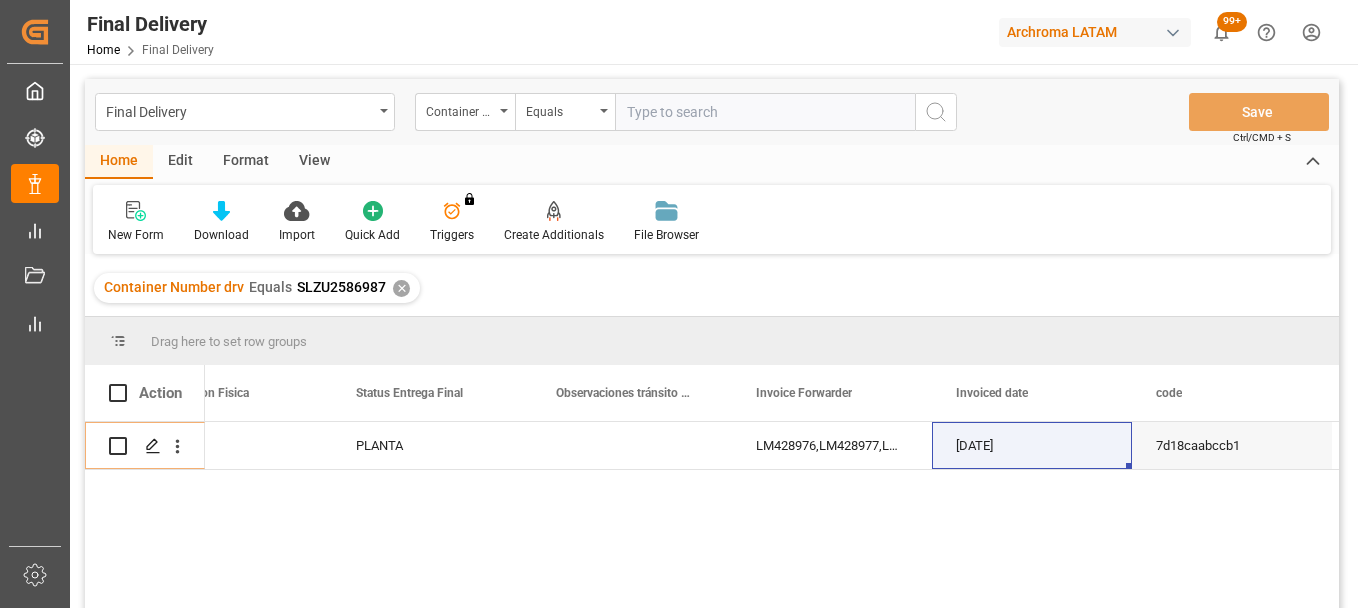 click on "✕" at bounding box center (401, 288) 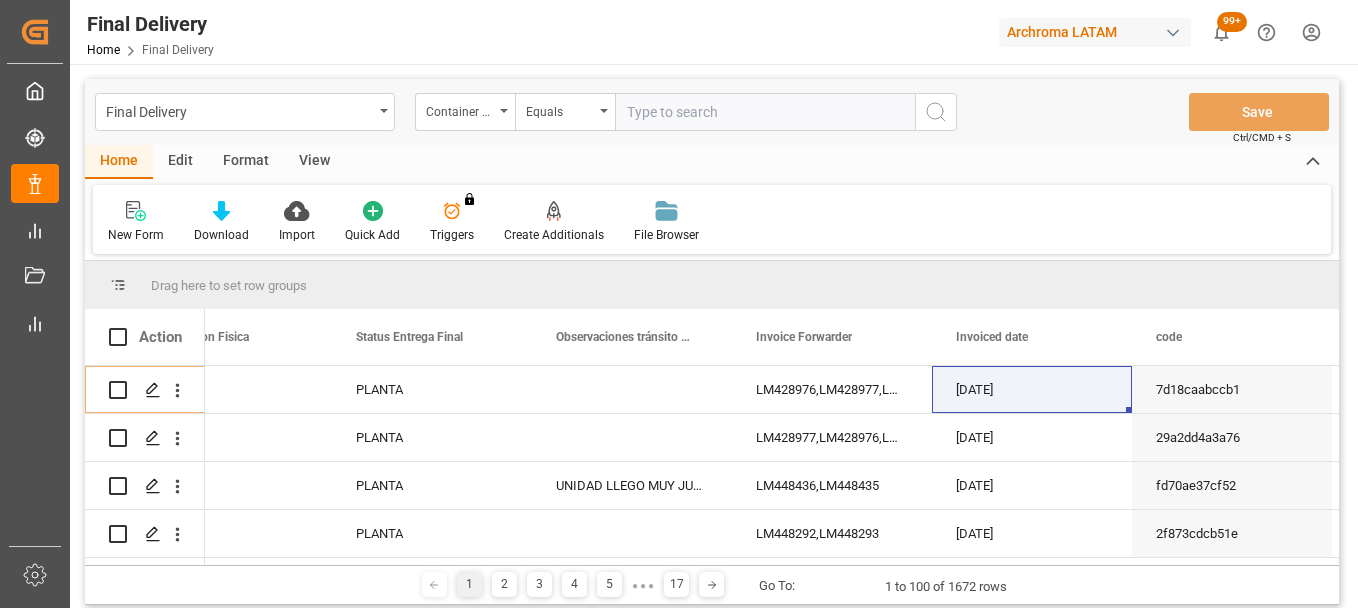 click at bounding box center (765, 112) 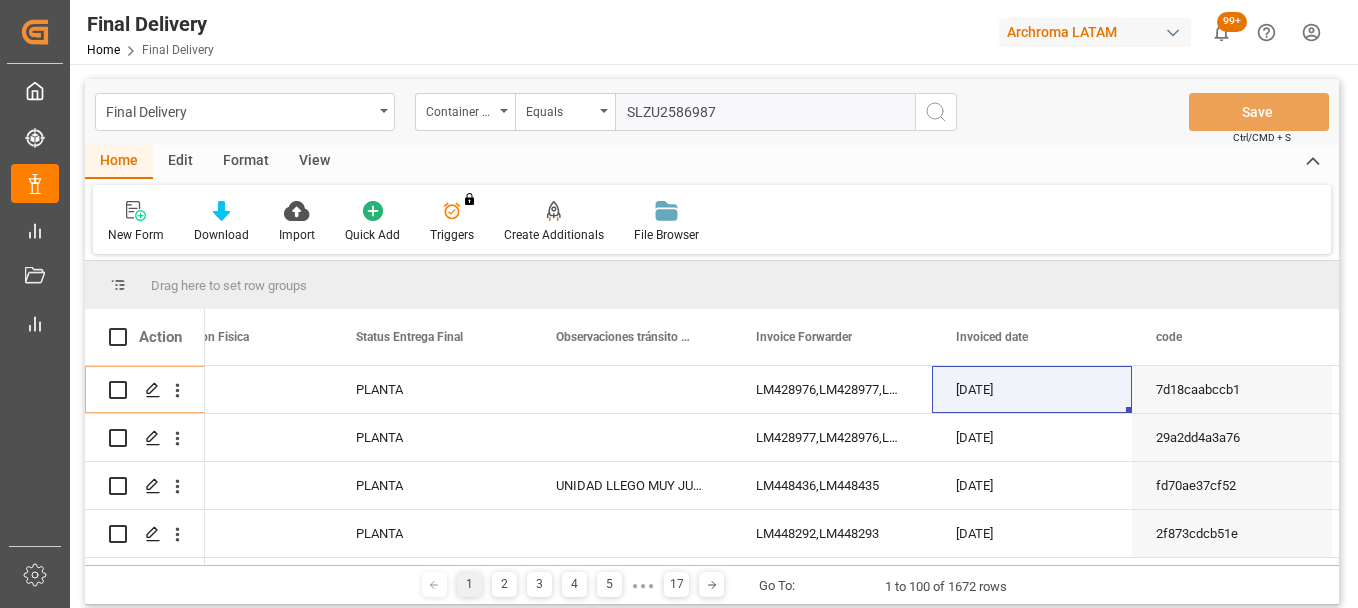type 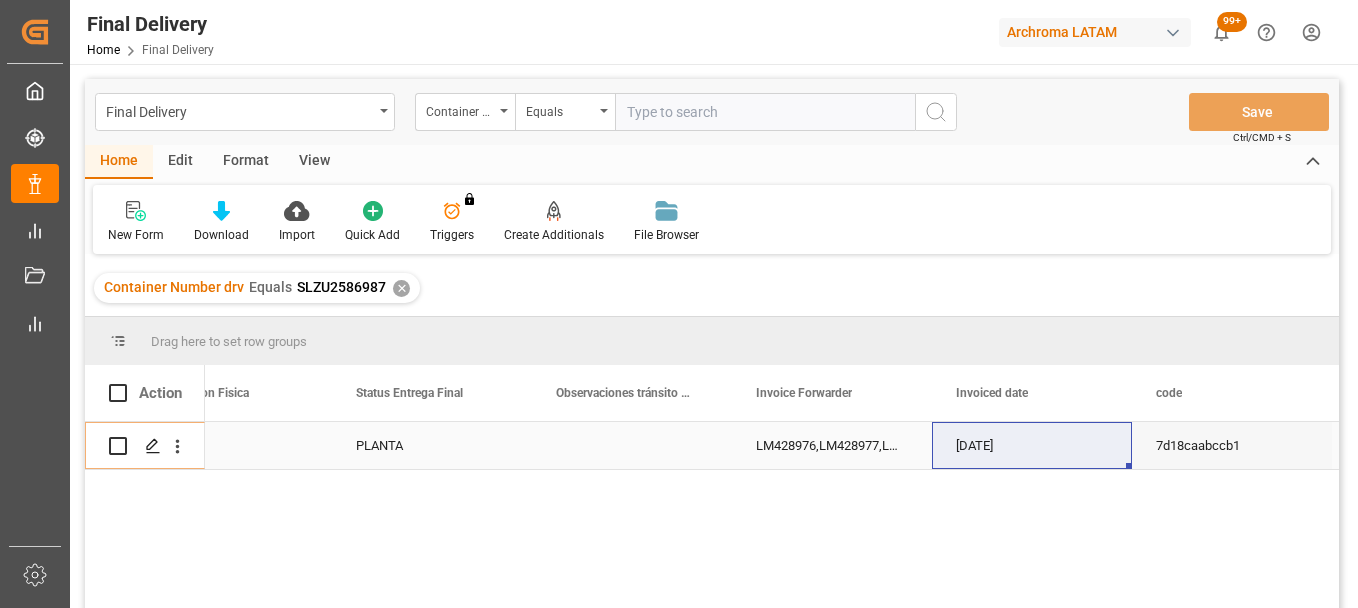 click on "LM428976,LM428977,LM448329" at bounding box center [832, 445] 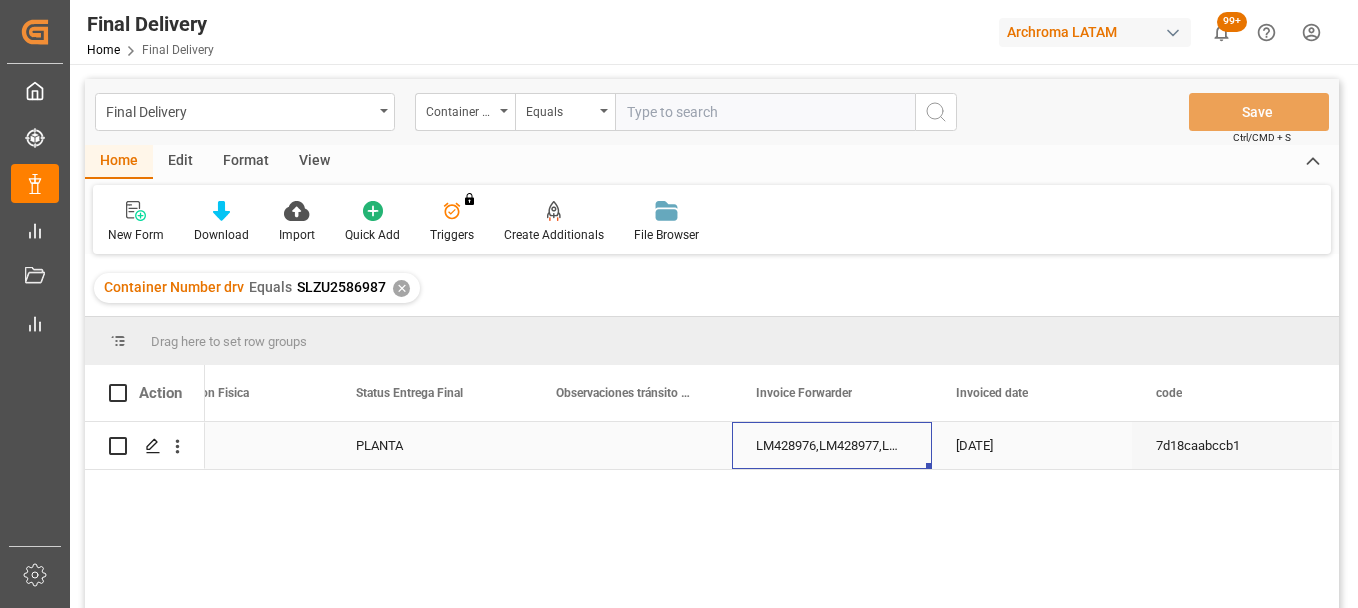 click on "LM428976,LM428977,LM448329" at bounding box center [832, 445] 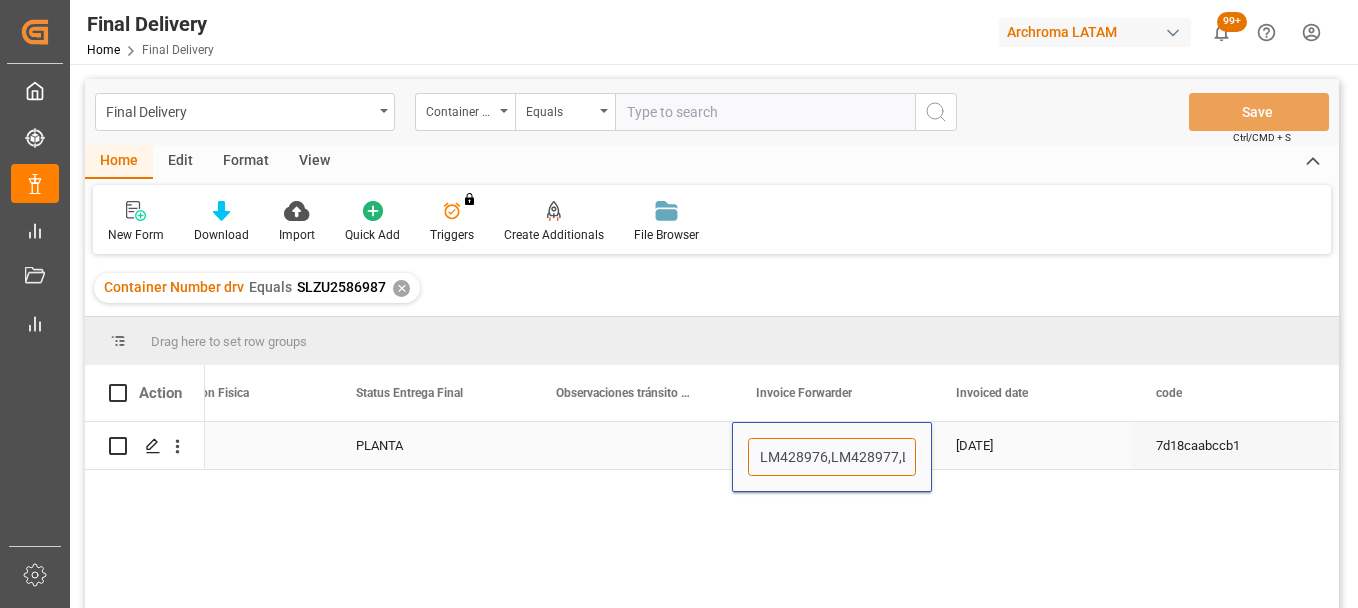 scroll, scrollTop: 0, scrollLeft: 61, axis: horizontal 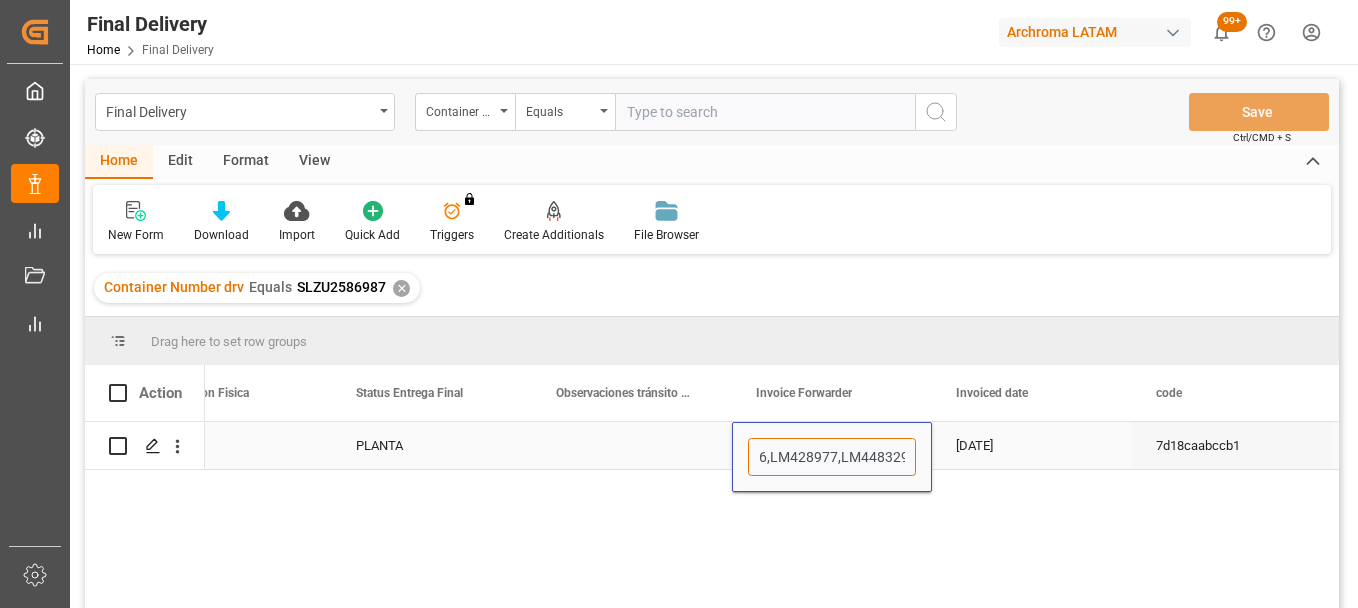 drag, startPoint x: 902, startPoint y: 452, endPoint x: 916, endPoint y: 456, distance: 14.56022 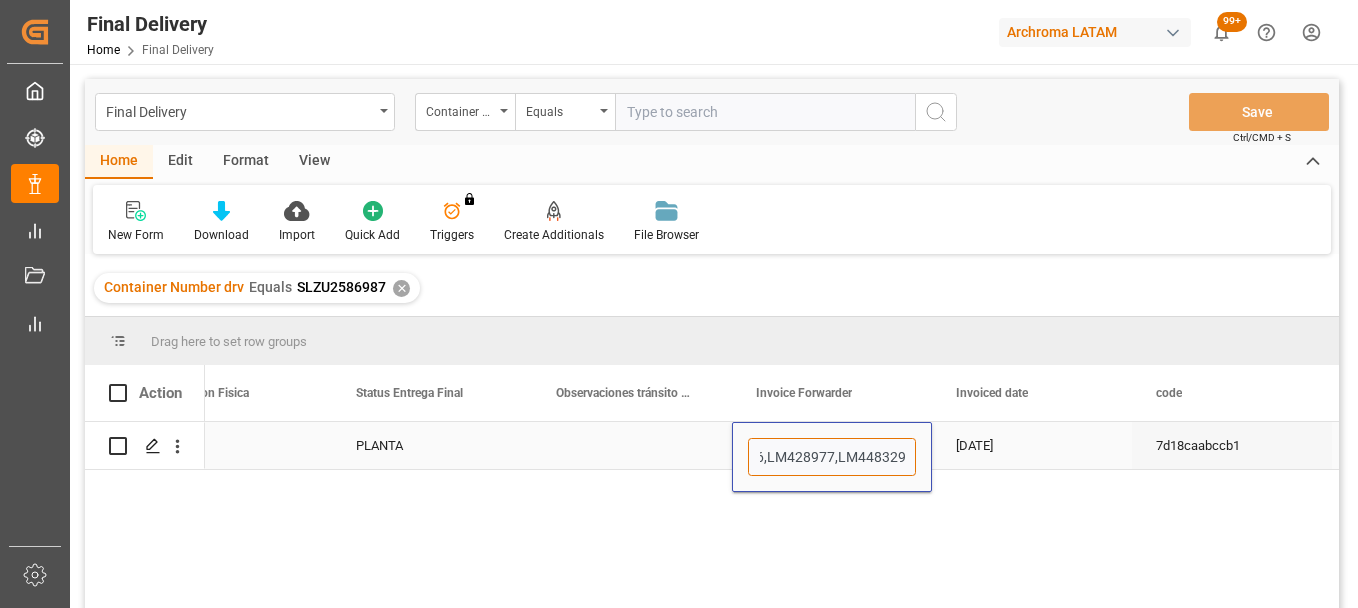 paste on "SLZU2586987" 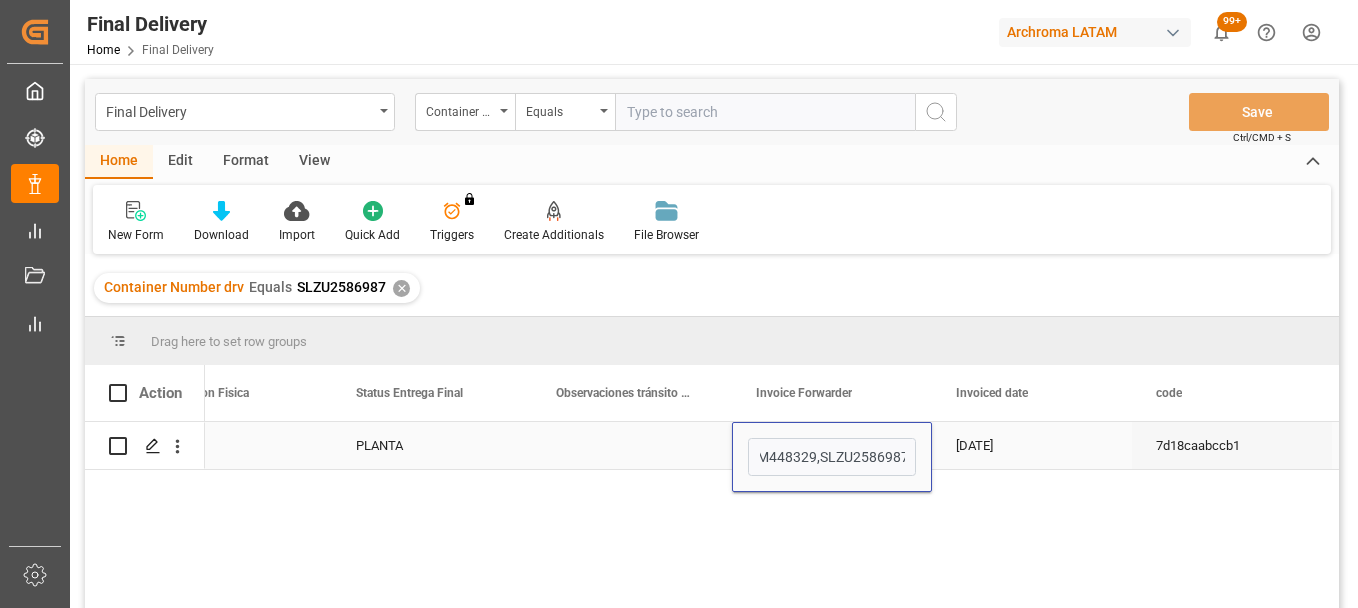 click on "02-01-2025" at bounding box center (1032, 445) 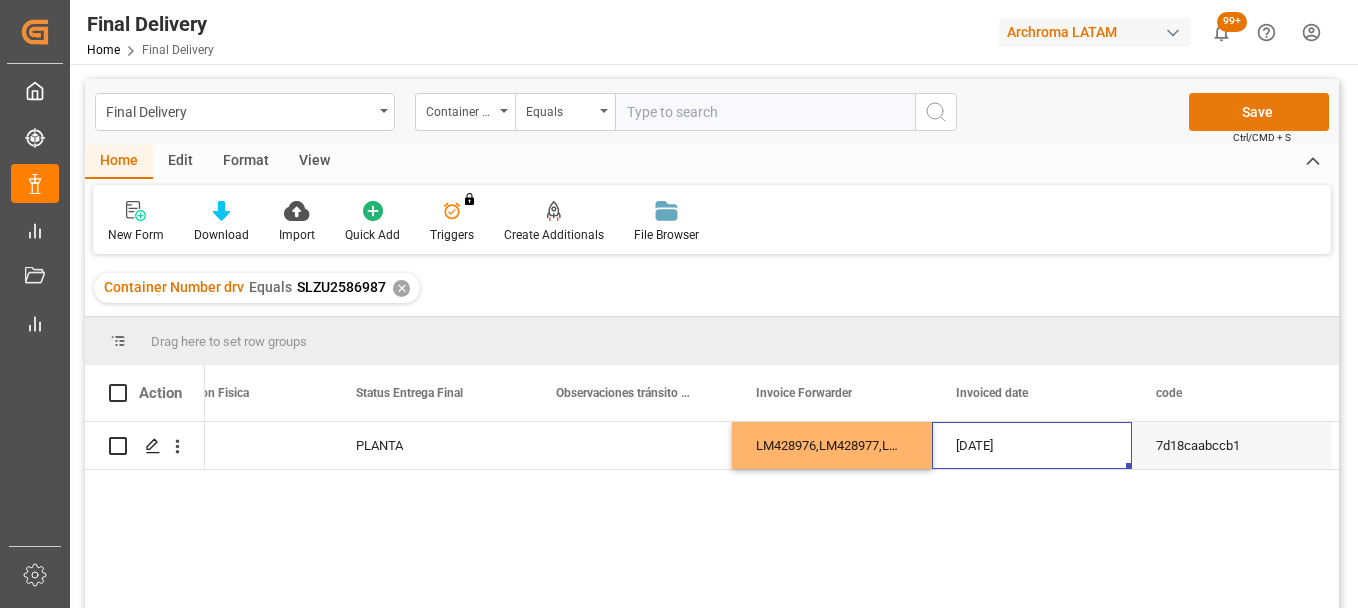 click on "Save" at bounding box center (1259, 112) 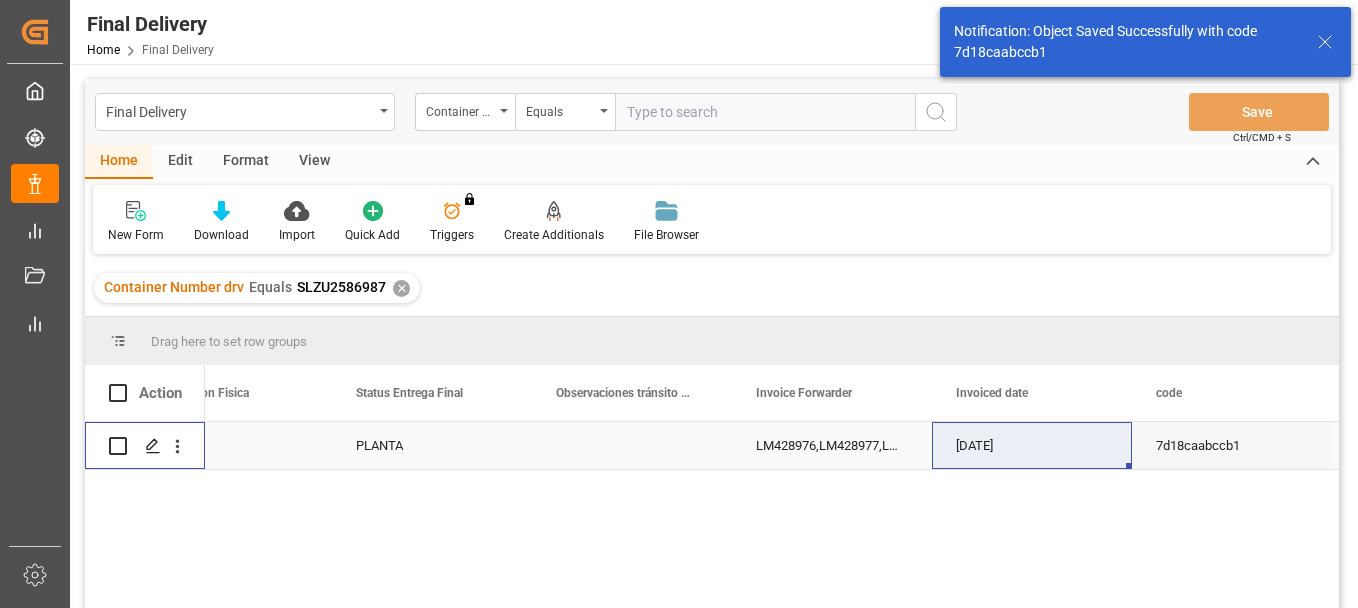 click at bounding box center [118, 446] 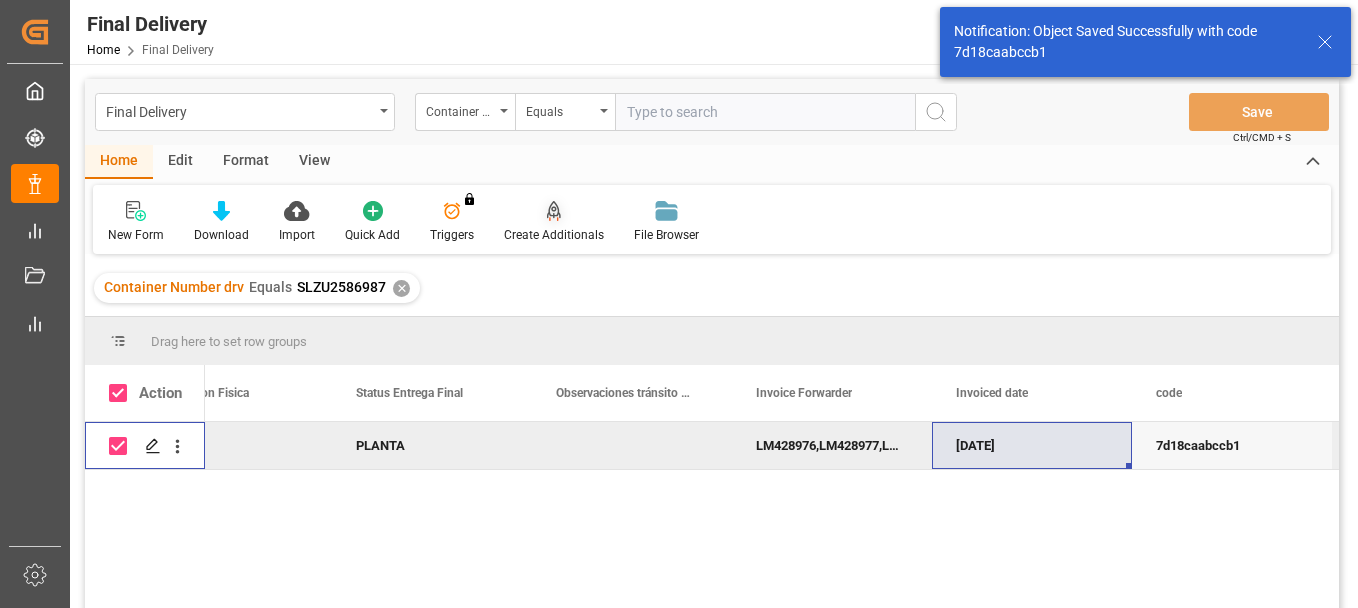 click on "Create Additionals" at bounding box center [554, 235] 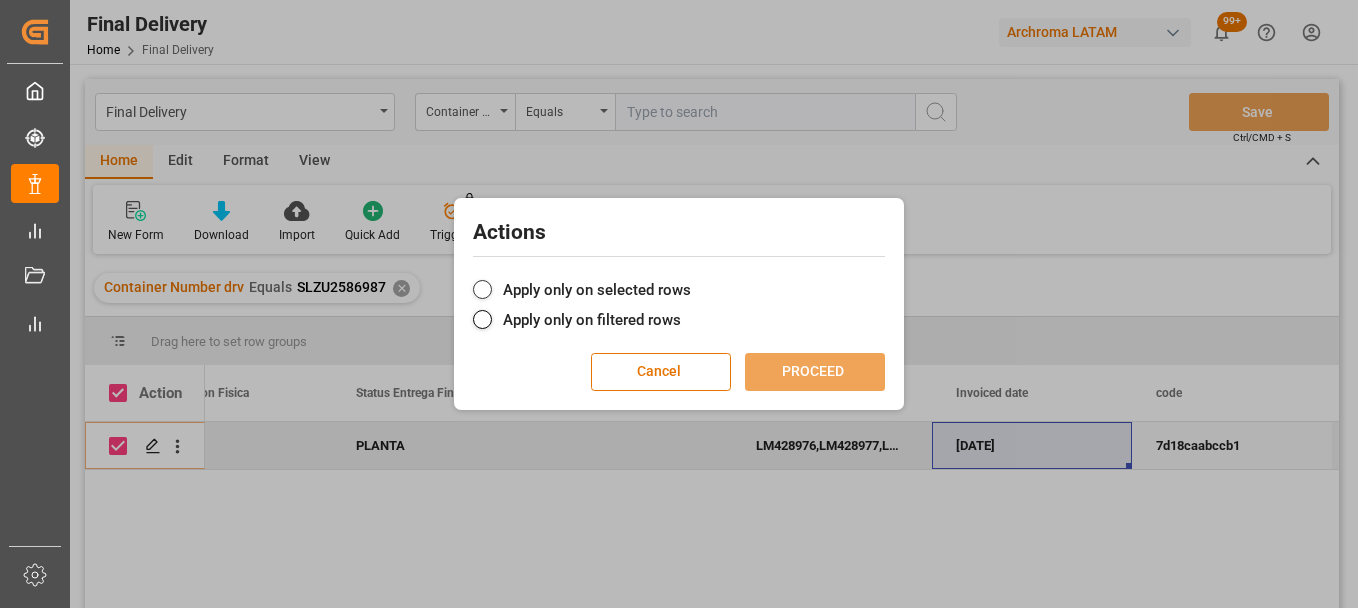 click on "Apply only on selected rows" at bounding box center (679, 290) 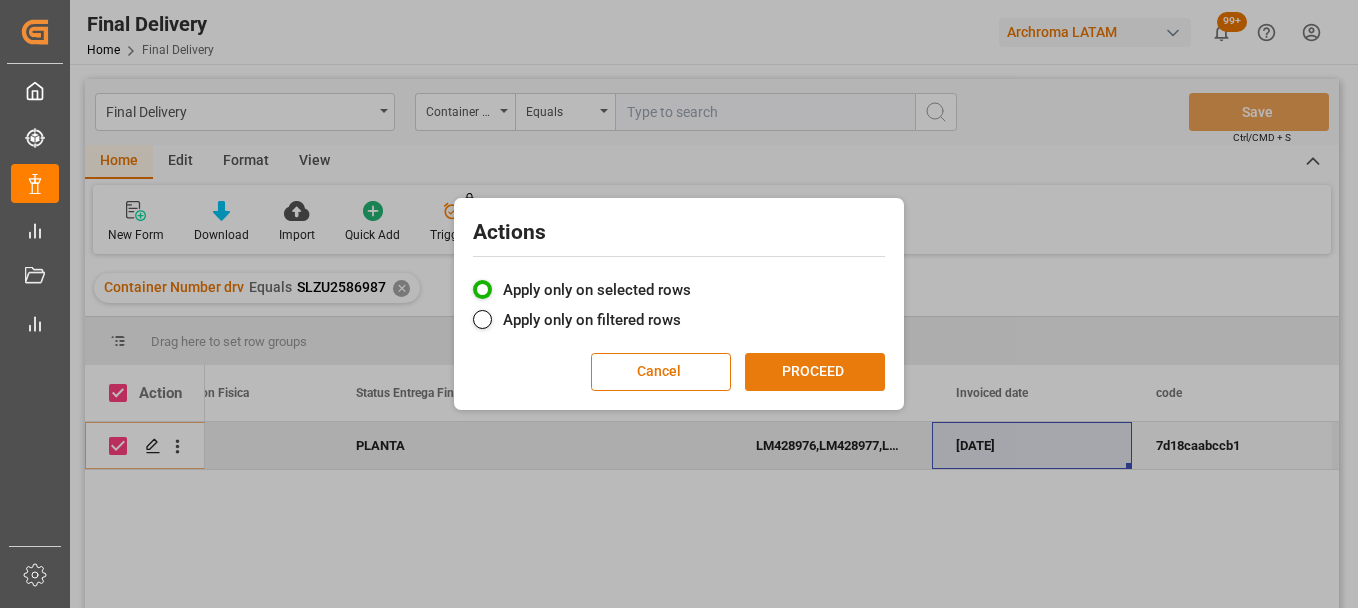 click on "PROCEED" at bounding box center [815, 372] 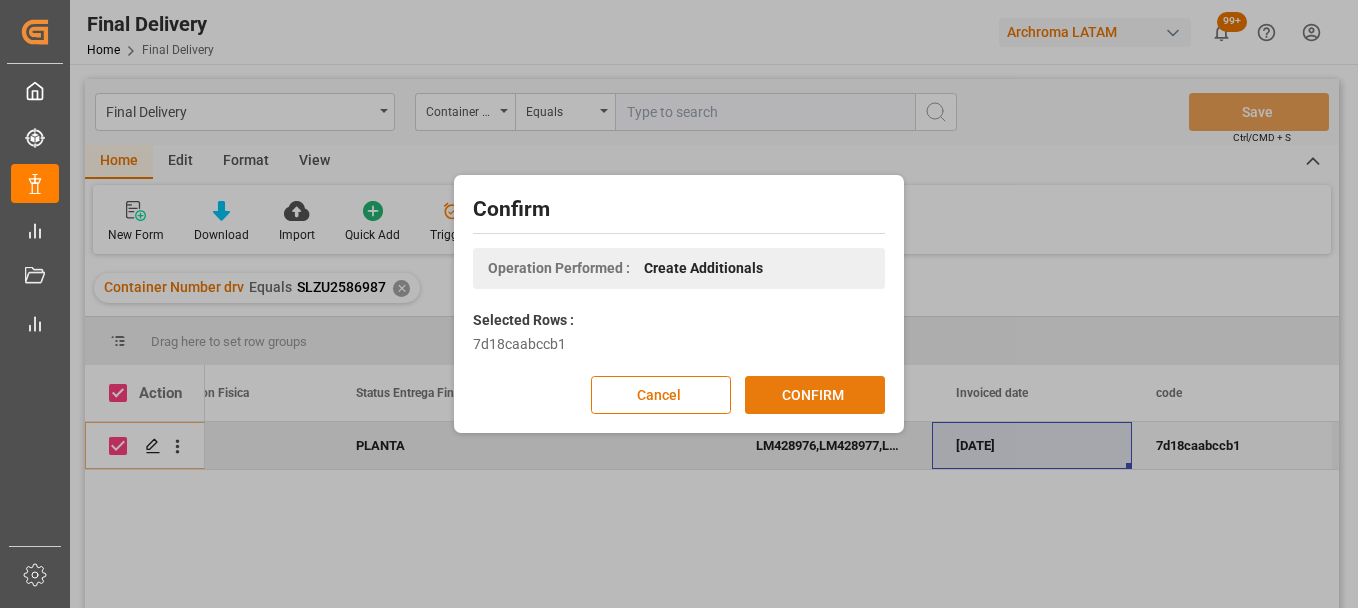click on "CONFIRM" at bounding box center [815, 395] 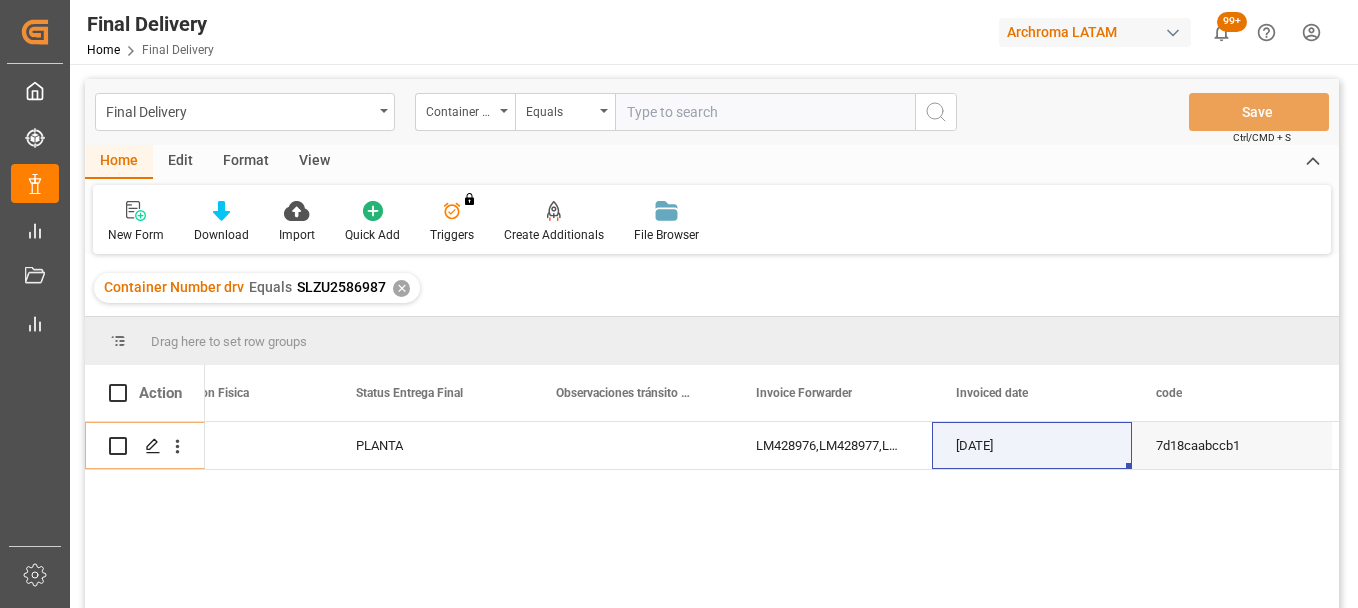 click on "✕" at bounding box center [401, 288] 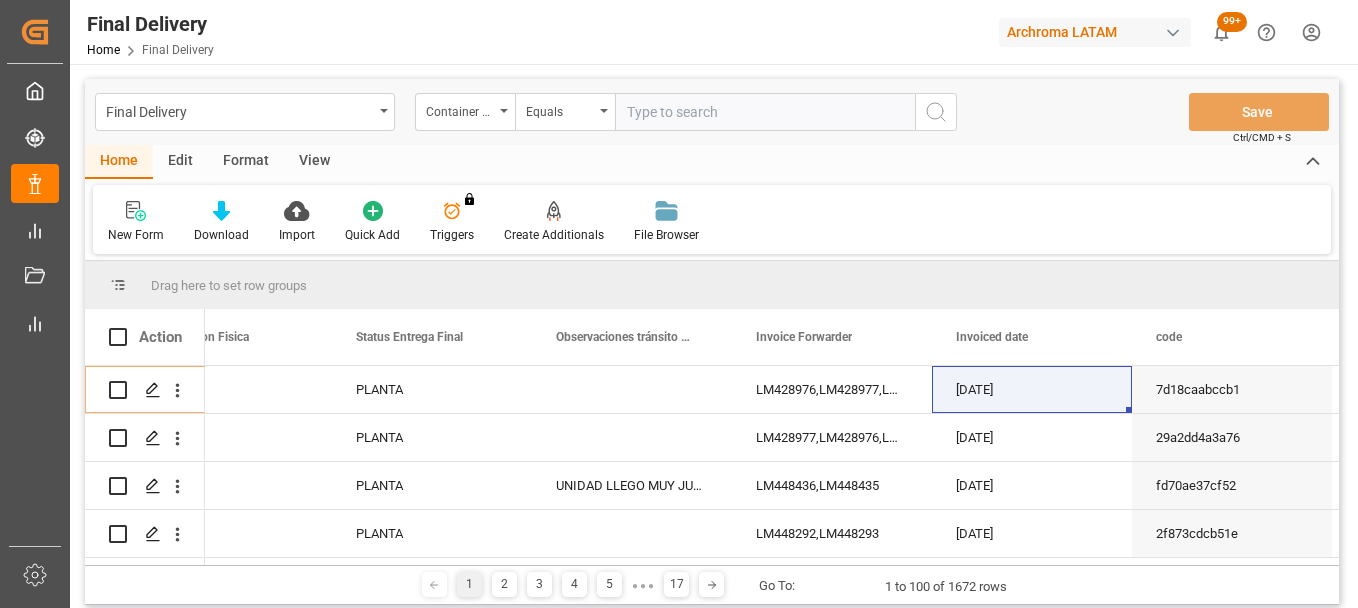 click at bounding box center [765, 112] 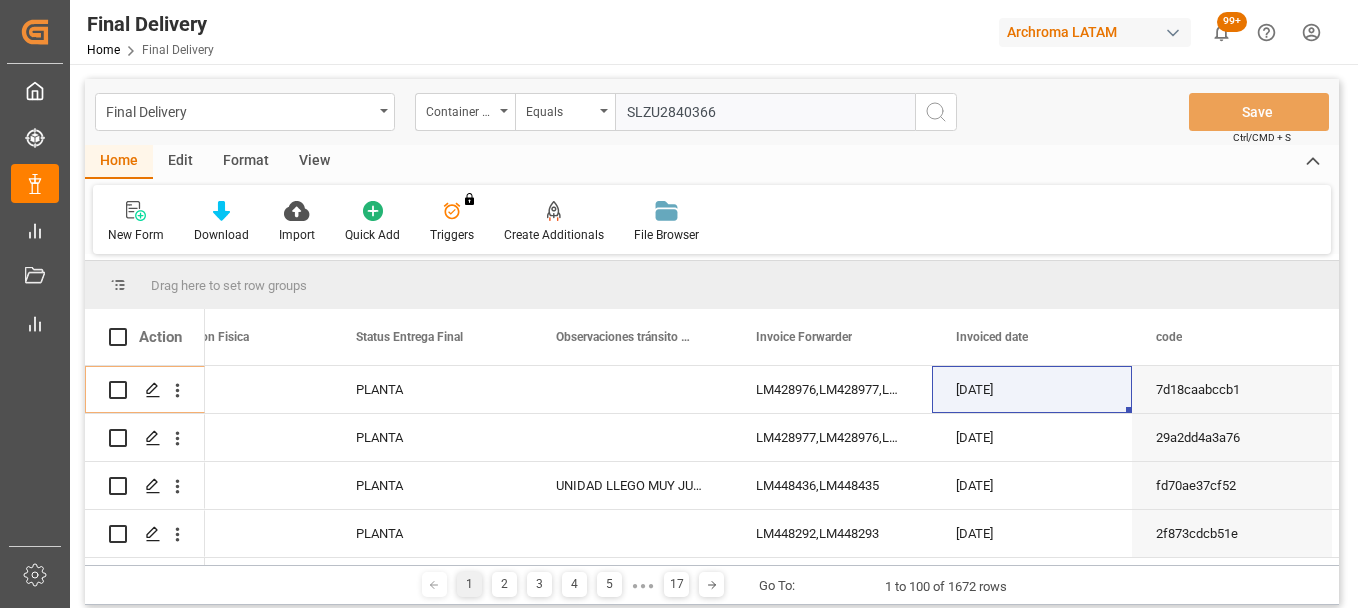 type 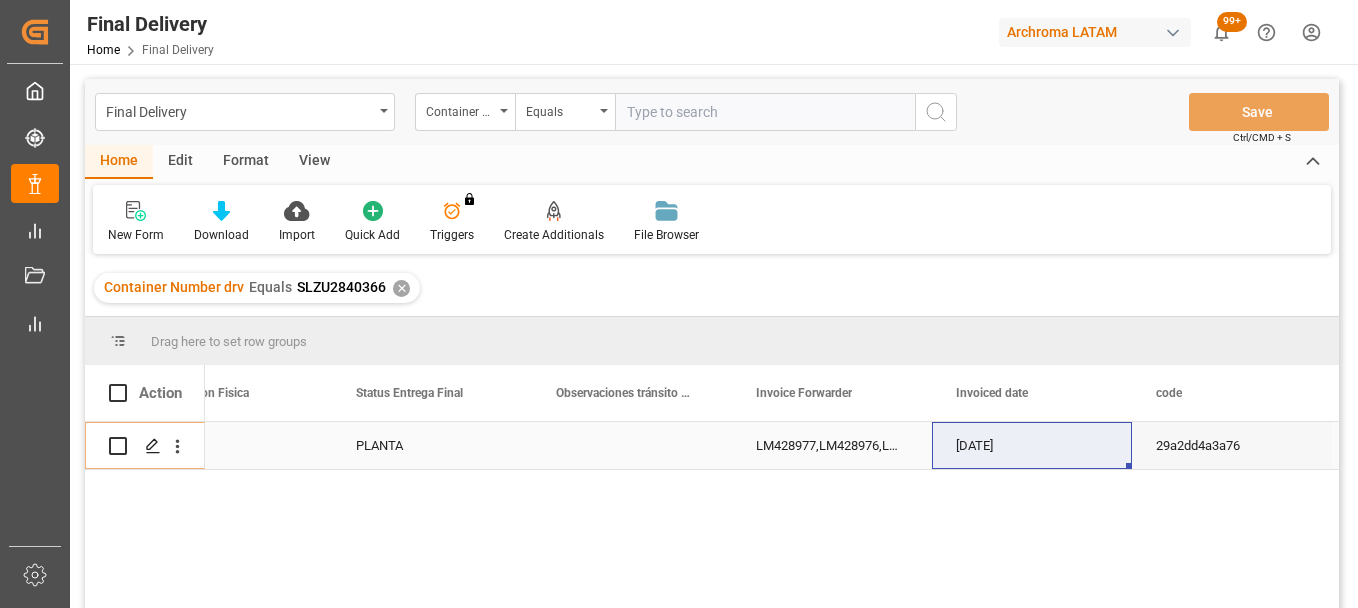 click on "LM428977,LM428976,LM448331" at bounding box center (832, 445) 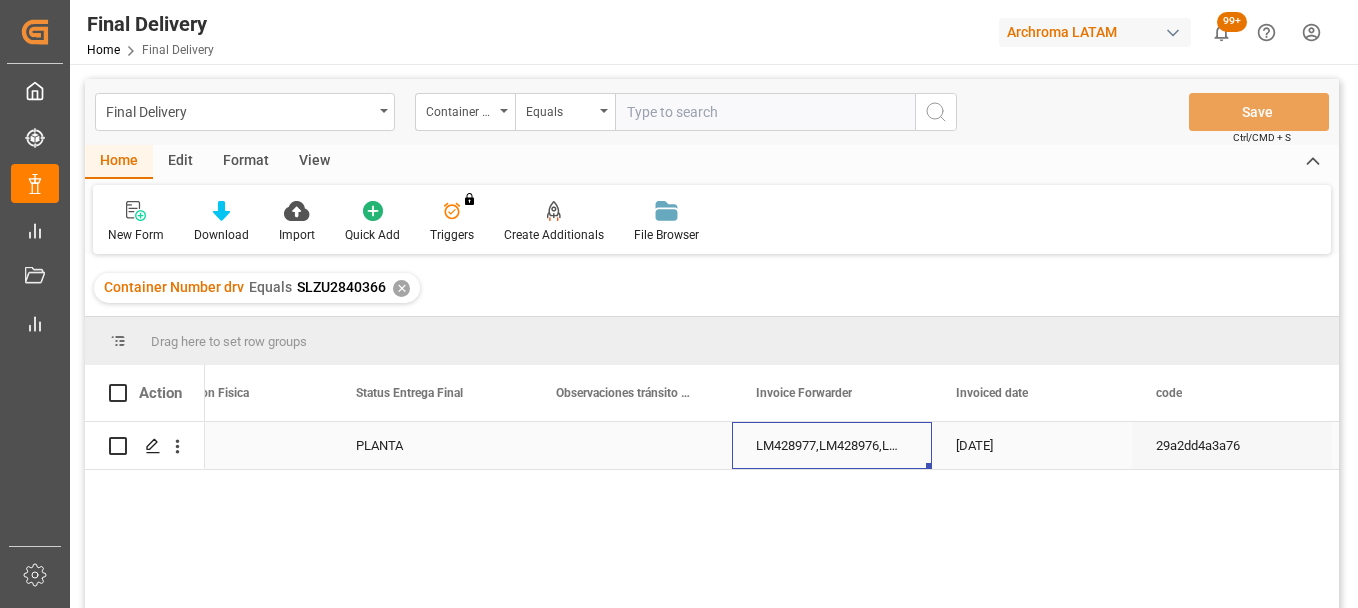 click on "LM428977,LM428976,LM448331" at bounding box center [832, 445] 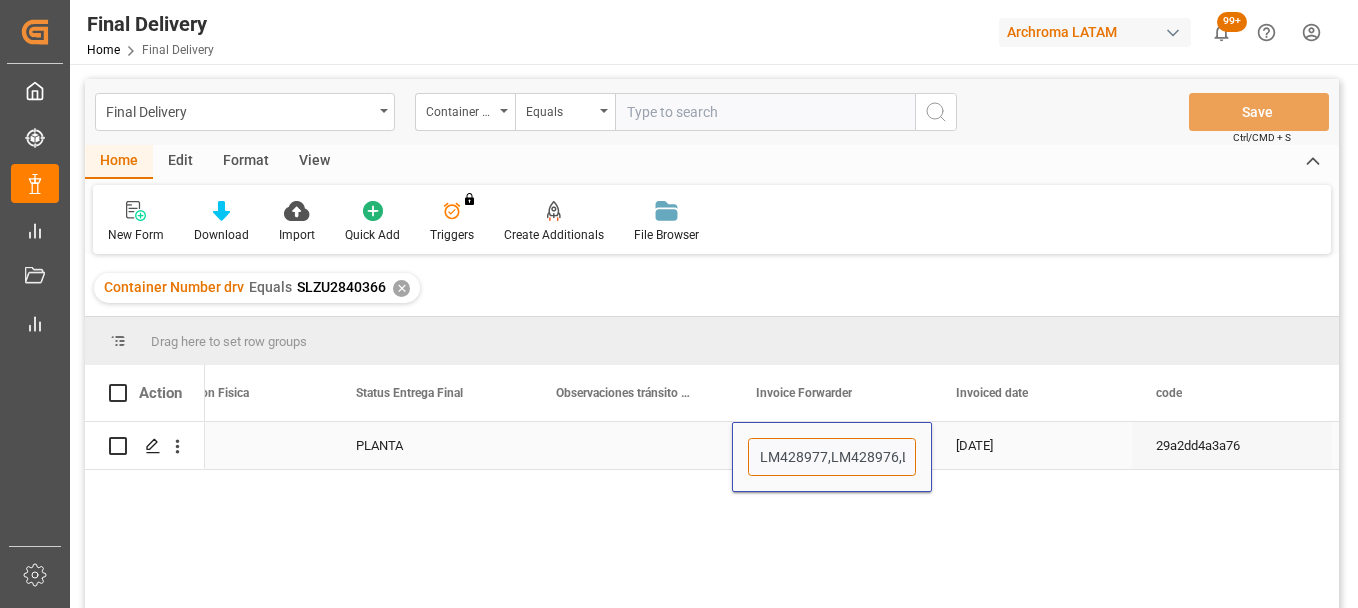 scroll, scrollTop: 0, scrollLeft: 61, axis: horizontal 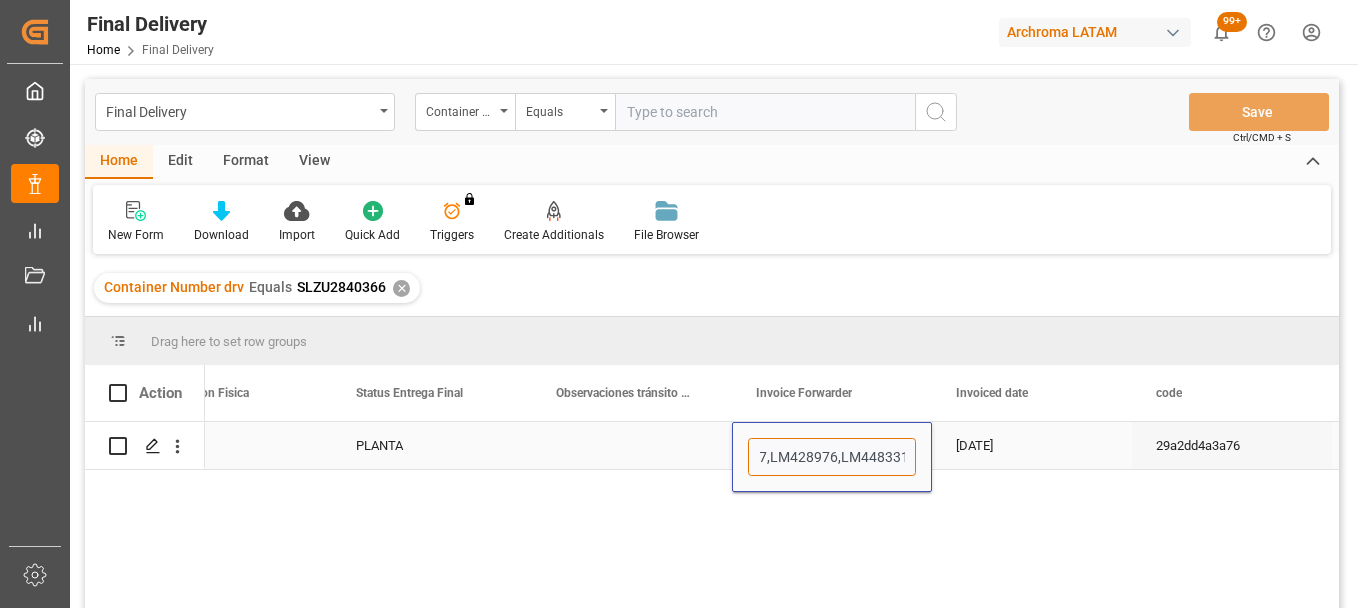drag, startPoint x: 881, startPoint y: 464, endPoint x: 918, endPoint y: 461, distance: 37.12142 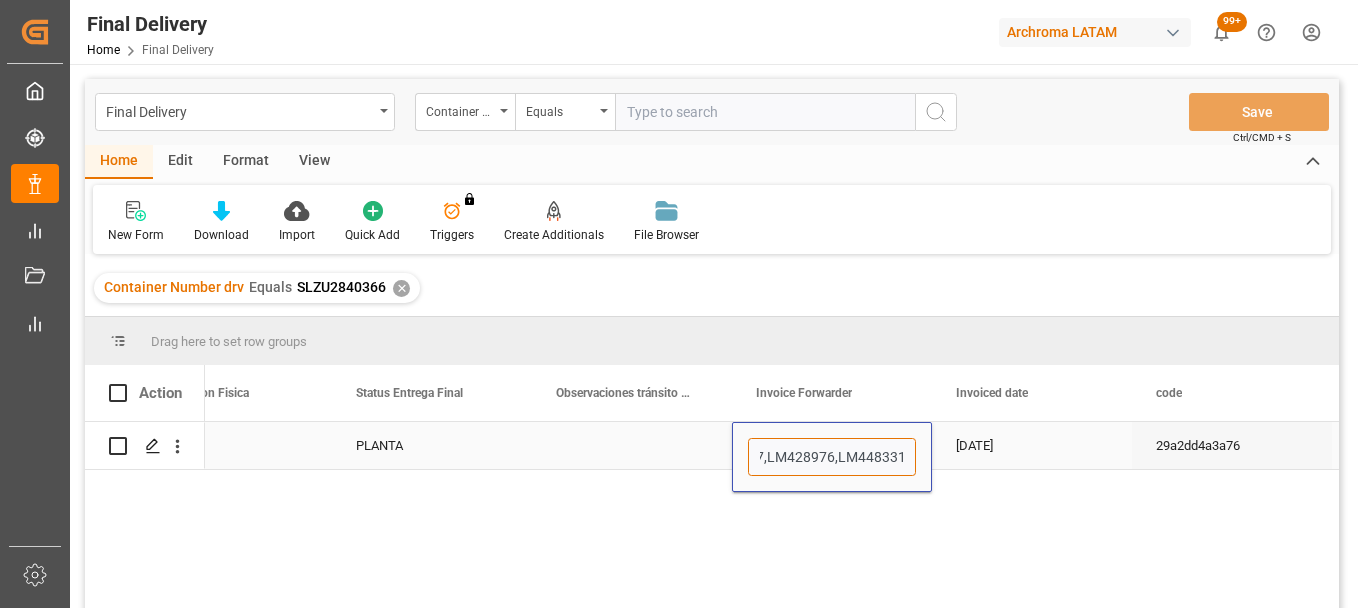 paste on "LM448330" 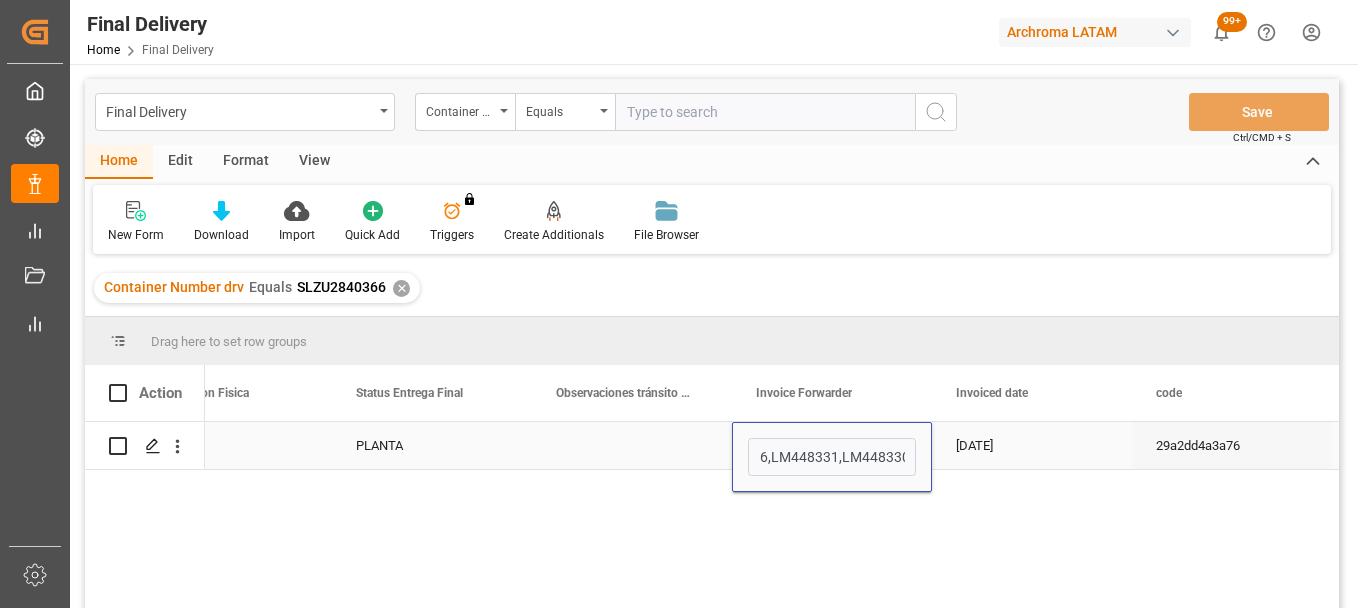 click on "02-01-2025" at bounding box center [1032, 445] 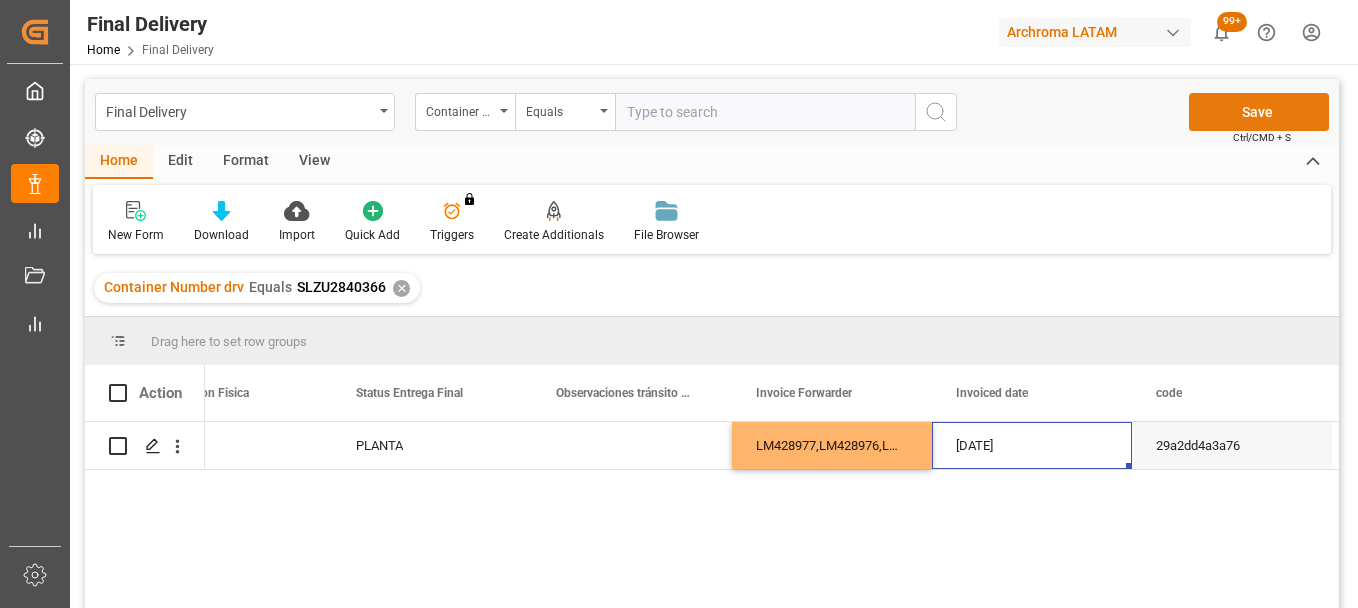 click on "Save Ctrl/CMD + S" at bounding box center [1259, 112] 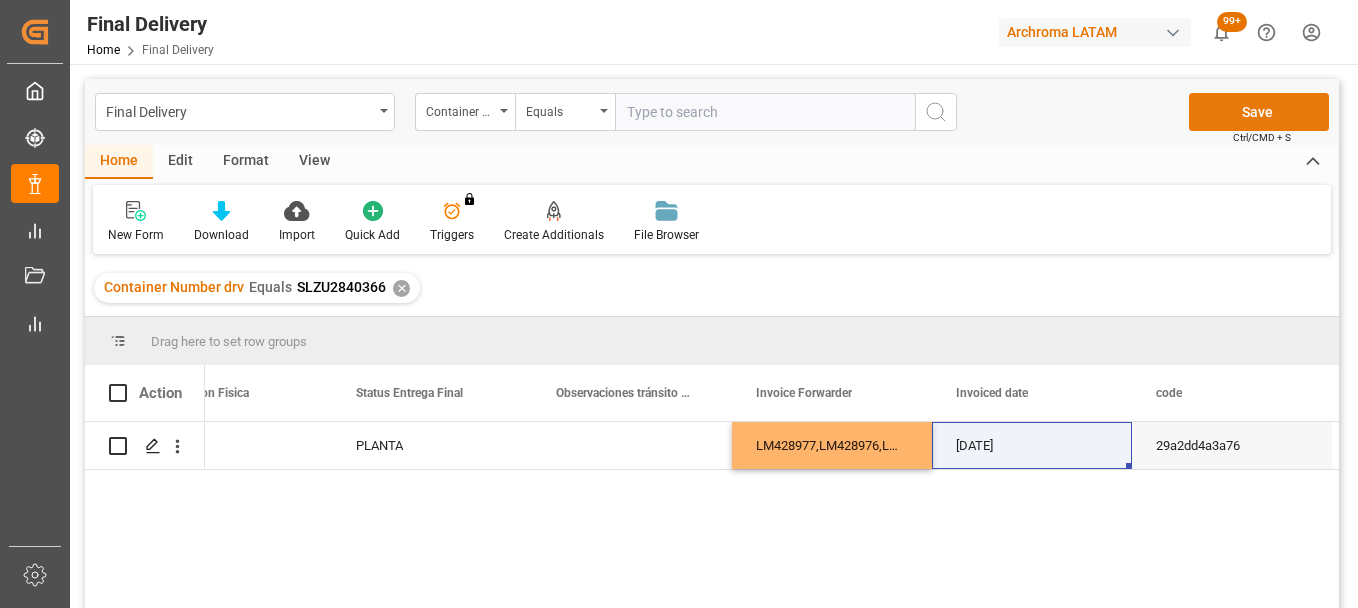 click on "Save" at bounding box center [1259, 112] 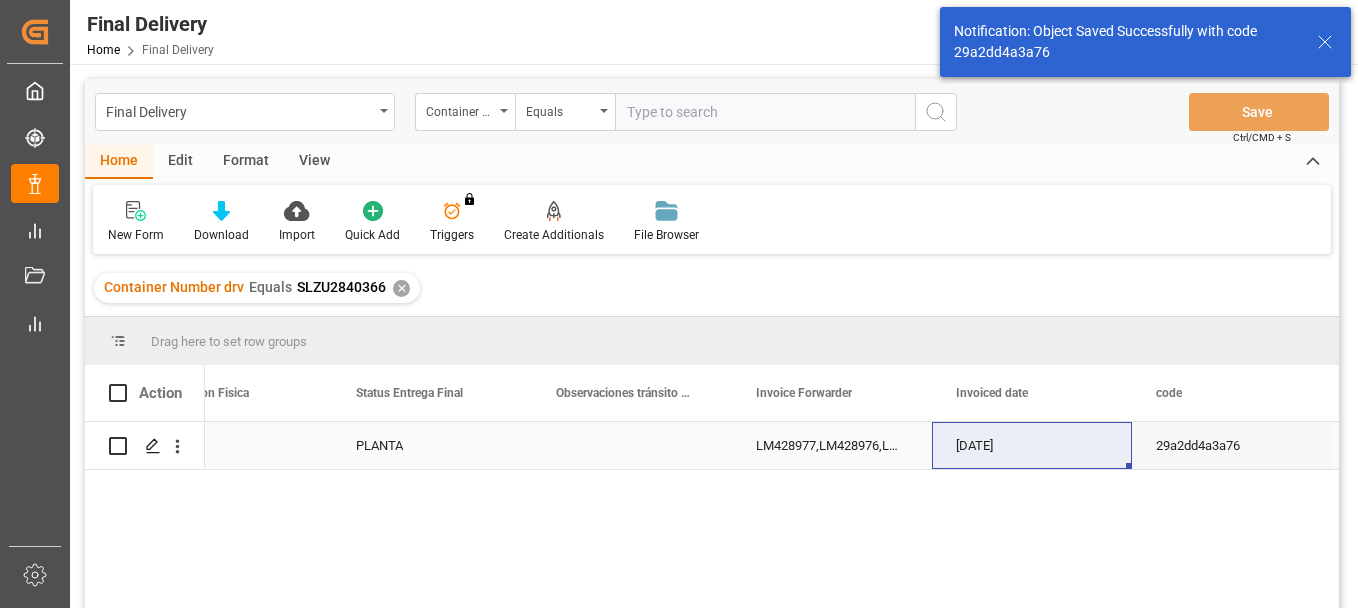 click at bounding box center [118, 446] 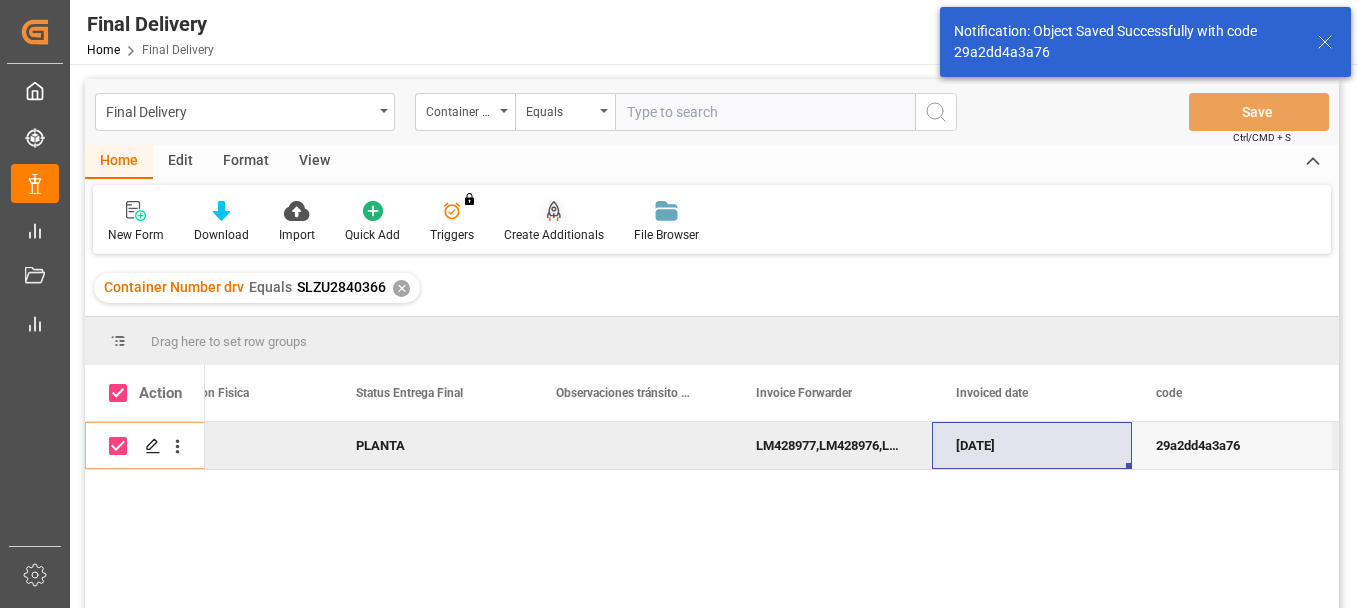 click on "Create Additionals" at bounding box center (554, 235) 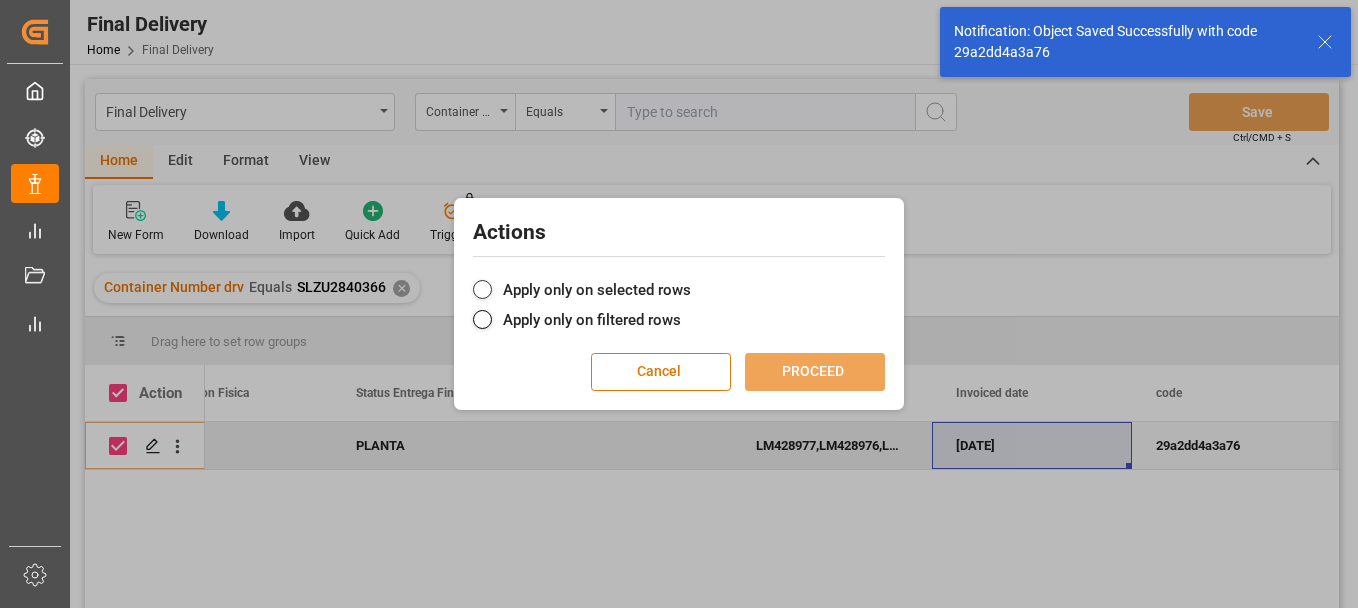 click at bounding box center (482, 289) 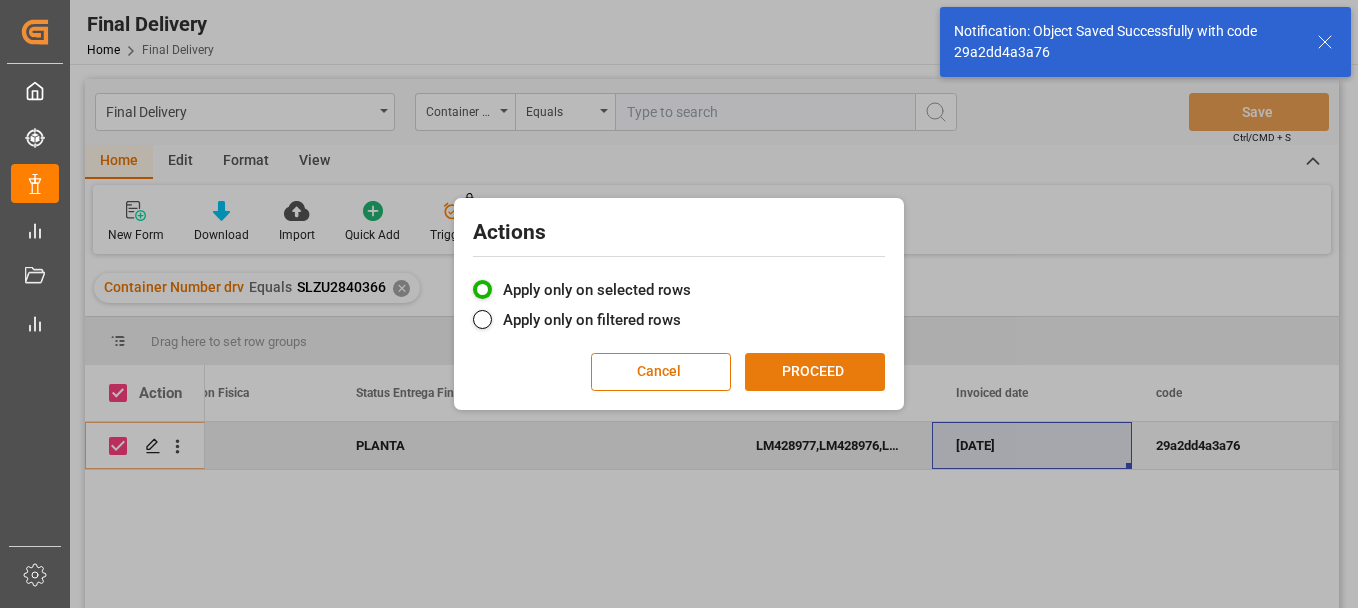 click on "PROCEED" at bounding box center (815, 372) 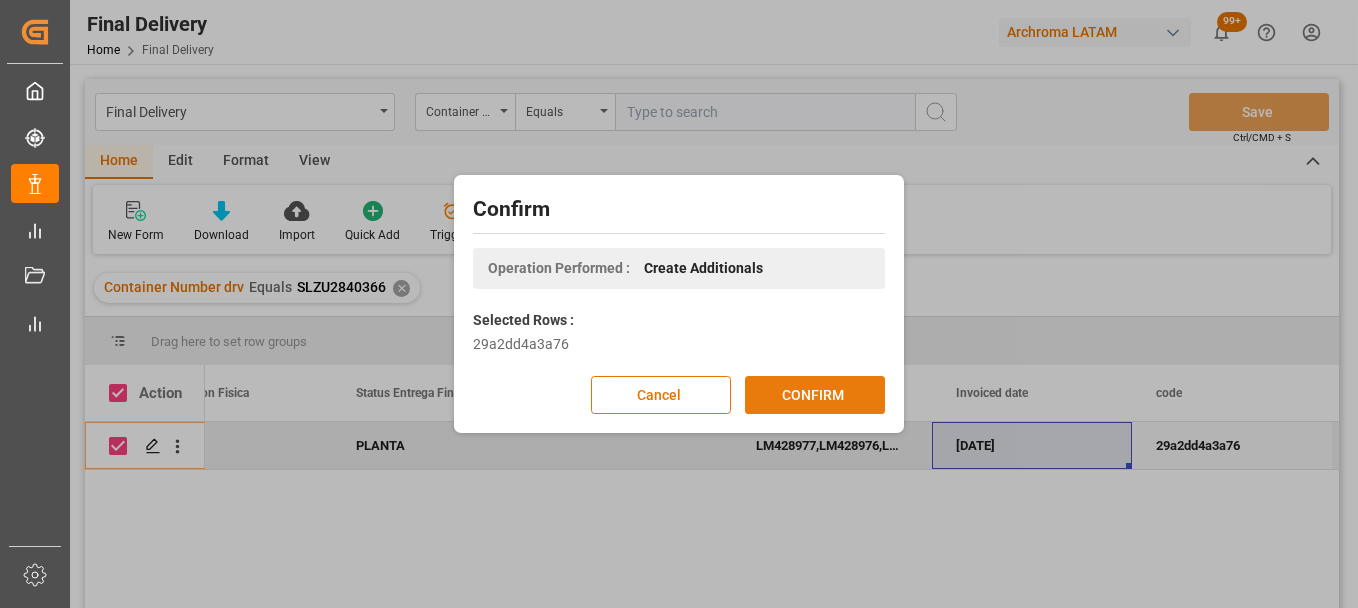 click on "CONFIRM" at bounding box center (815, 395) 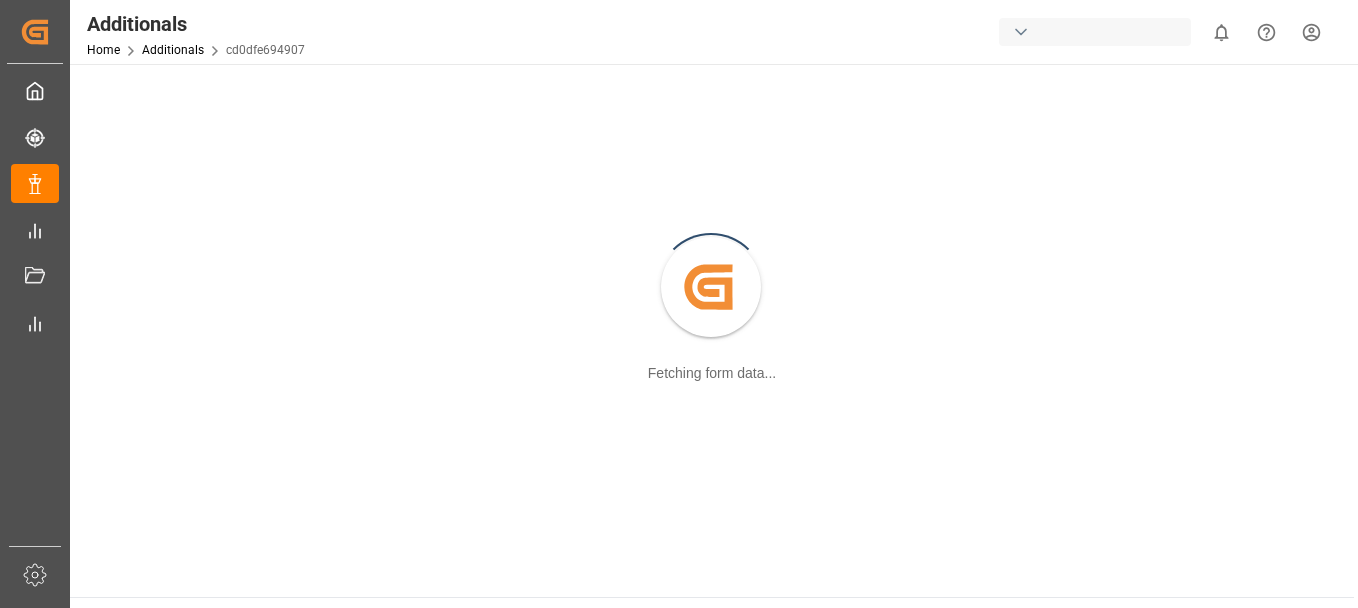 scroll, scrollTop: 0, scrollLeft: 0, axis: both 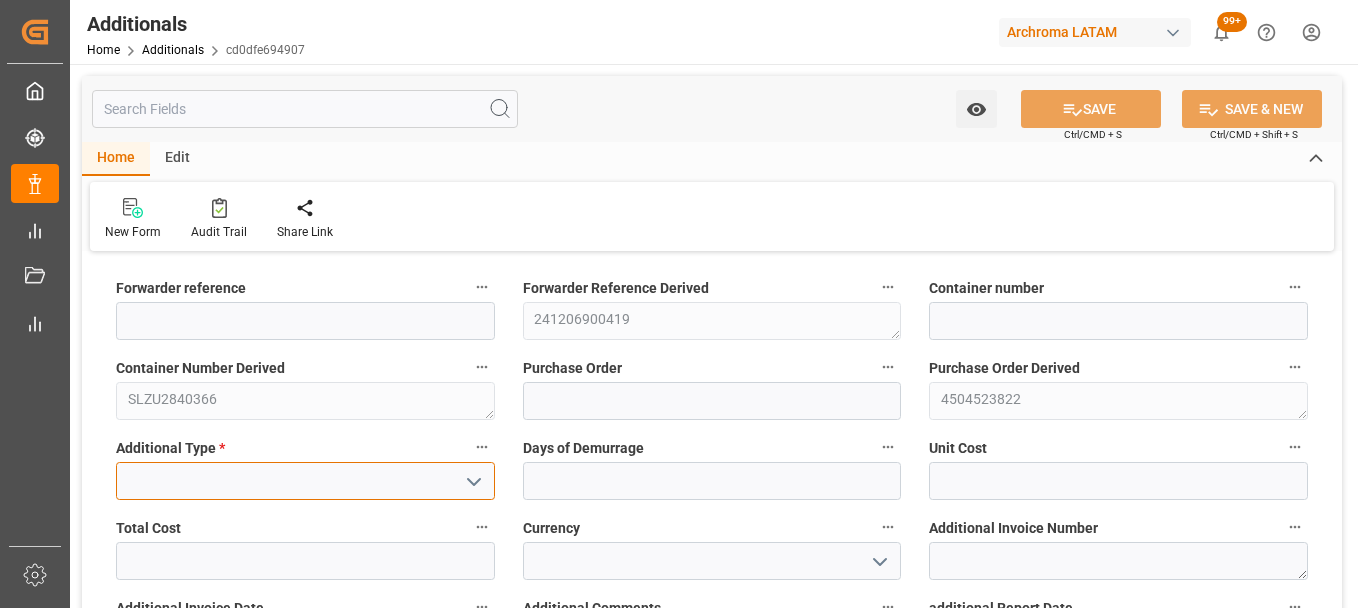 click at bounding box center [305, 481] 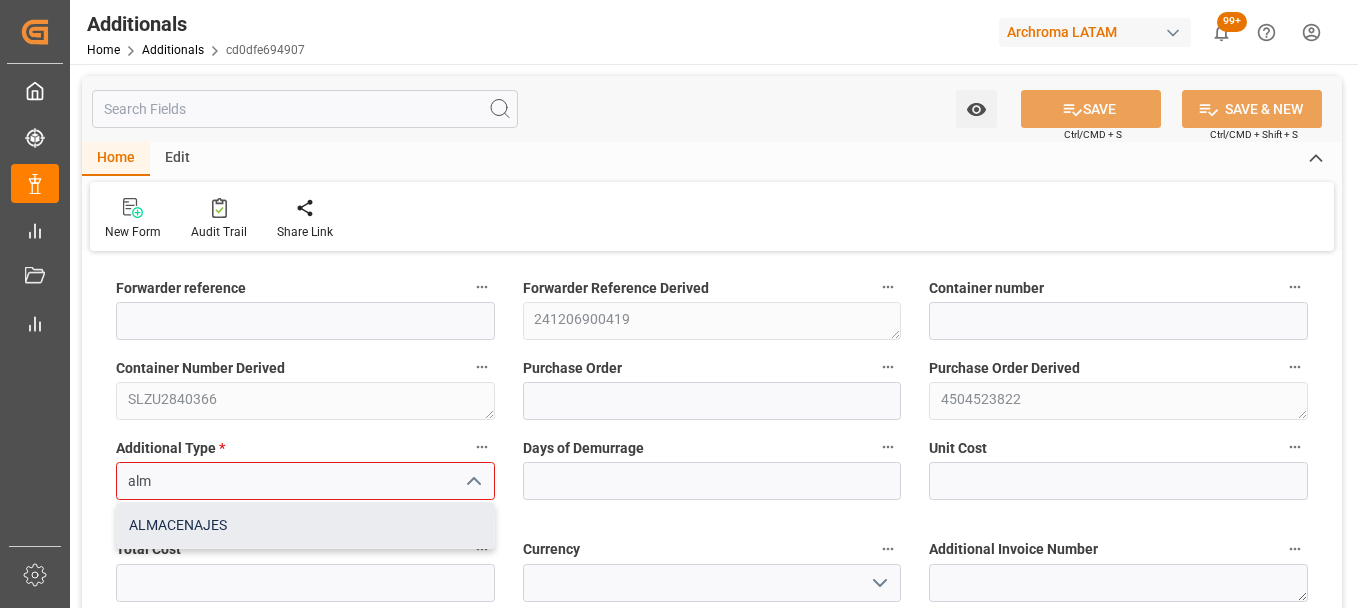 click on "ALMACENAJES" at bounding box center (305, 525) 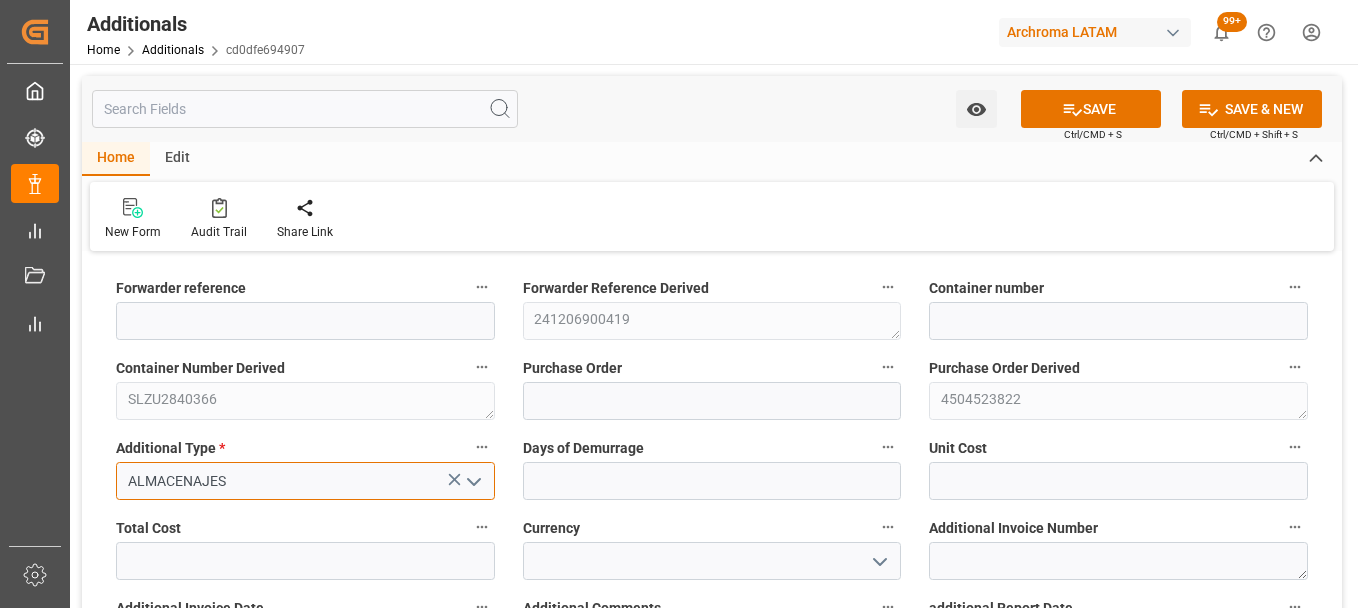 type on "ALMACENAJES" 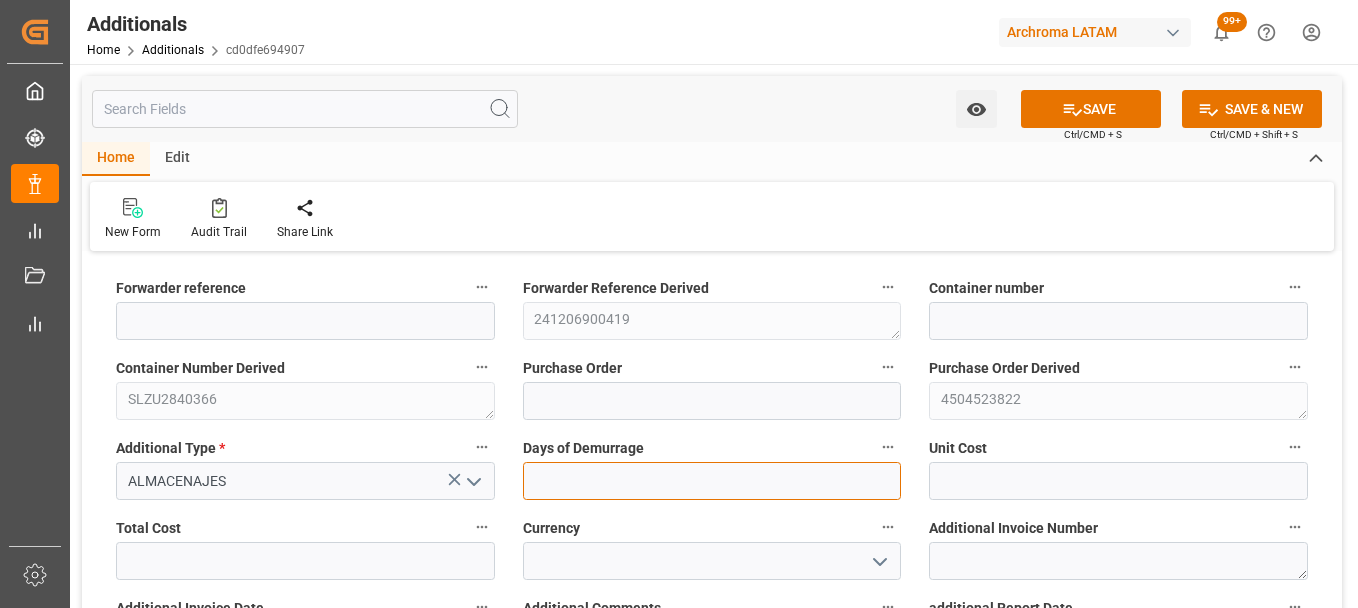 click at bounding box center [712, 481] 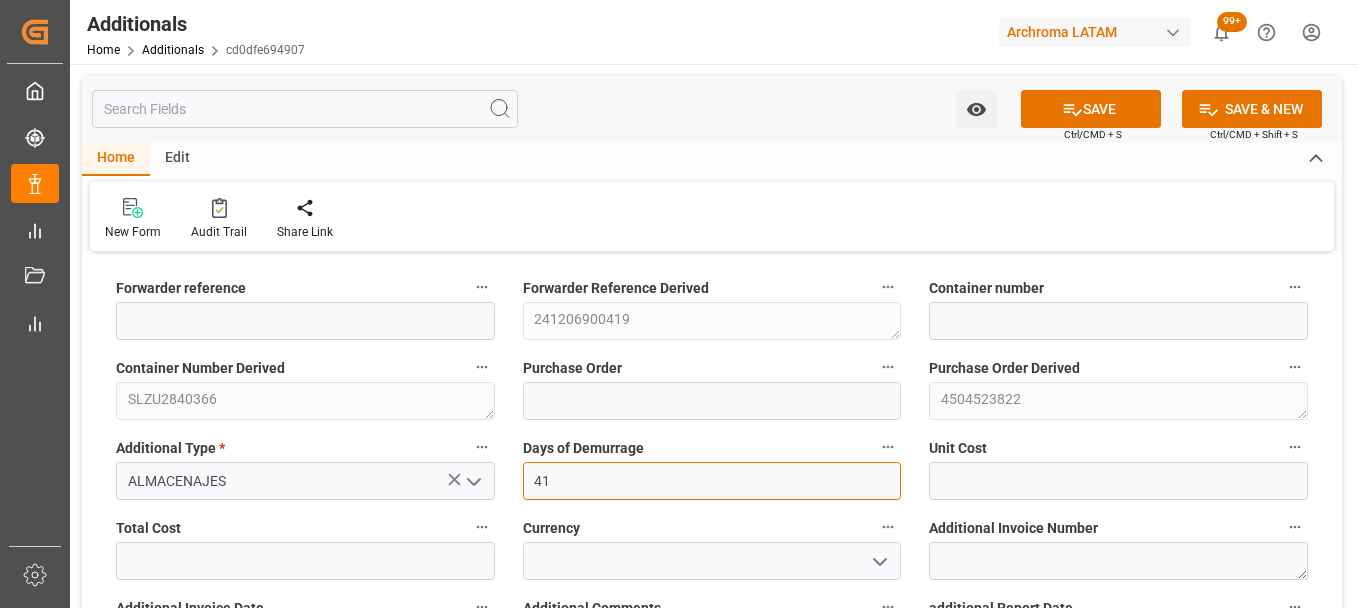 type on "41" 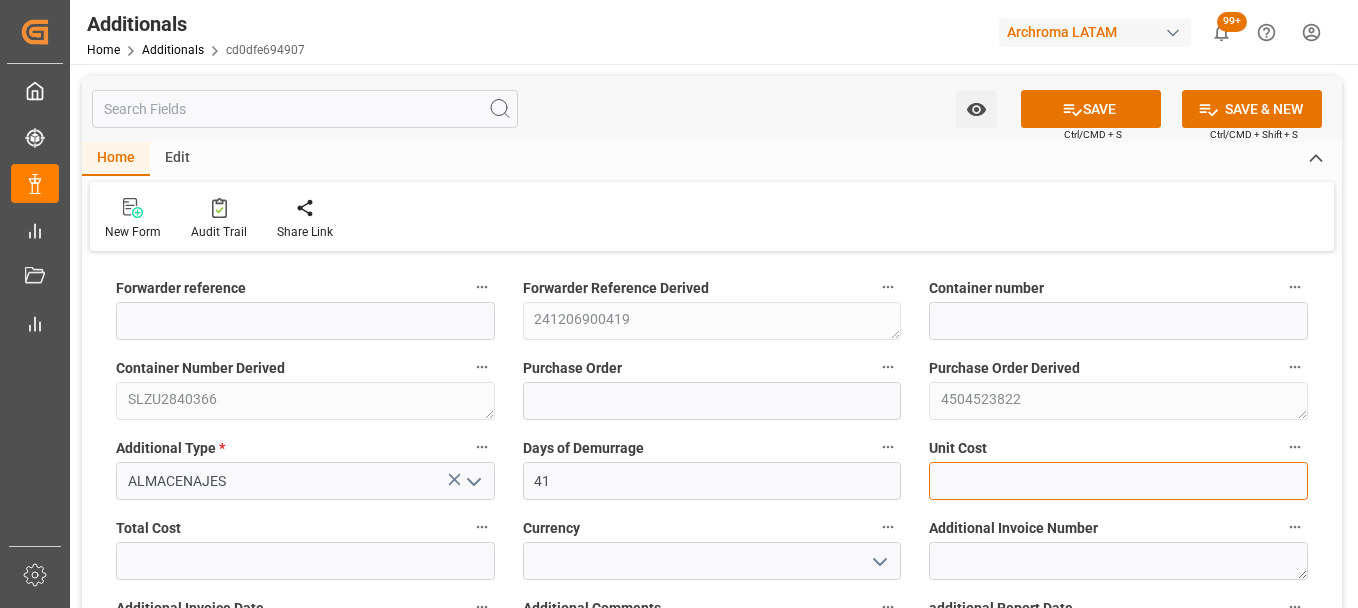 click at bounding box center [1118, 481] 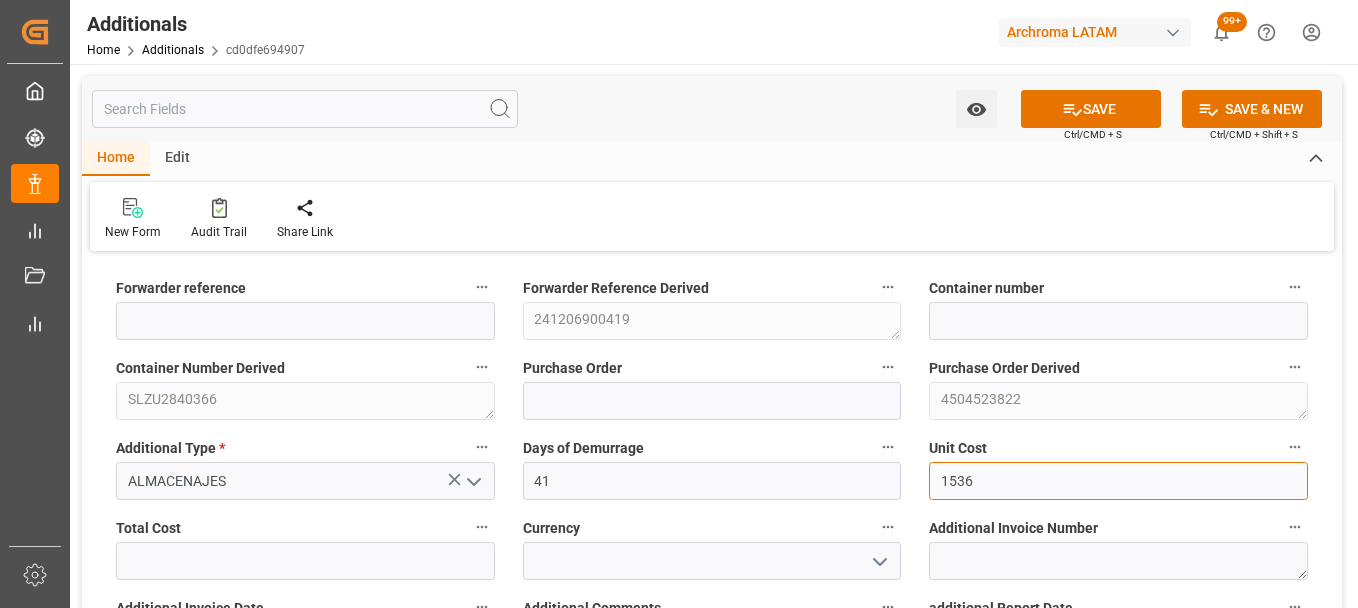 scroll, scrollTop: 100, scrollLeft: 0, axis: vertical 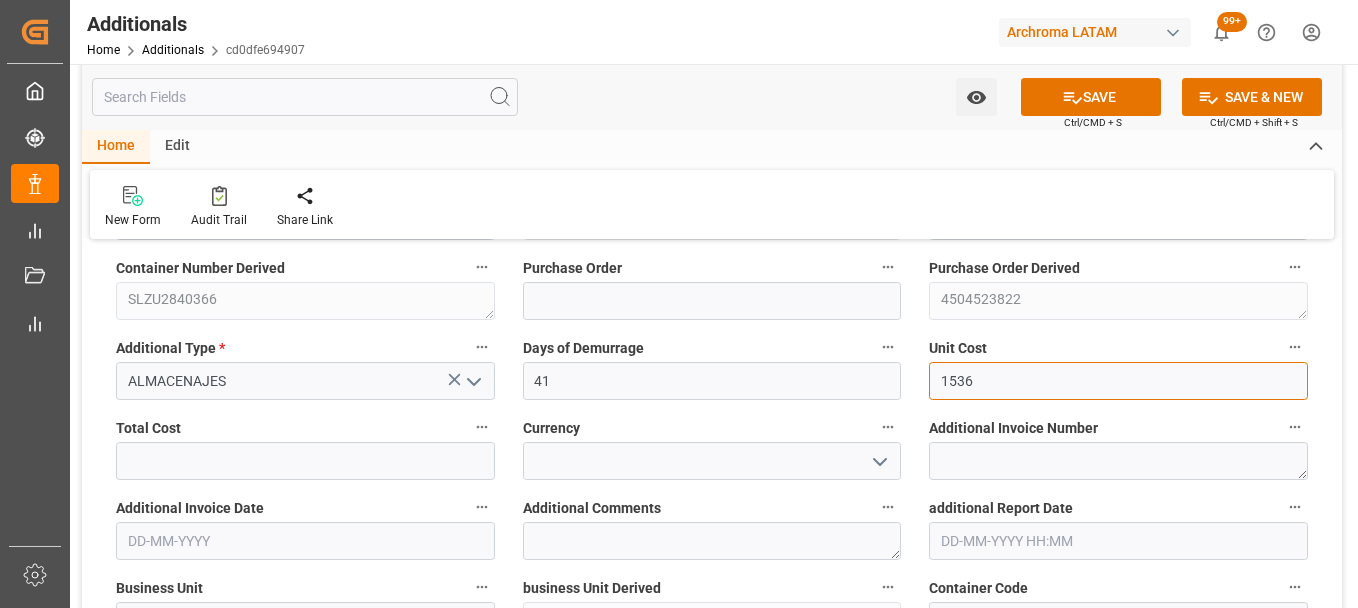 type on "1536" 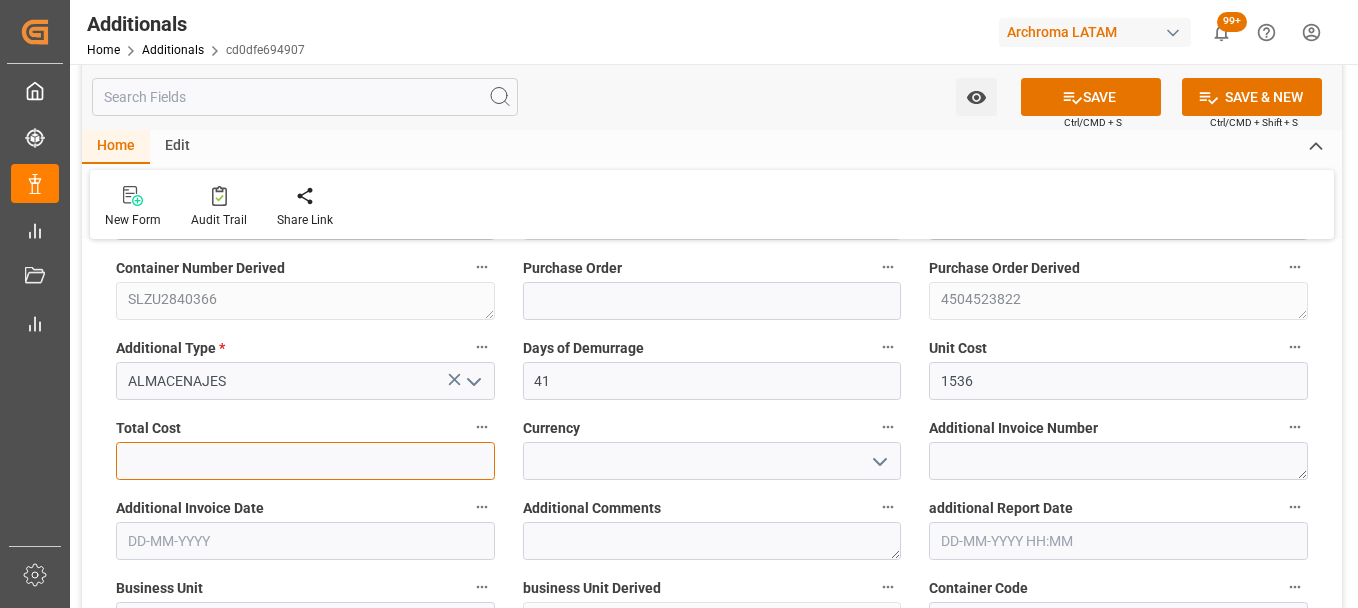 click at bounding box center [305, 461] 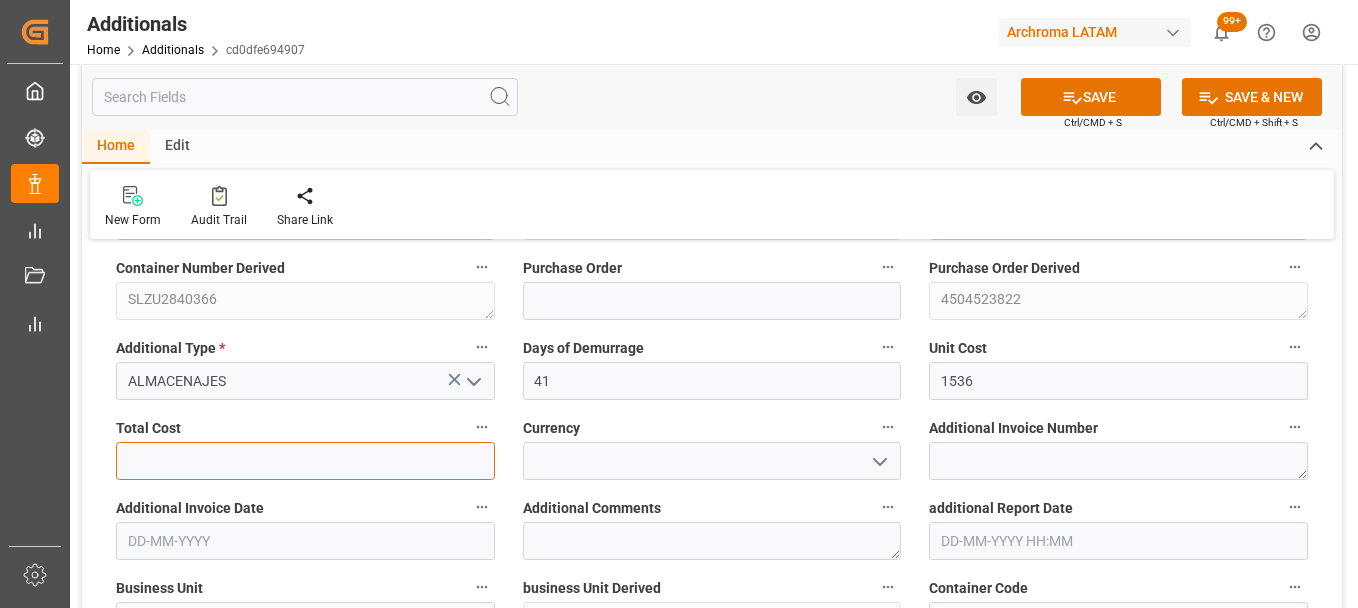click at bounding box center [305, 461] 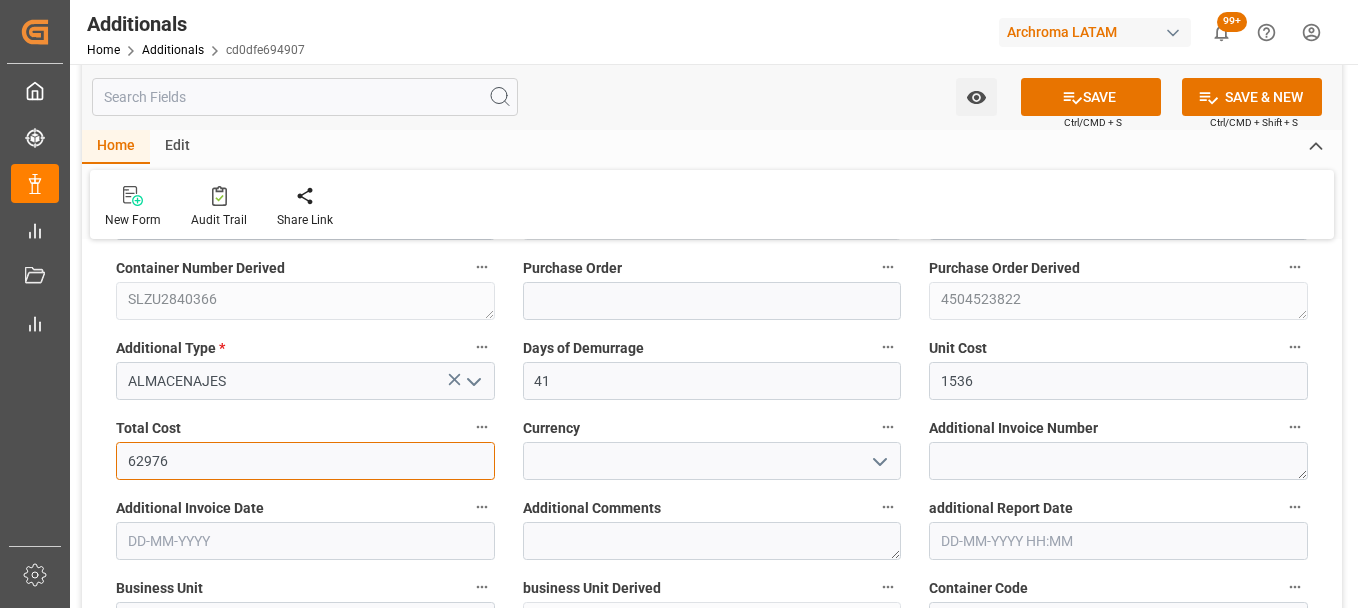 type on "62976" 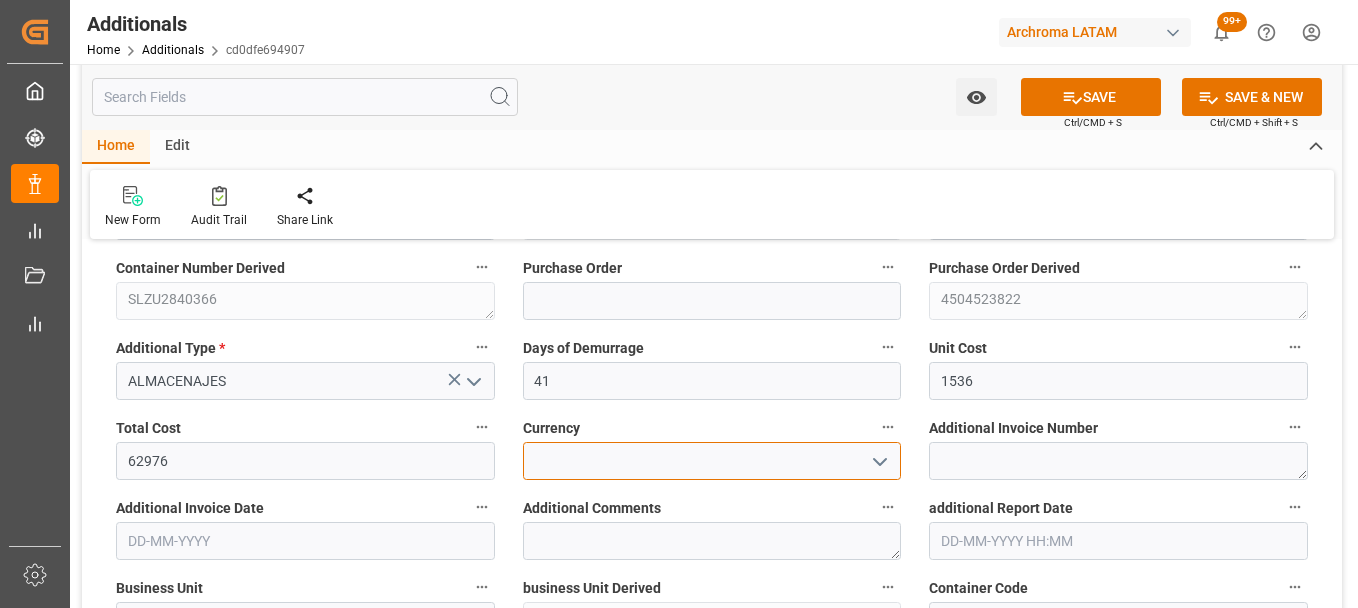 click at bounding box center (712, 461) 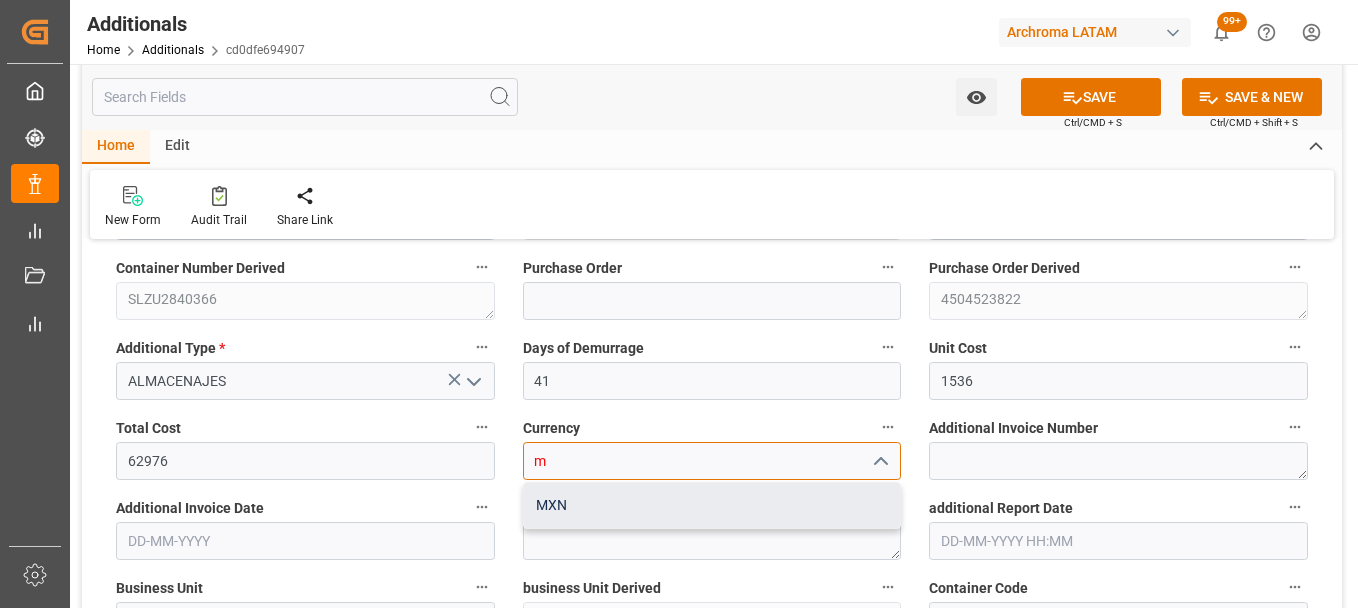 click on "MXN" at bounding box center (712, 505) 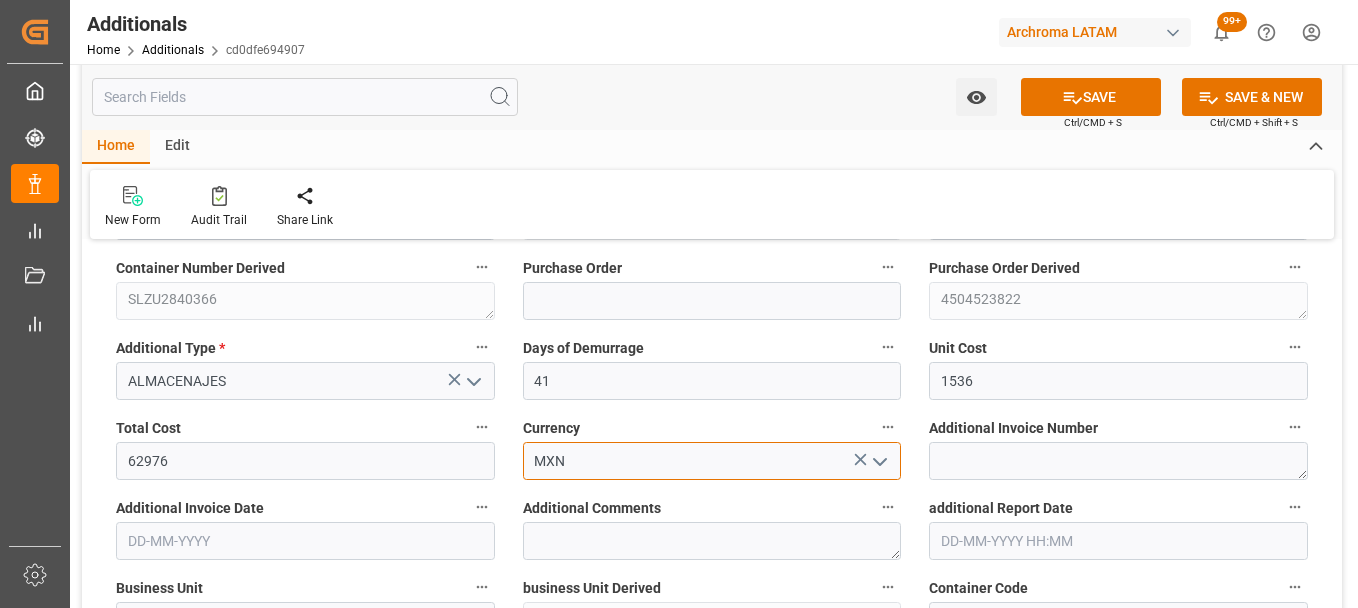 type on "MXN" 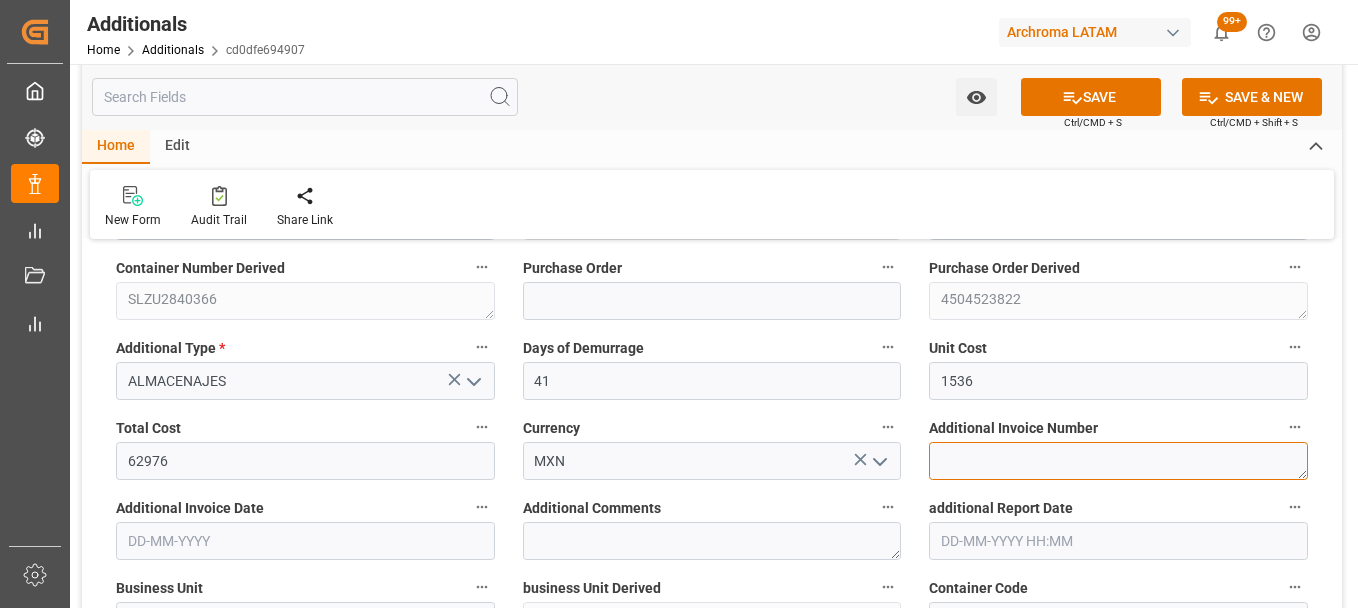 click at bounding box center (1118, 461) 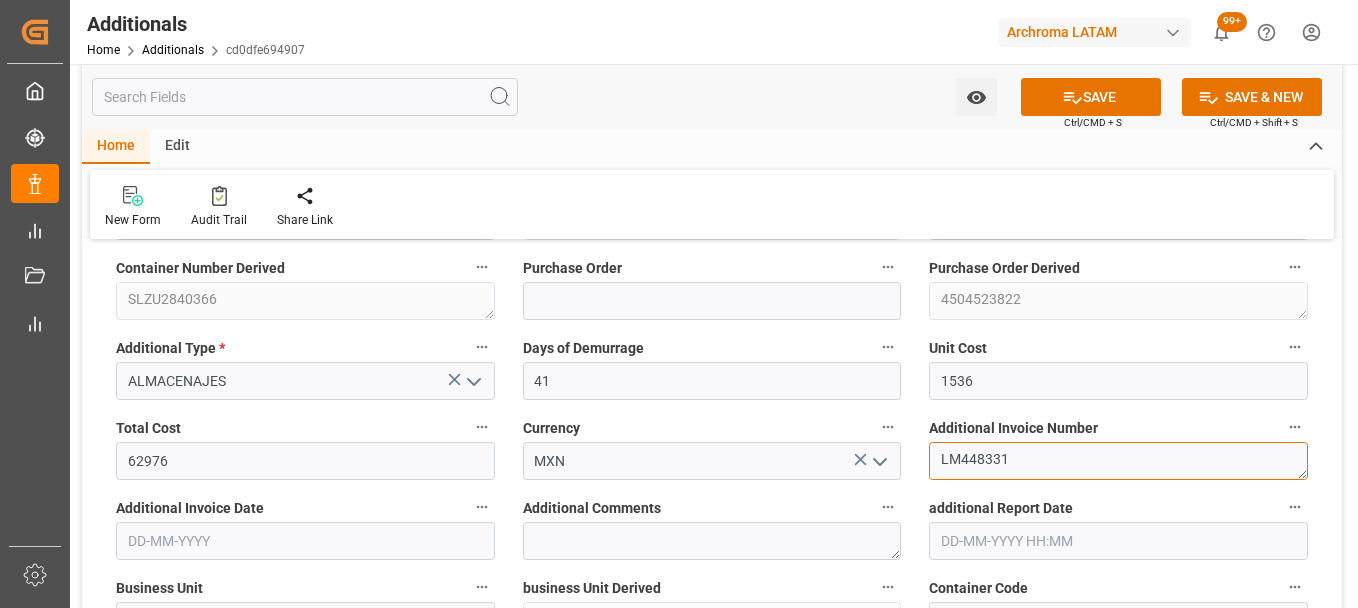 scroll, scrollTop: 200, scrollLeft: 0, axis: vertical 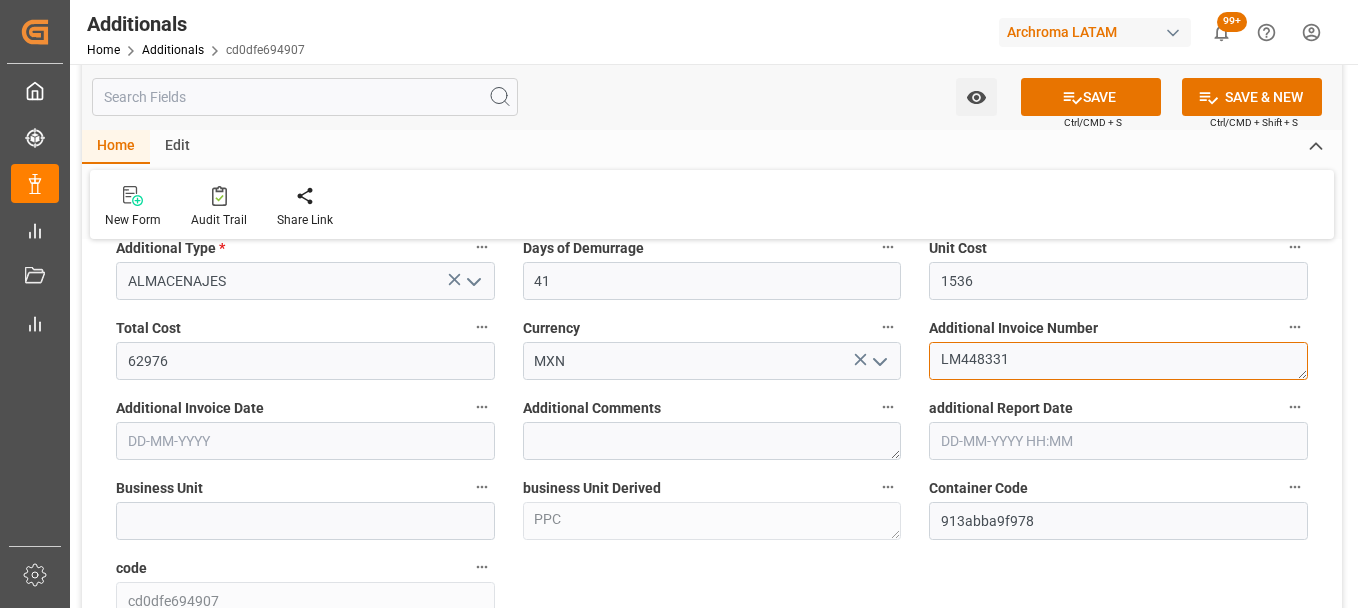 type on "LM448331" 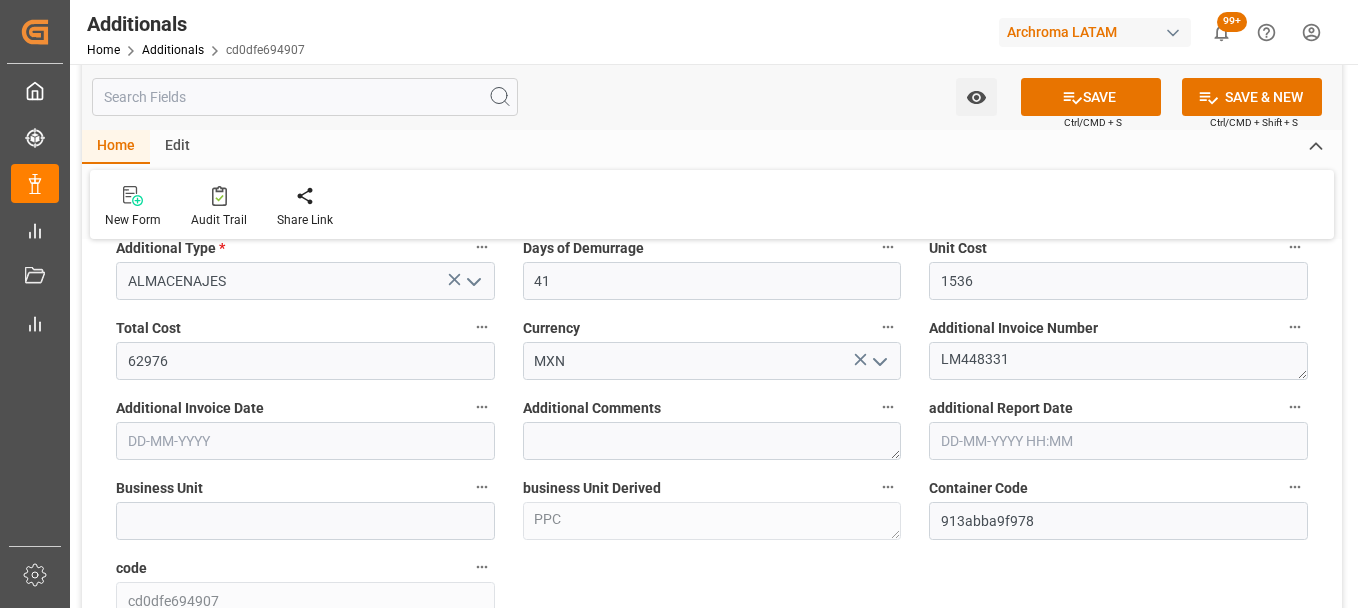 click at bounding box center [305, 441] 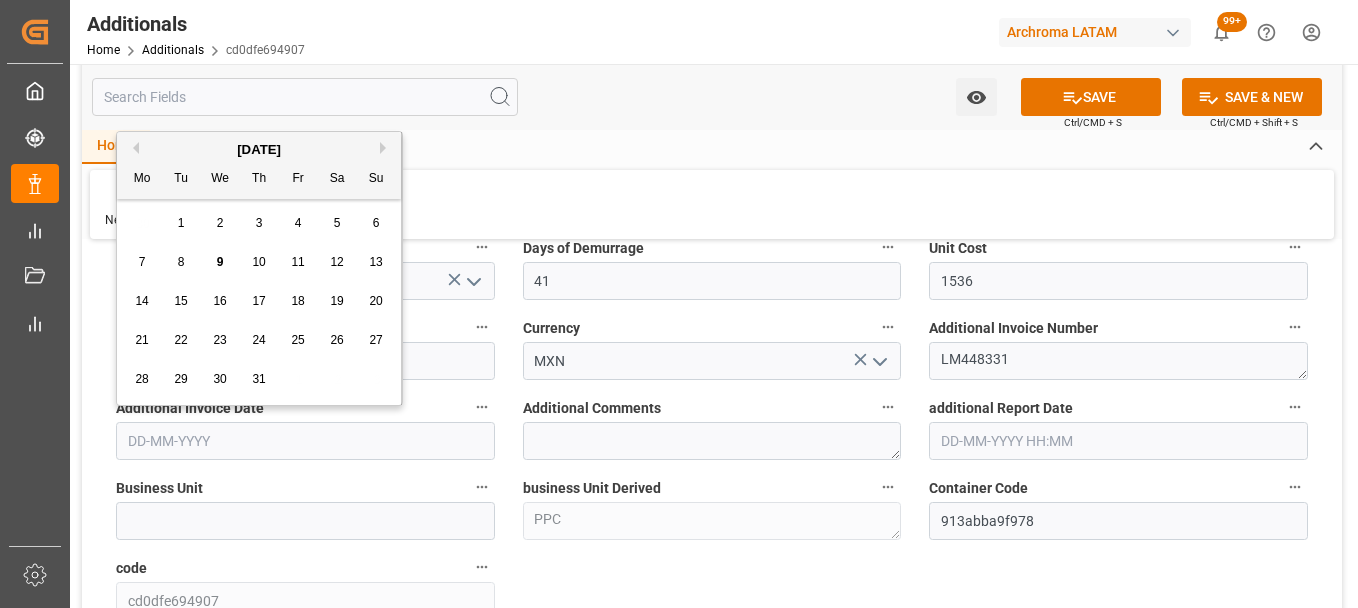 click on "30 1 2 3 4 5 6" at bounding box center [259, 223] 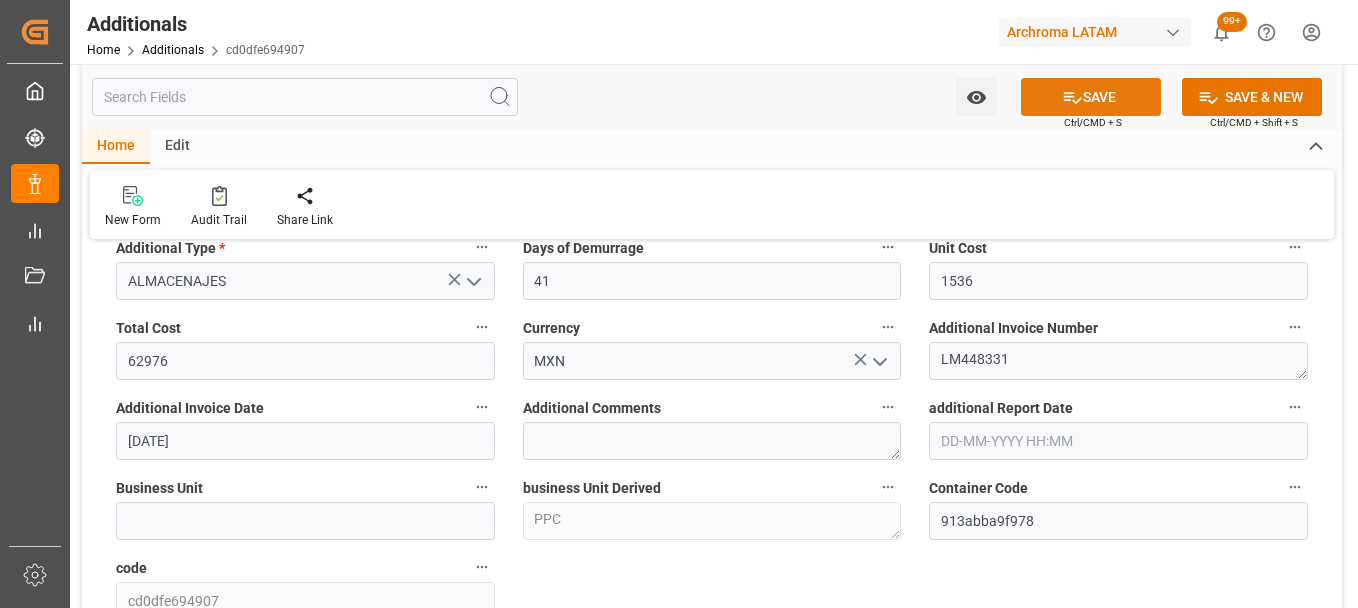 click on "SAVE" at bounding box center (1091, 97) 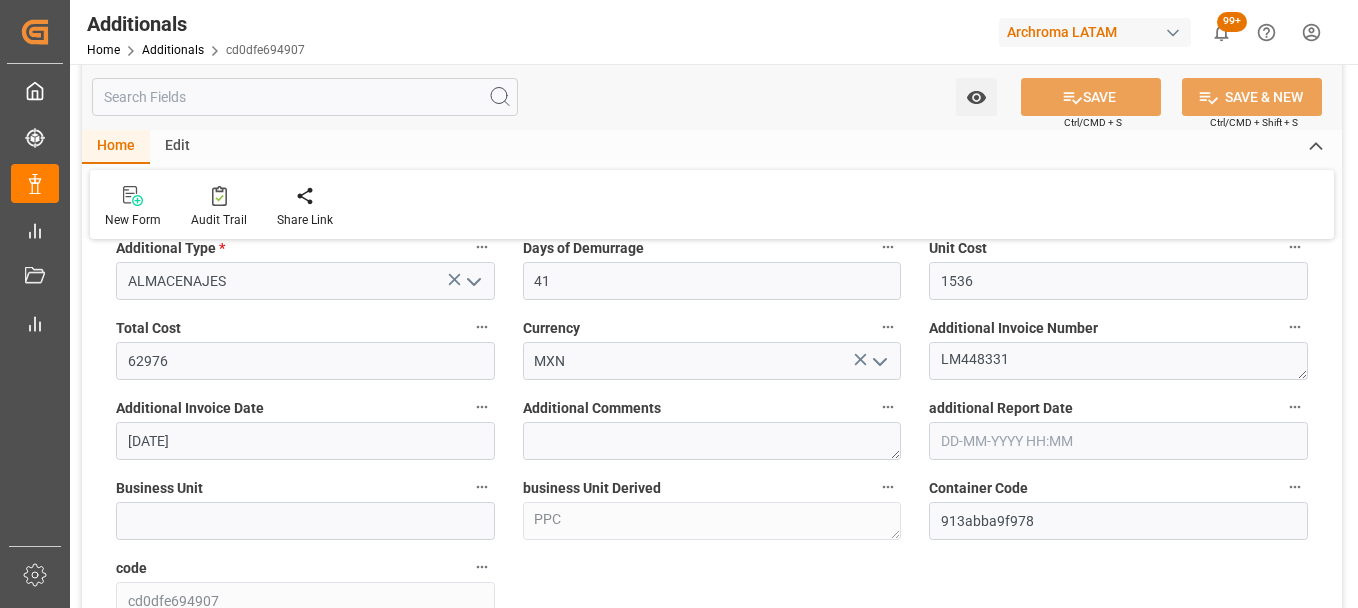 type on "241206900419" 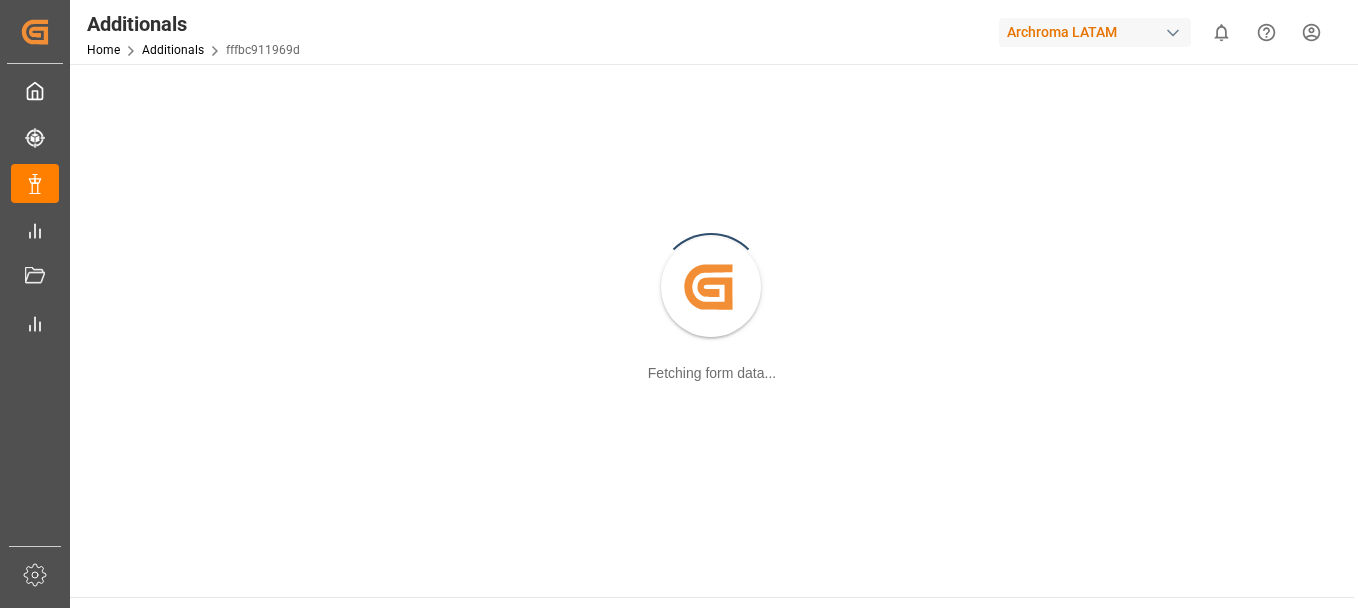 scroll, scrollTop: 0, scrollLeft: 0, axis: both 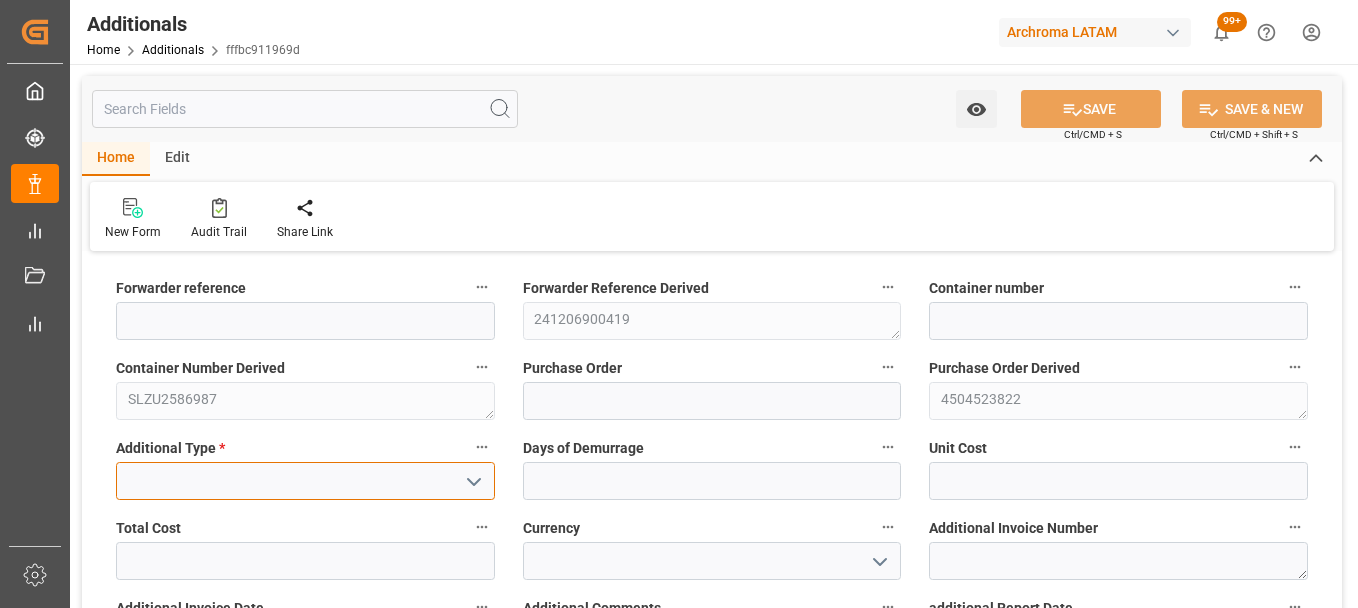 click at bounding box center (305, 481) 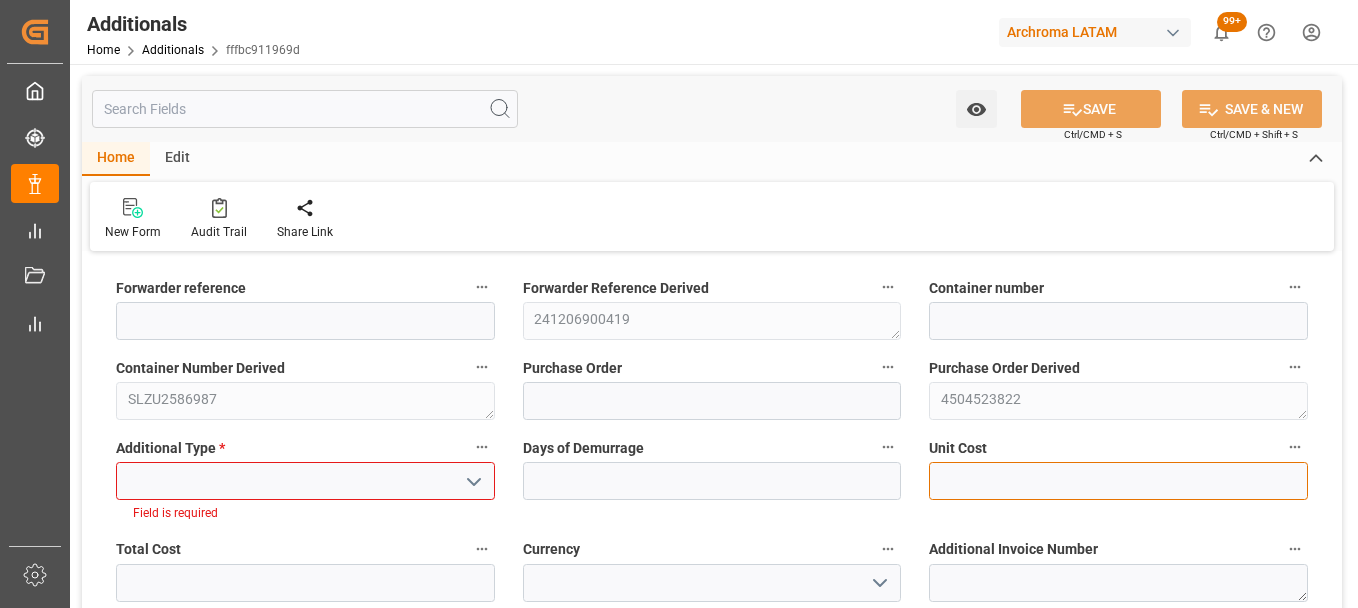 click at bounding box center (1118, 481) 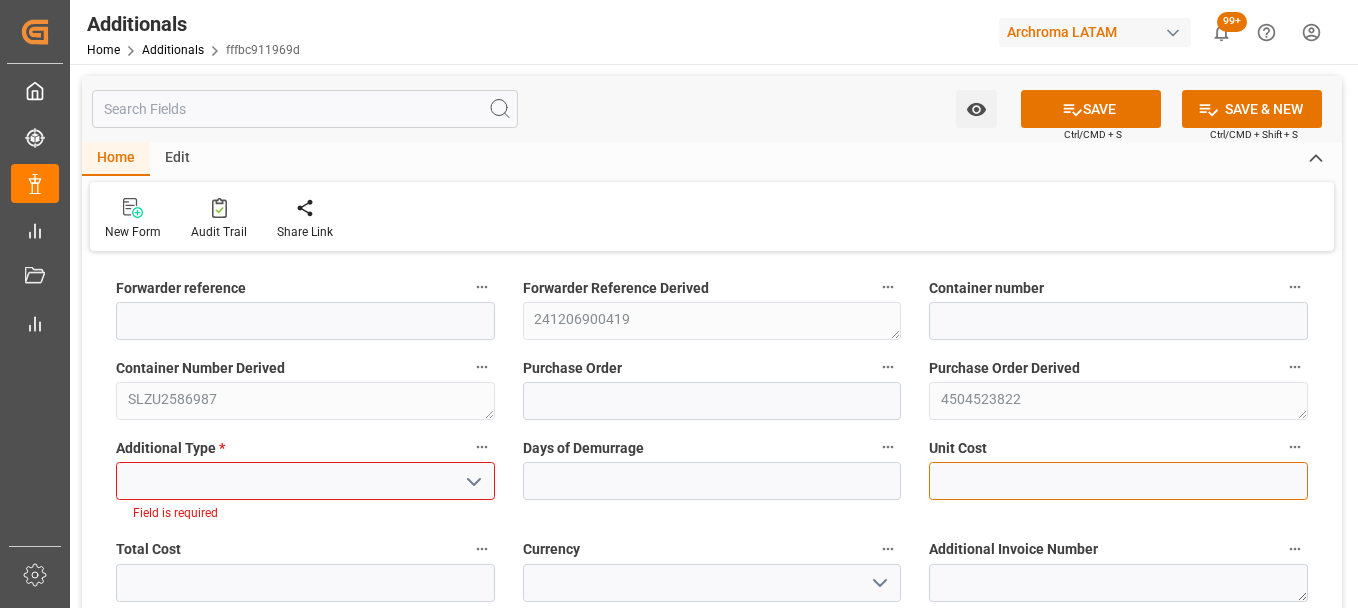 click at bounding box center (1118, 481) 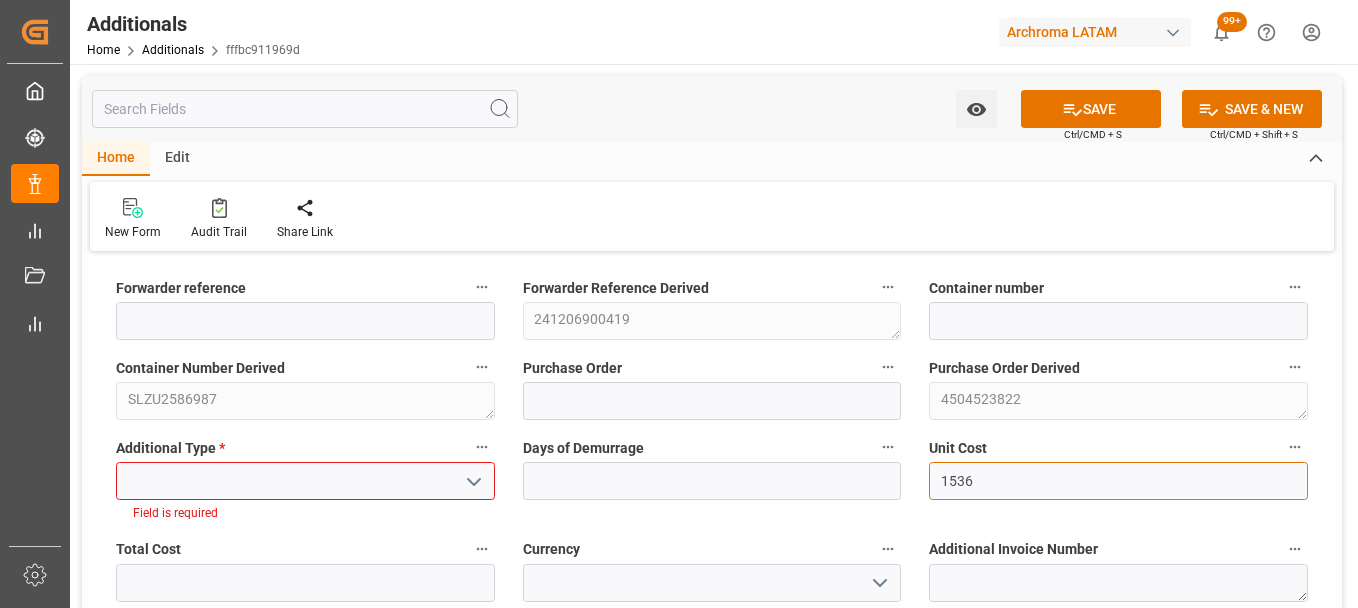 type on "1536" 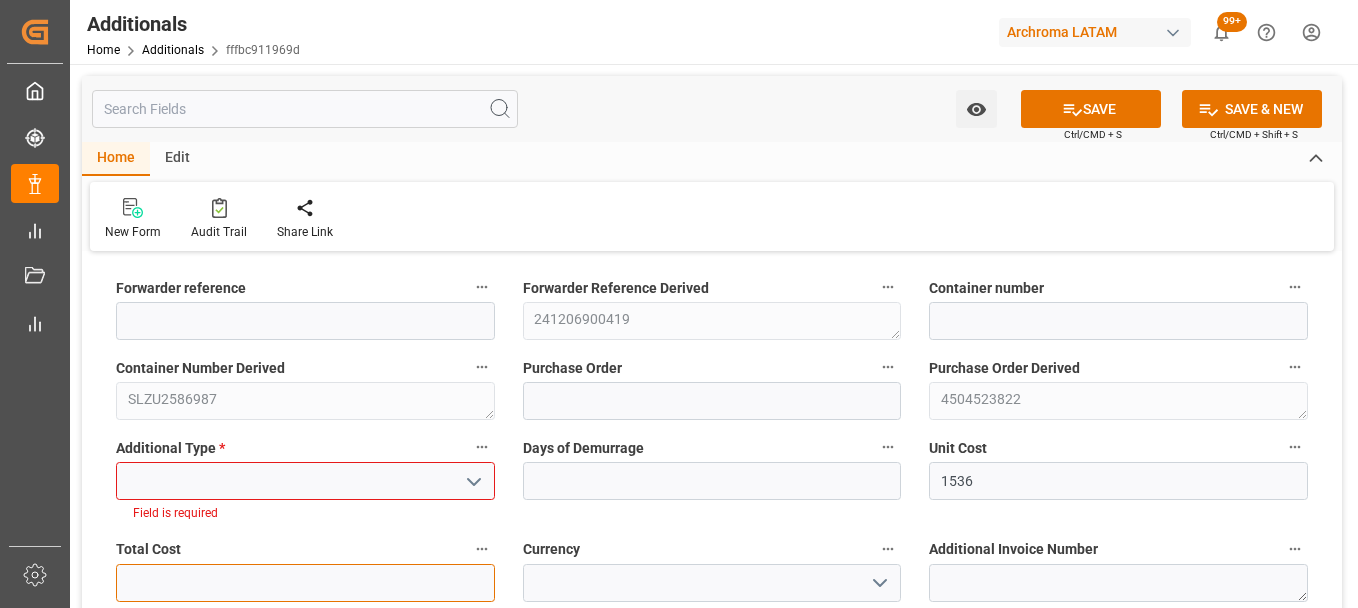 click at bounding box center (305, 583) 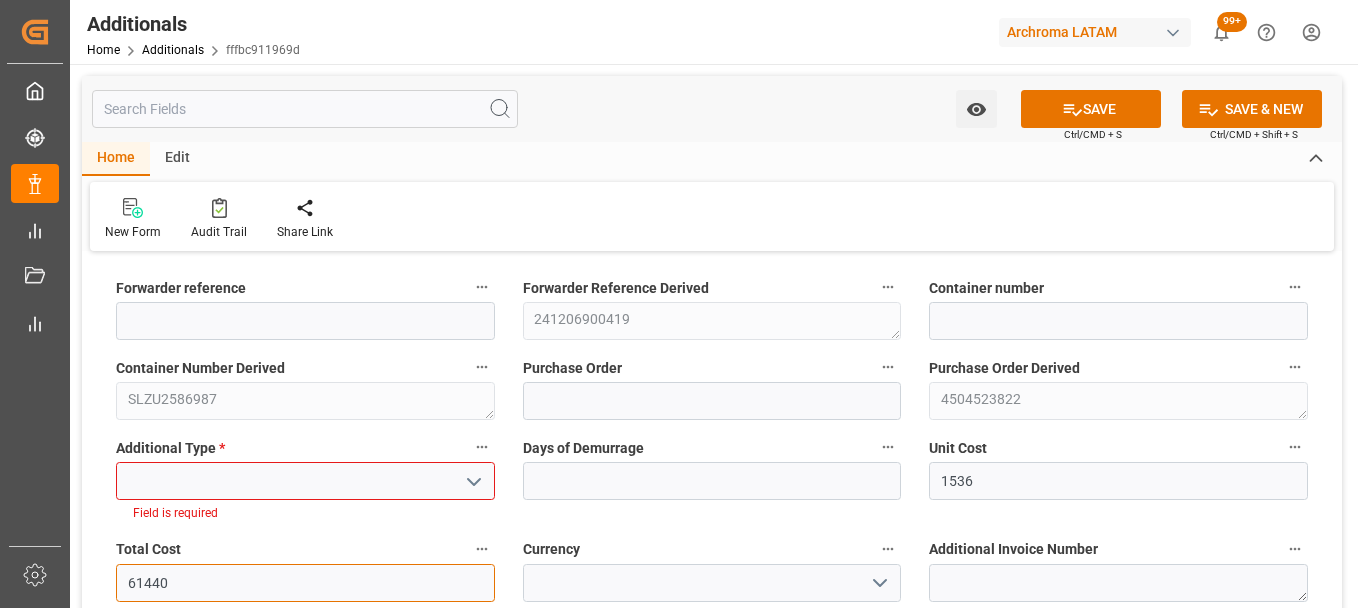 type on "61440" 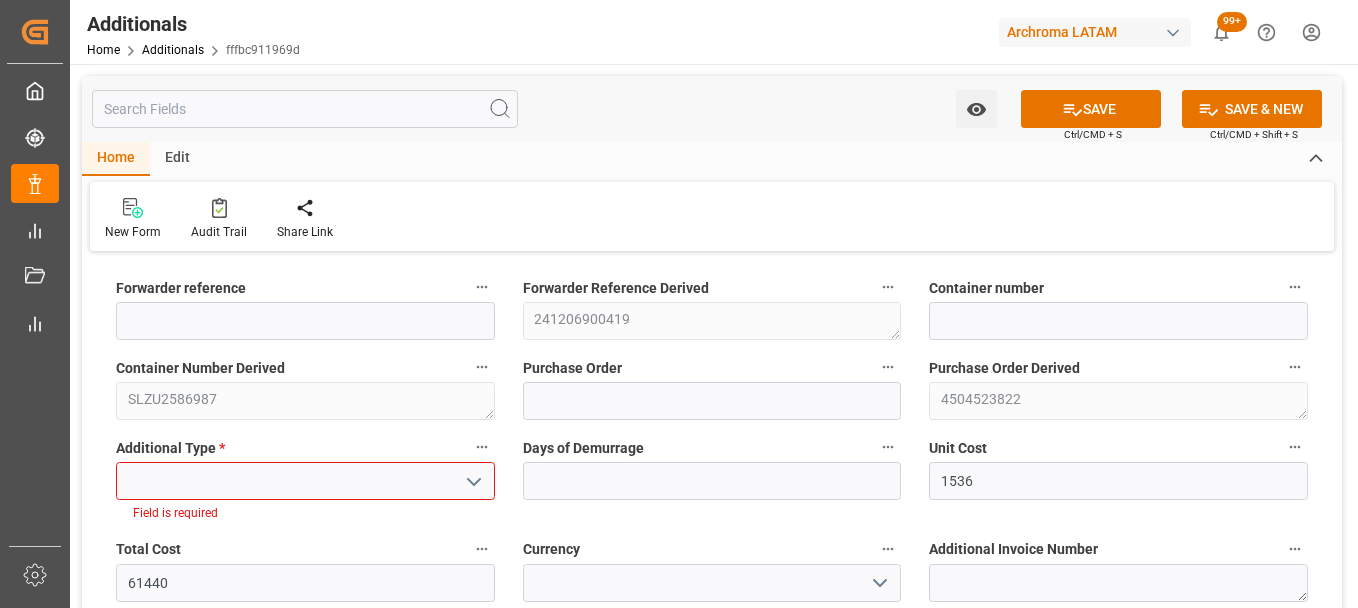 click at bounding box center (305, 481) 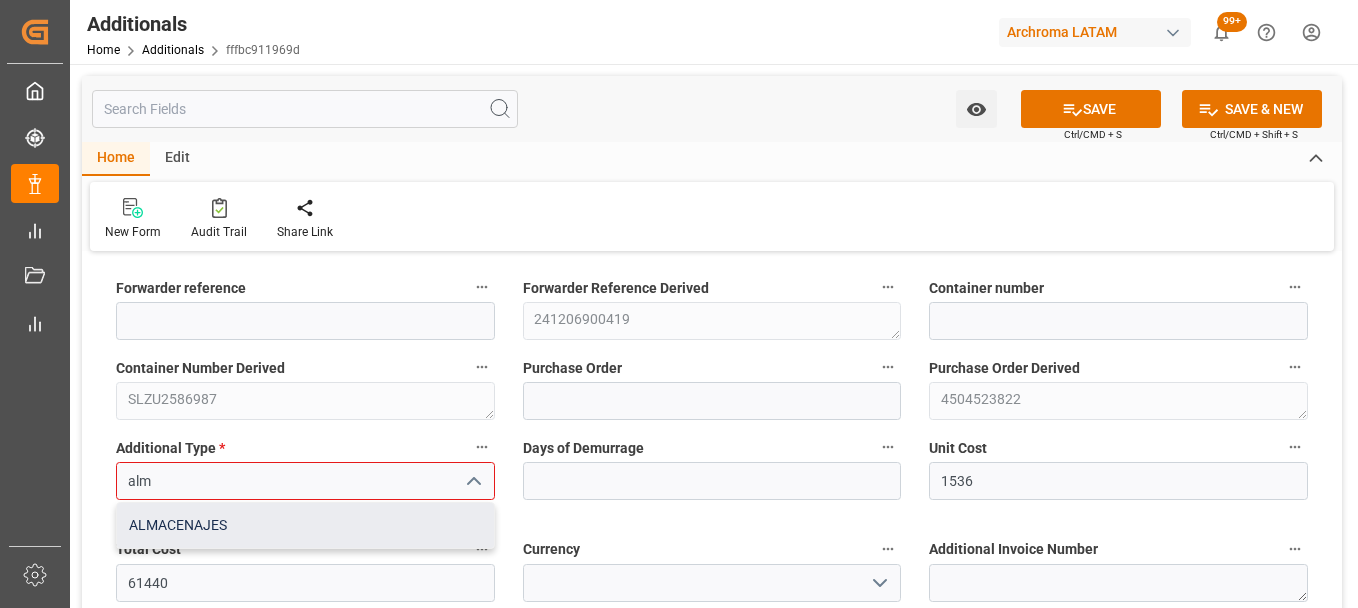click on "ALMACENAJES" at bounding box center [305, 525] 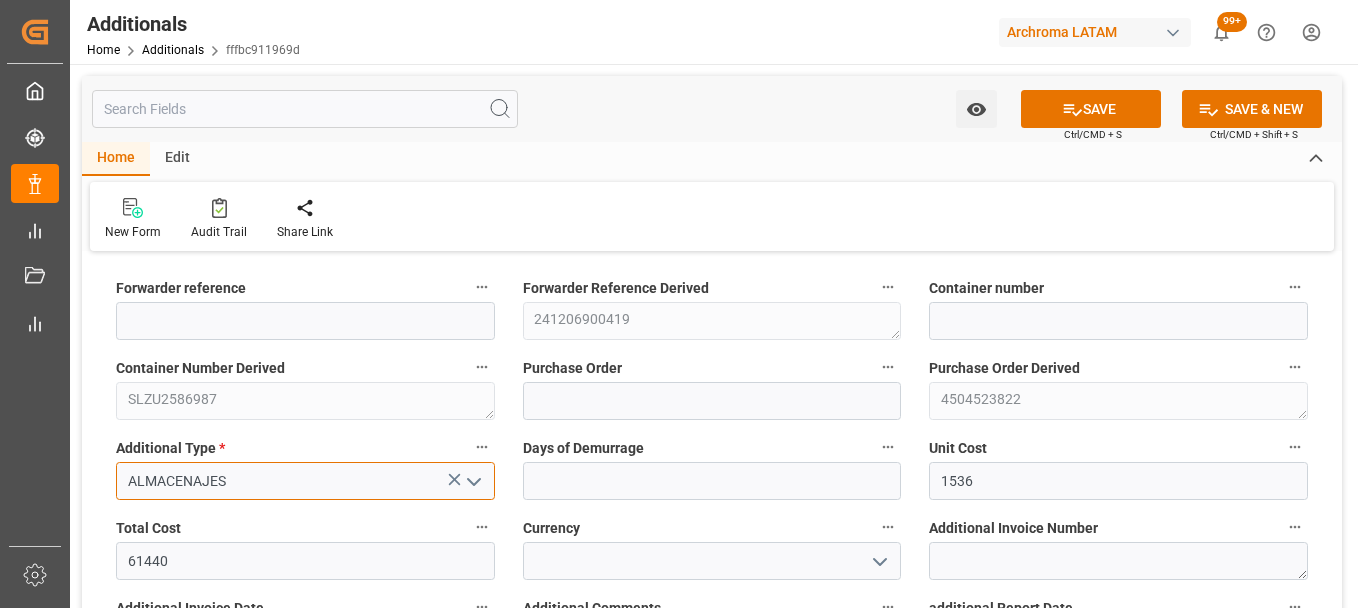 type on "ALMACENAJES" 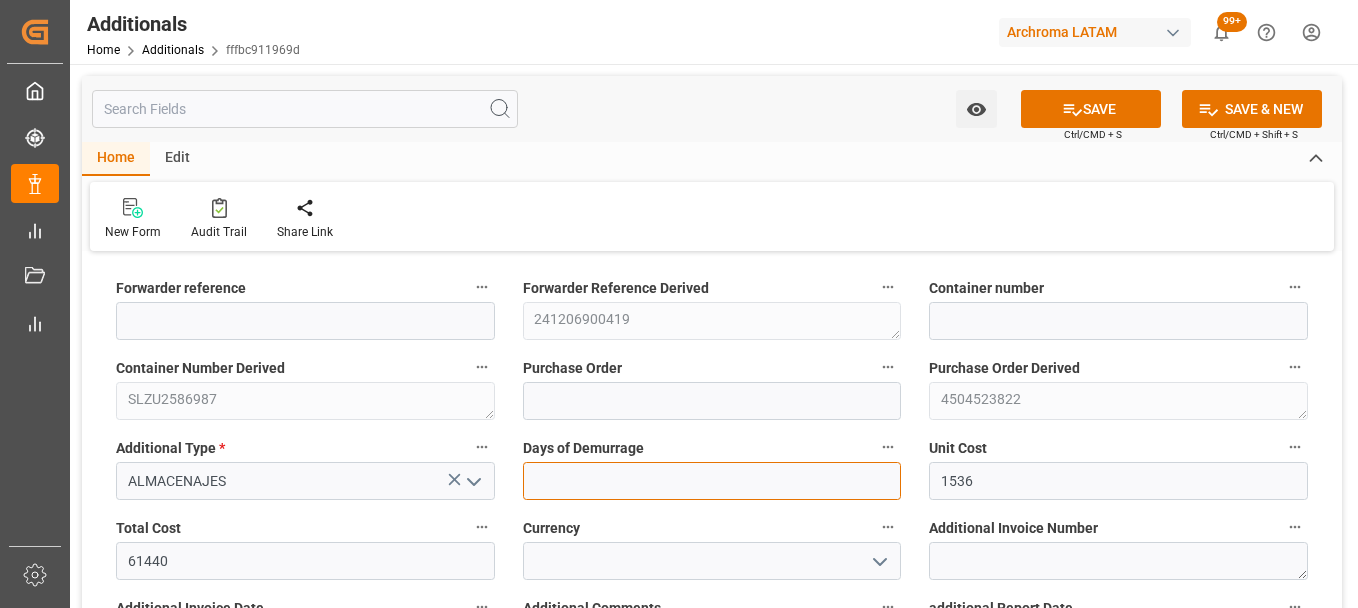 click at bounding box center [712, 481] 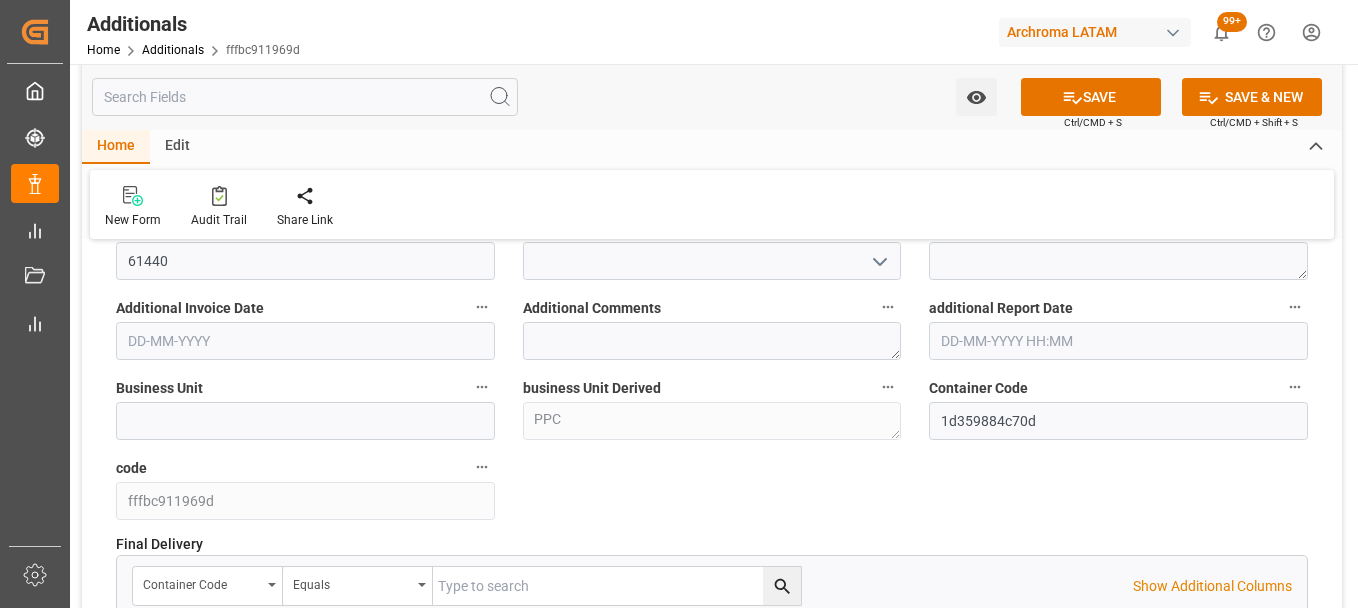 scroll, scrollTop: 200, scrollLeft: 0, axis: vertical 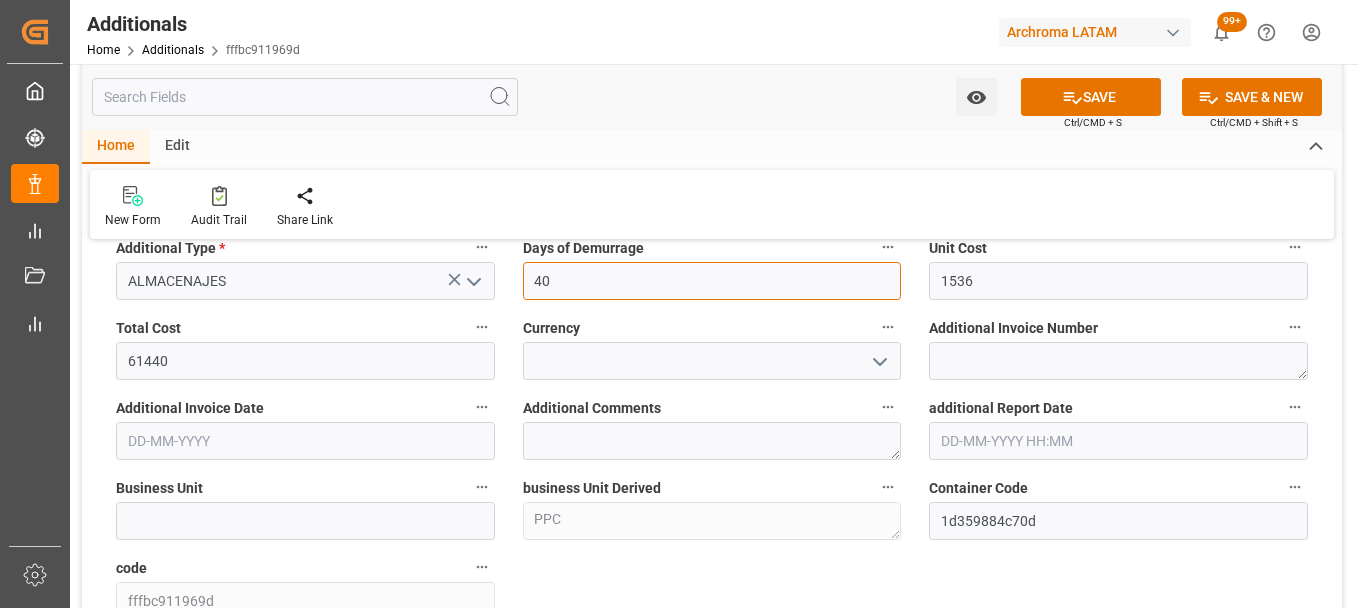 type on "40" 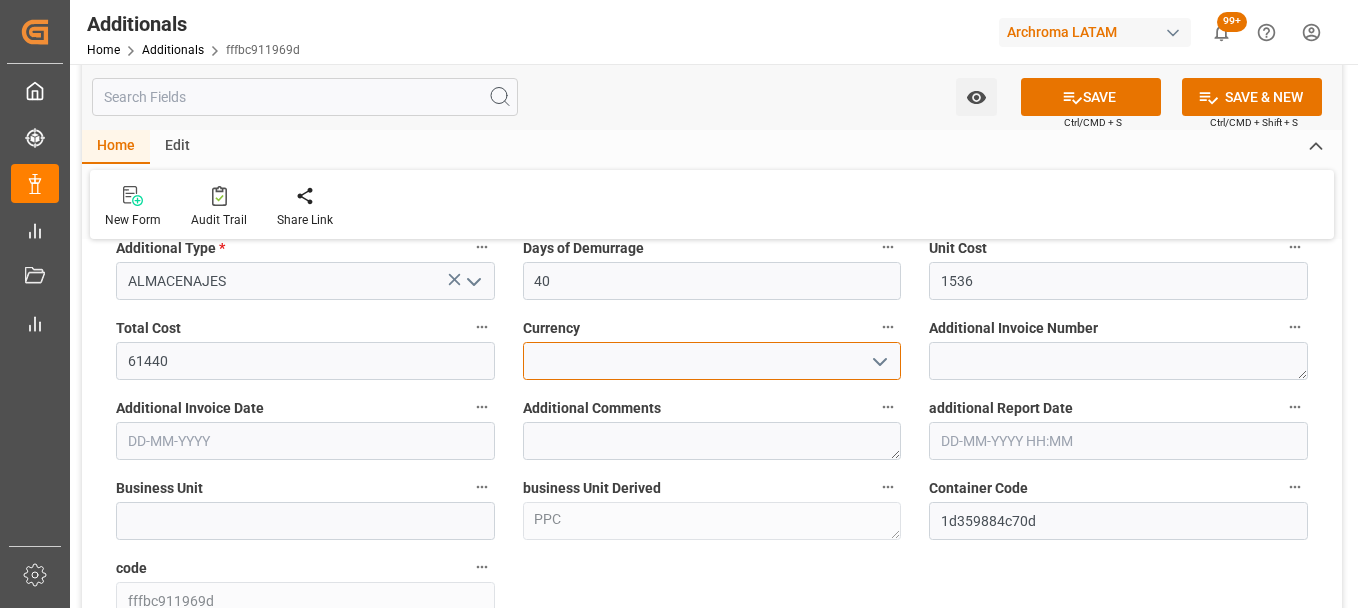 click at bounding box center (712, 361) 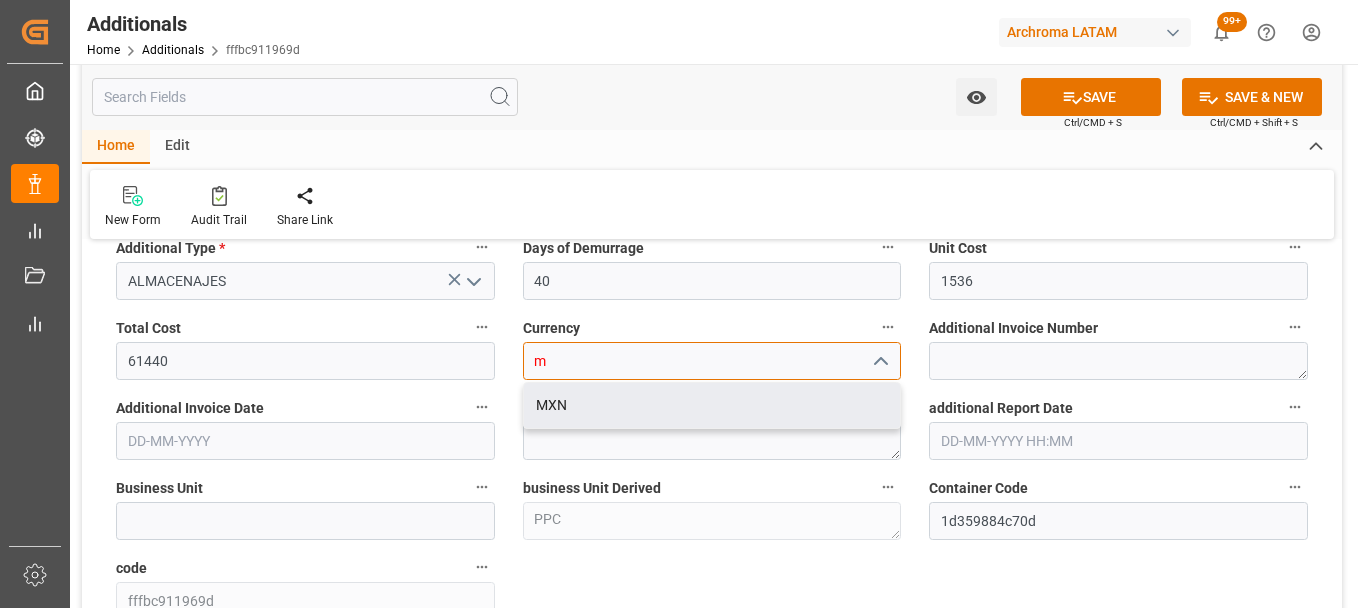 click on "MXN" at bounding box center (712, 405) 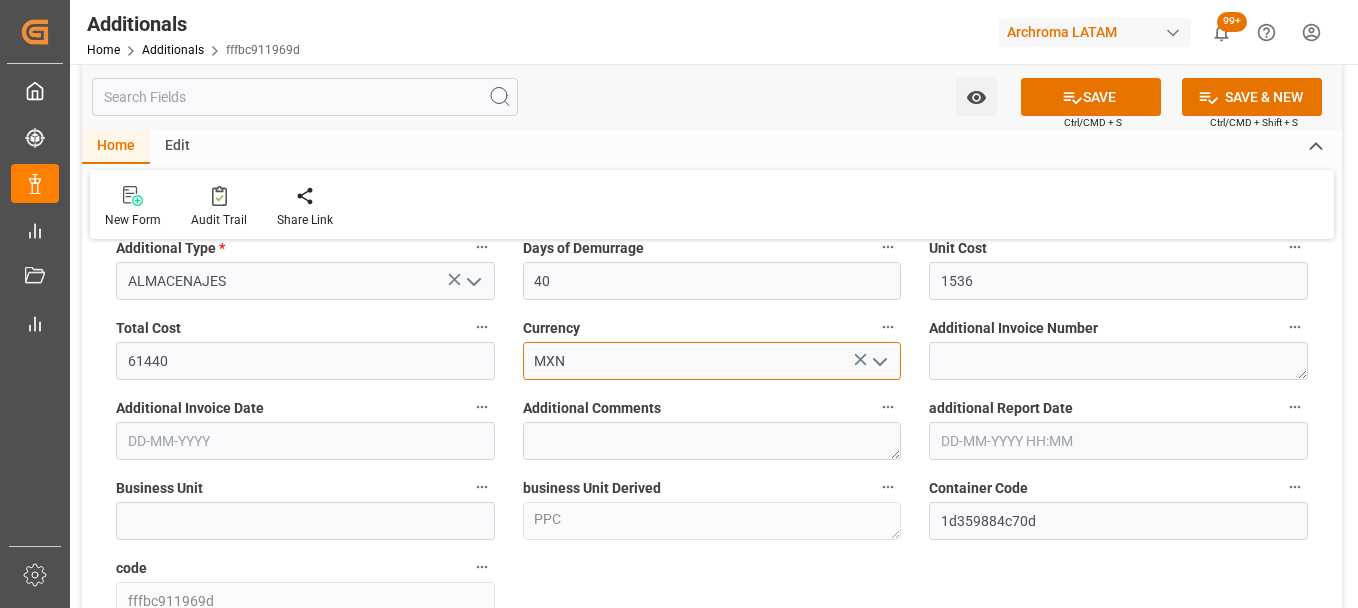 type on "MXN" 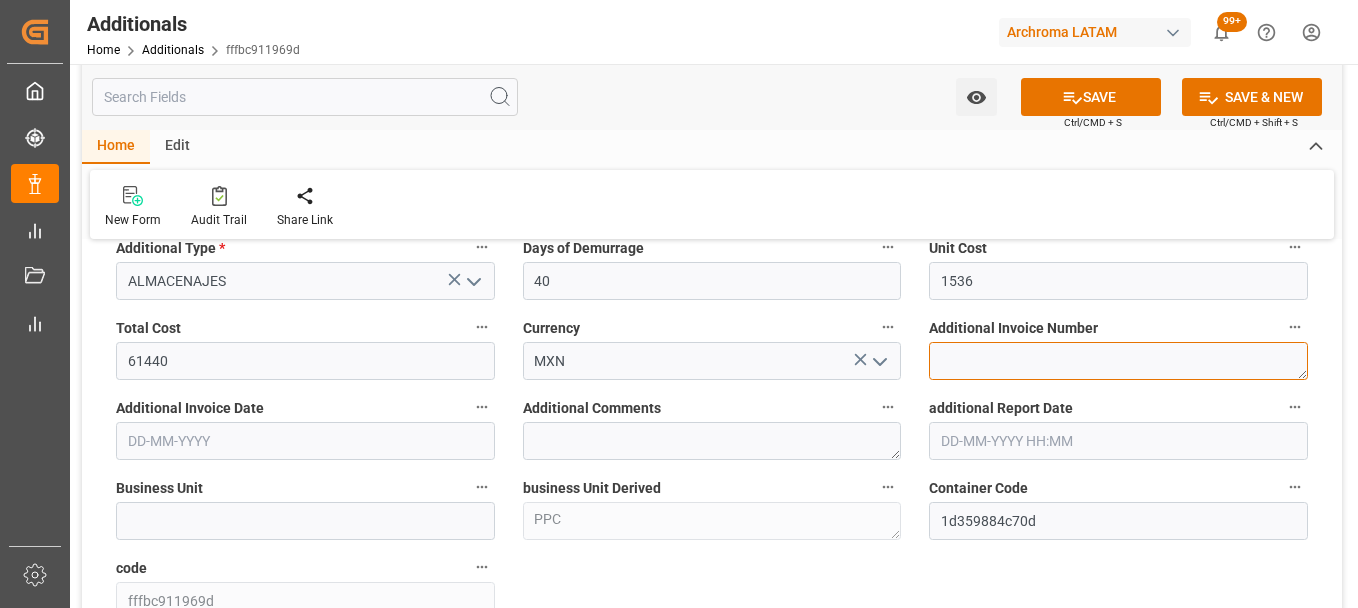 click at bounding box center [1118, 361] 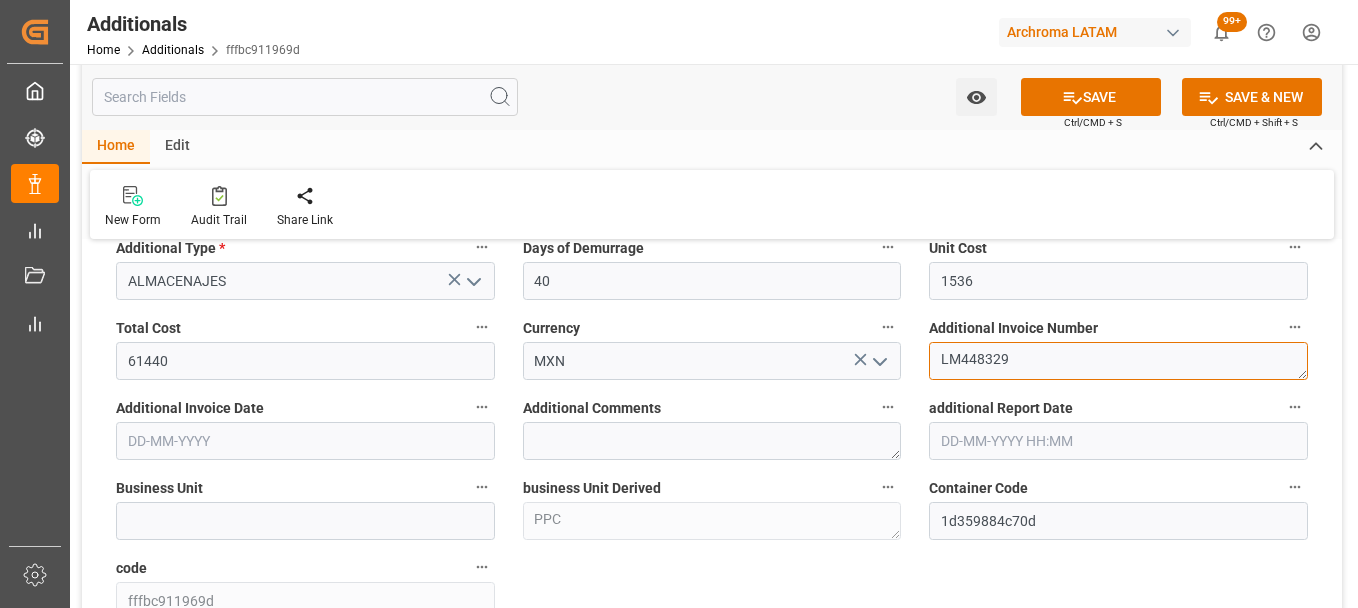 type on "LM448329" 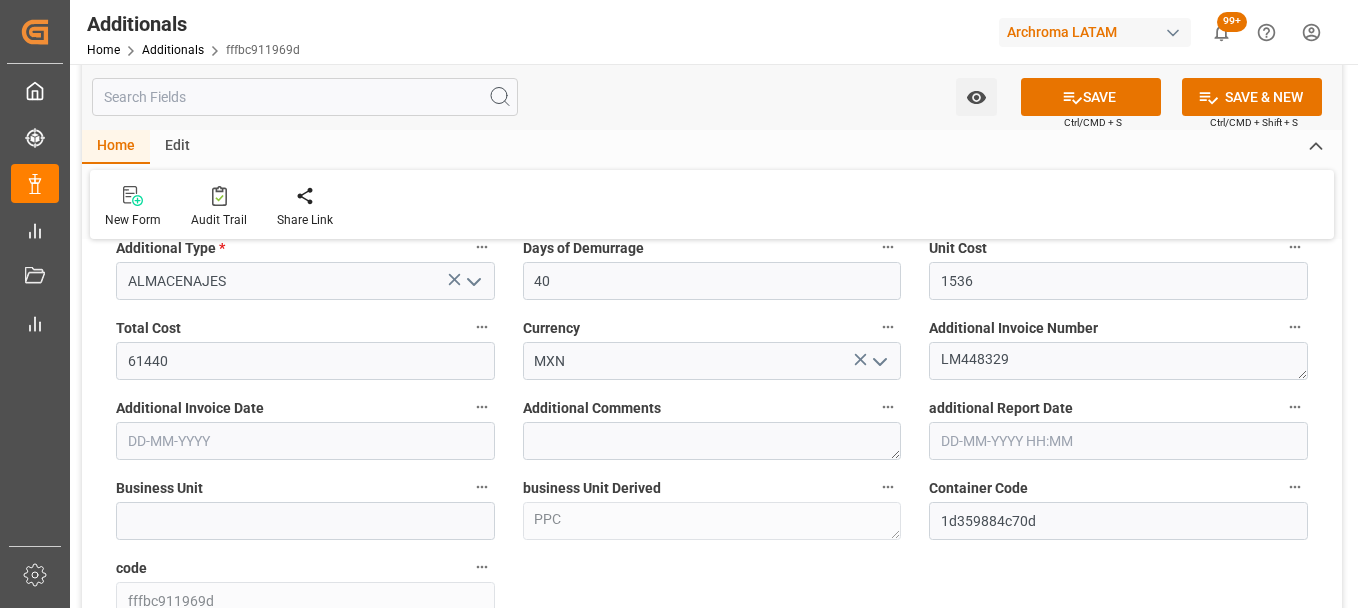 click at bounding box center [305, 441] 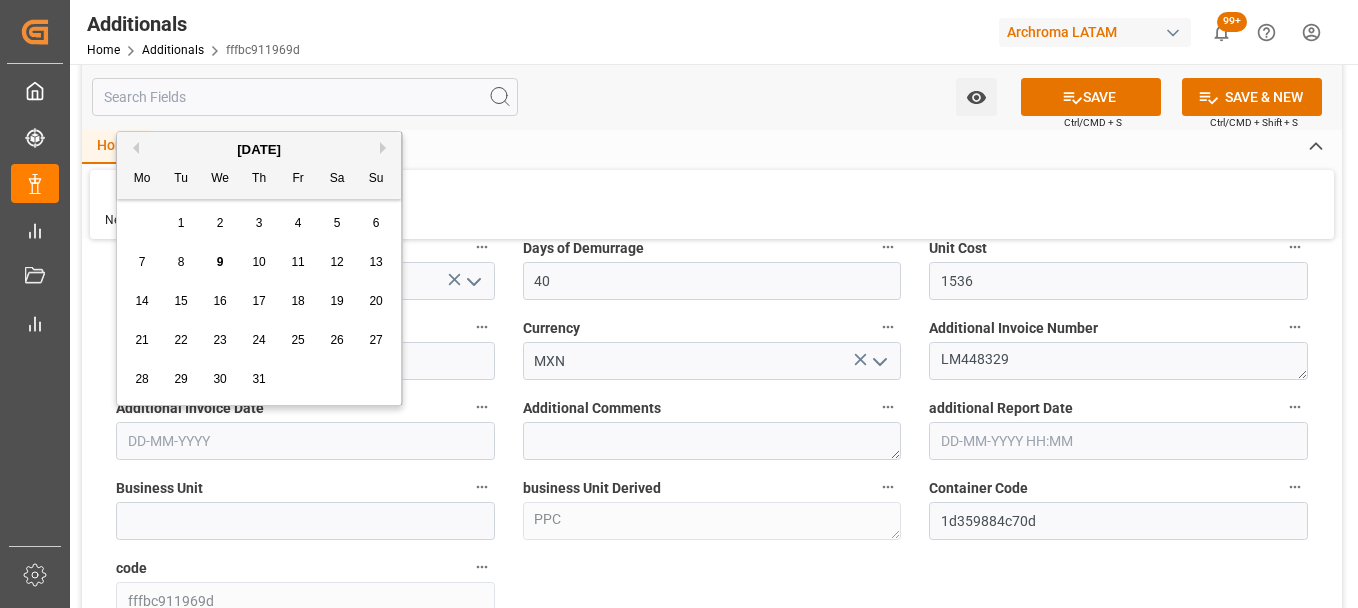 click on "30 1 2 3 4 5 6" at bounding box center (259, 223) 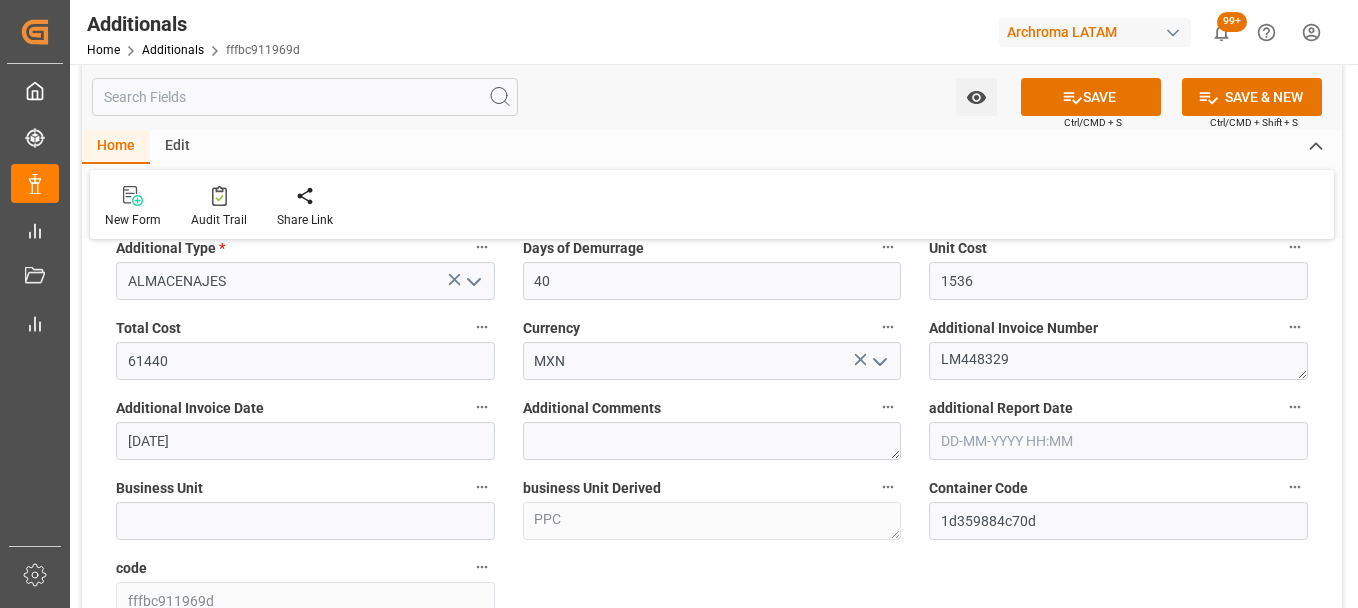 click on "business Unit Derived     PPC" at bounding box center [712, 507] 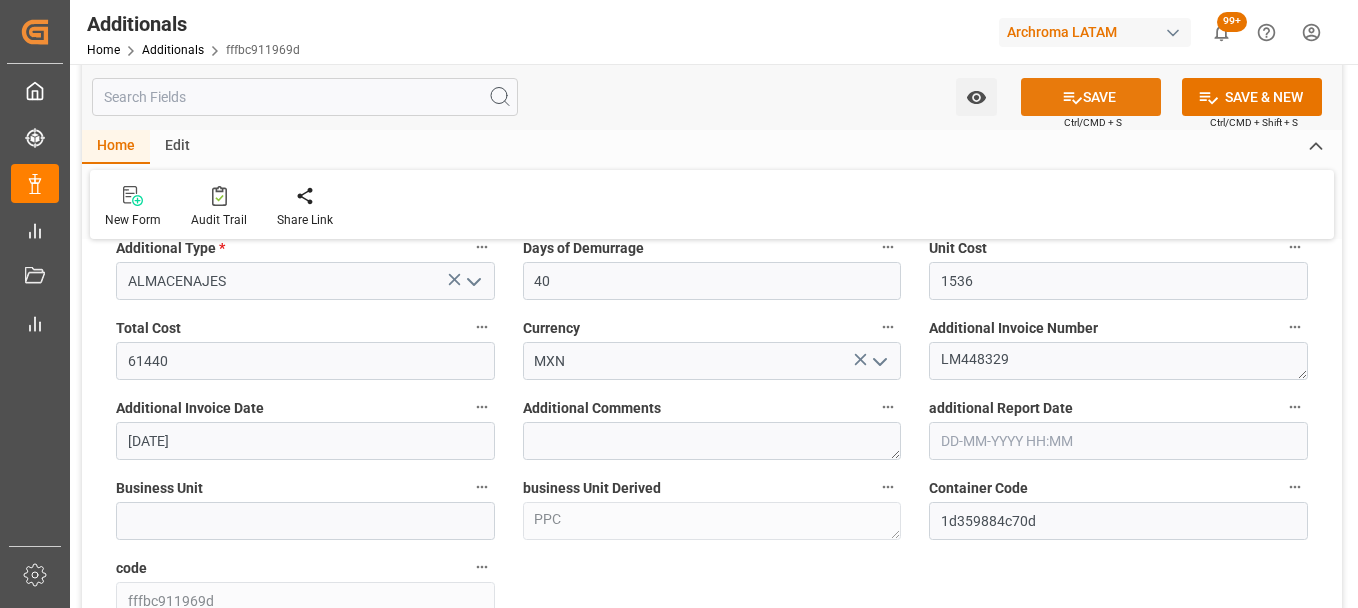 click on "SAVE" at bounding box center [1091, 97] 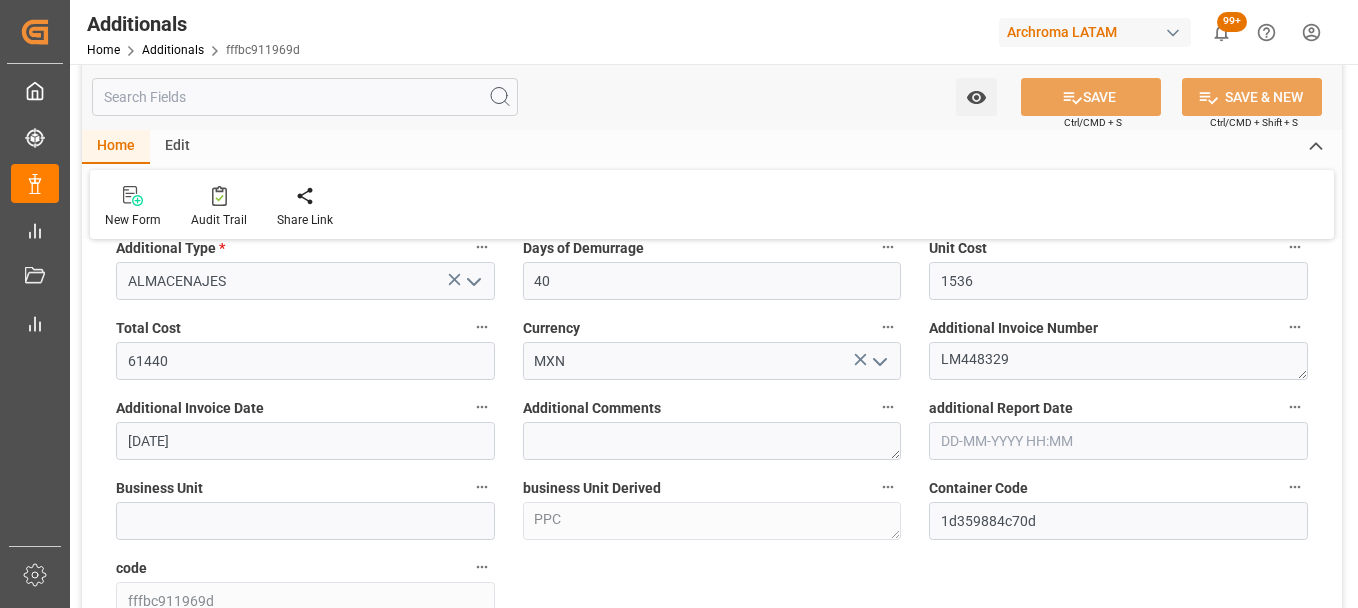 type on "241206900419" 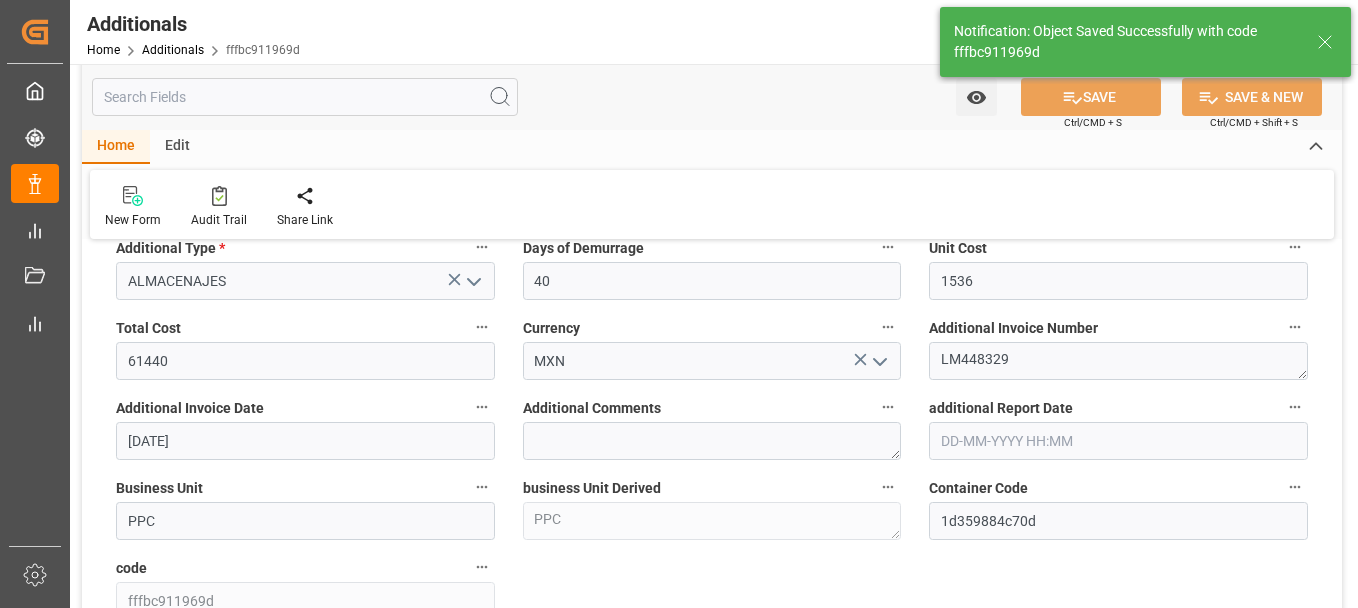 click on "Forwarder reference     241206900419 Forwarder Reference Derived     241206900419 Container number     SLZU2586987 Container Number Derived     SLZU2586987 Purchase Order     4504523822 Purchase Order Derived     4504523822 Additional Type   *   ALMACENAJES Days of Demurrage     40 Unit Cost     1536 Total Cost     61440 Currency     MXN Additional Invoice Number     LM448329 Additional Invoice Date     09-07-2025 Additional Comments     additional Report Date     Business Unit     PPC business Unit Derived     PPC Container Code     1d359884c70d code     fffbc911969d   Final Delivery   Container Code Equals Show Additional Columns
Drag here to set row groups Drag here to set column labels
Action" at bounding box center [712, 556] 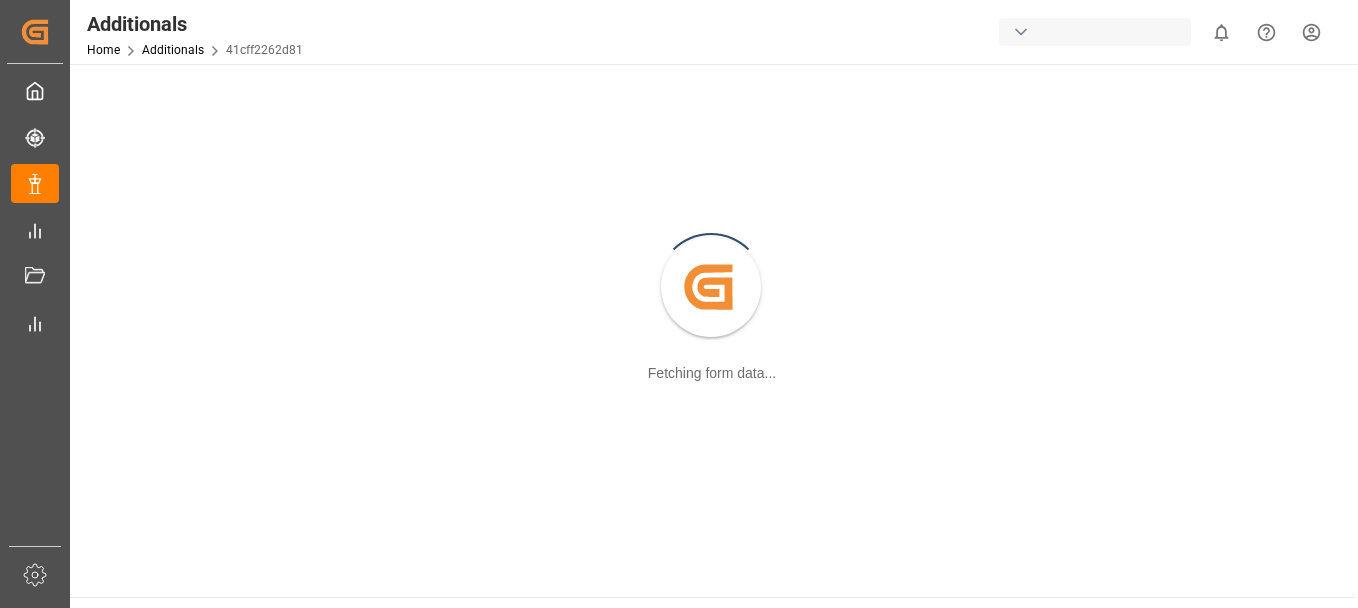 scroll, scrollTop: 0, scrollLeft: 0, axis: both 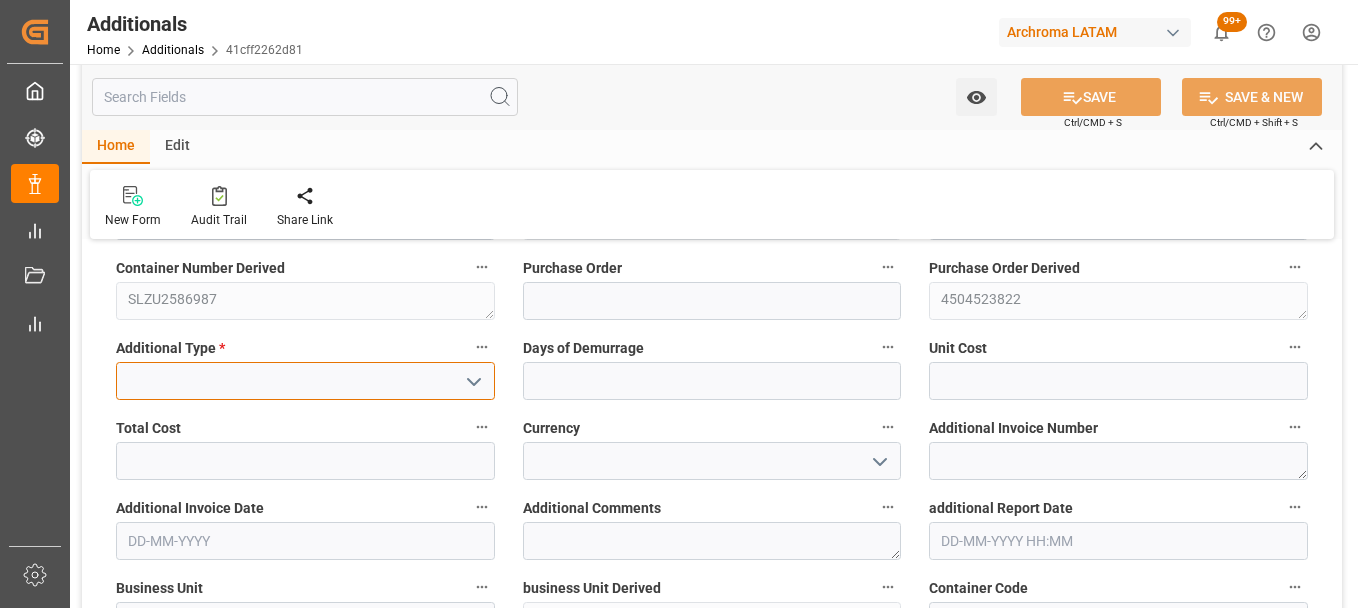 click at bounding box center (305, 381) 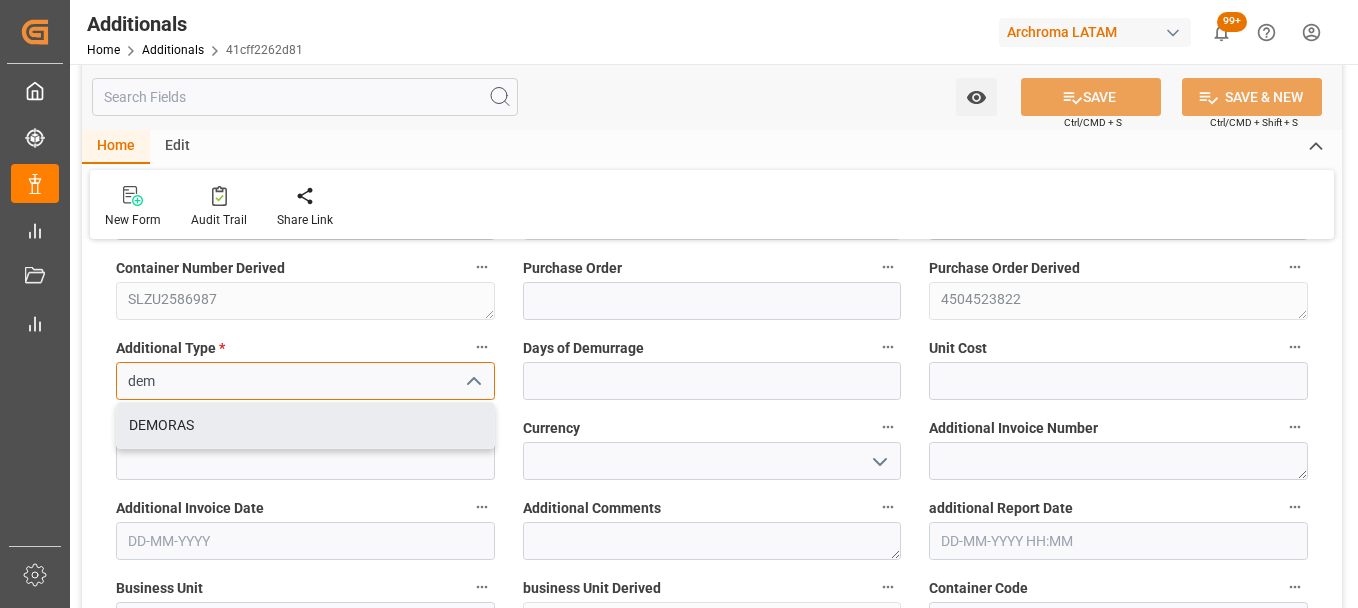 click on "DEMORAS" at bounding box center [305, 425] 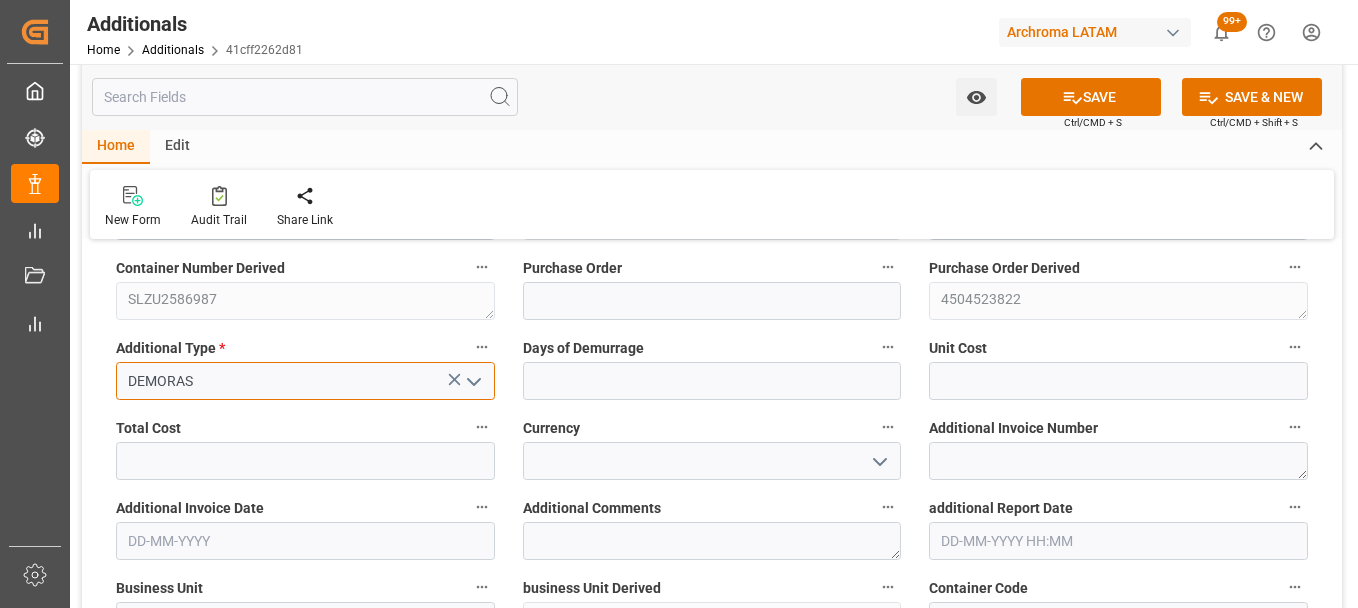 type on "DEMORAS" 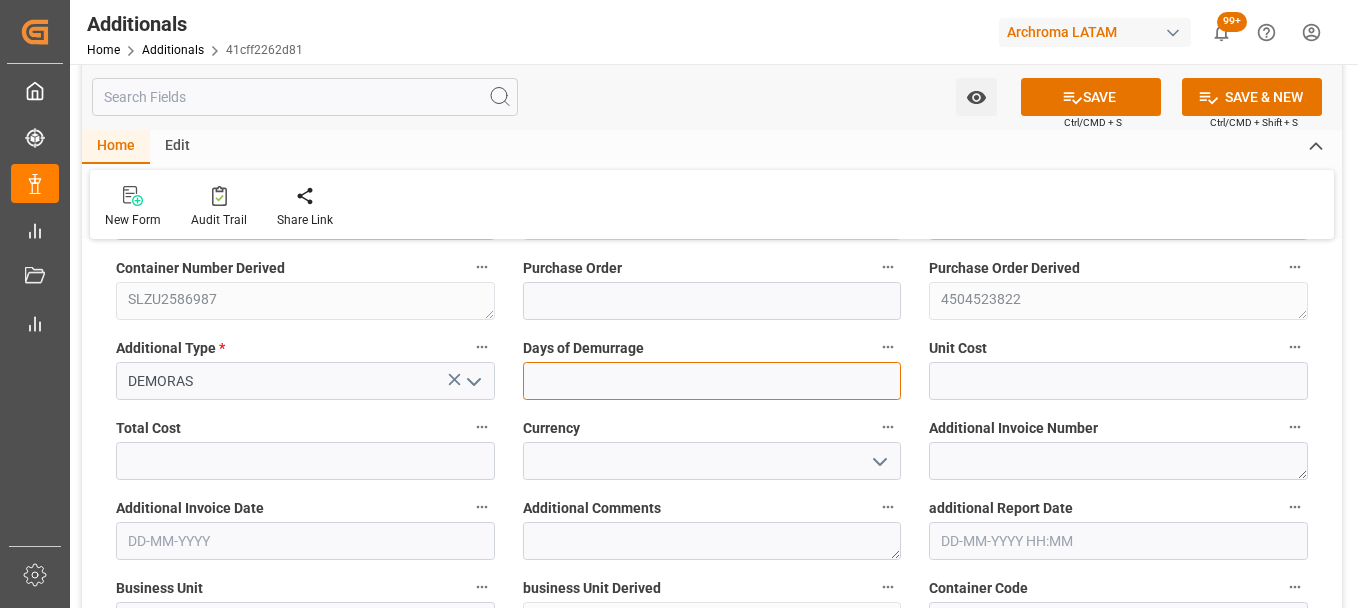 click at bounding box center [712, 381] 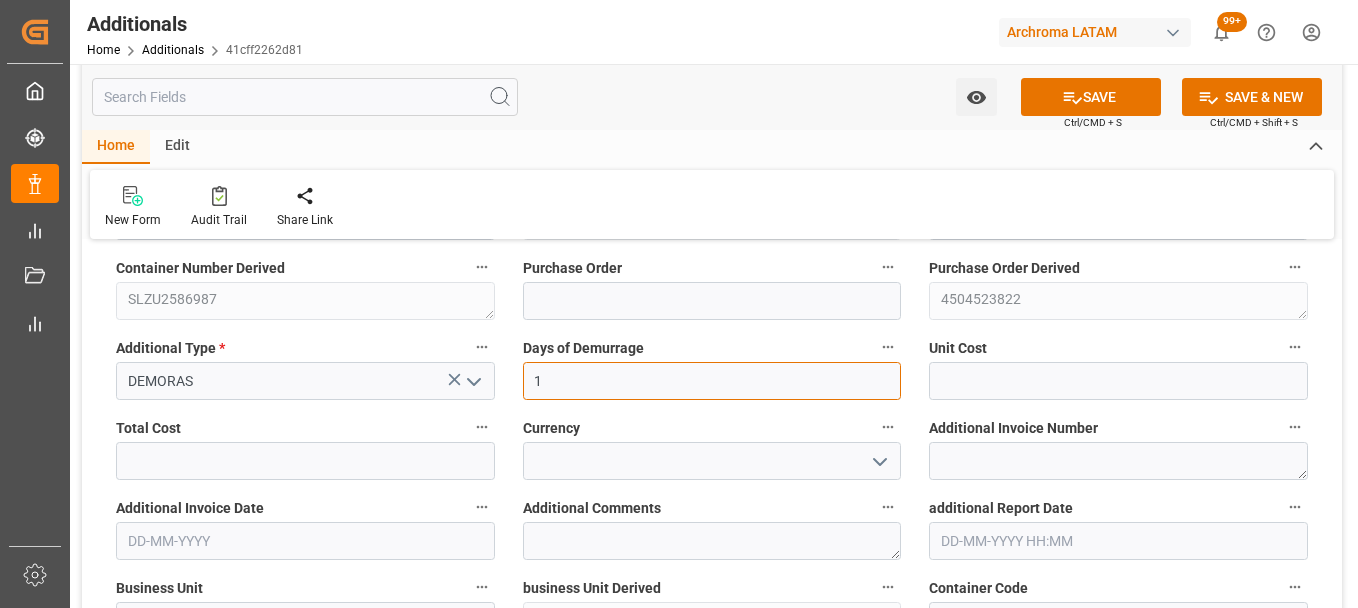 type on "1" 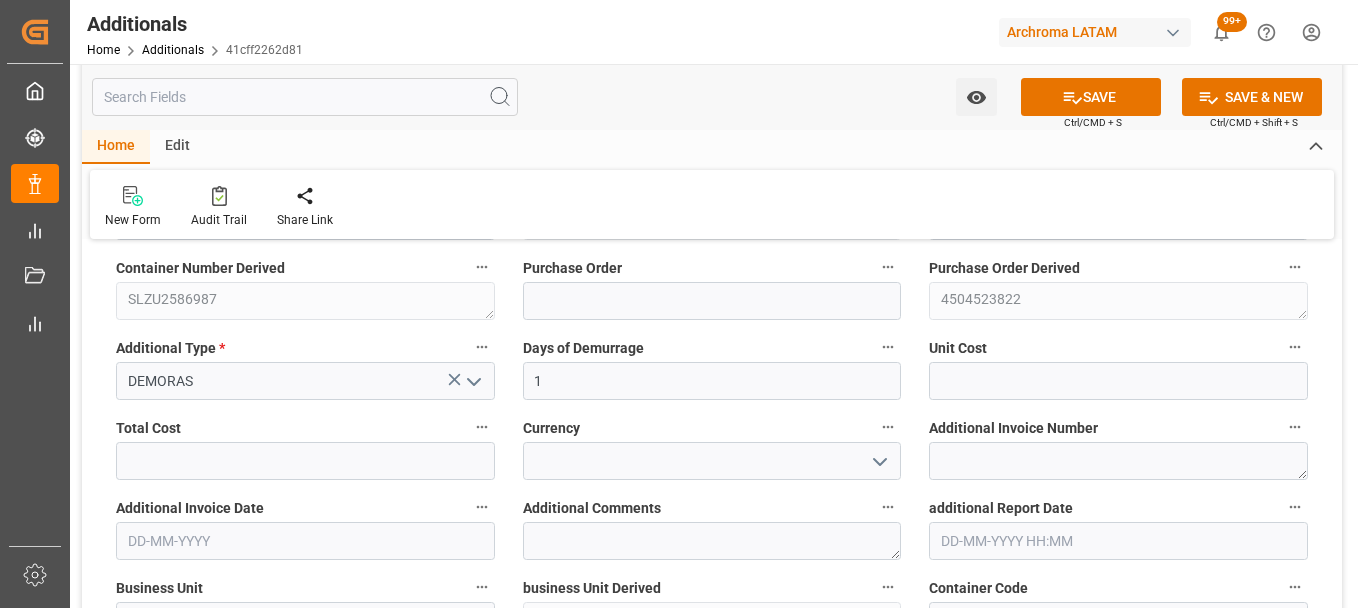 click on "Unit Cost" at bounding box center (1118, 367) 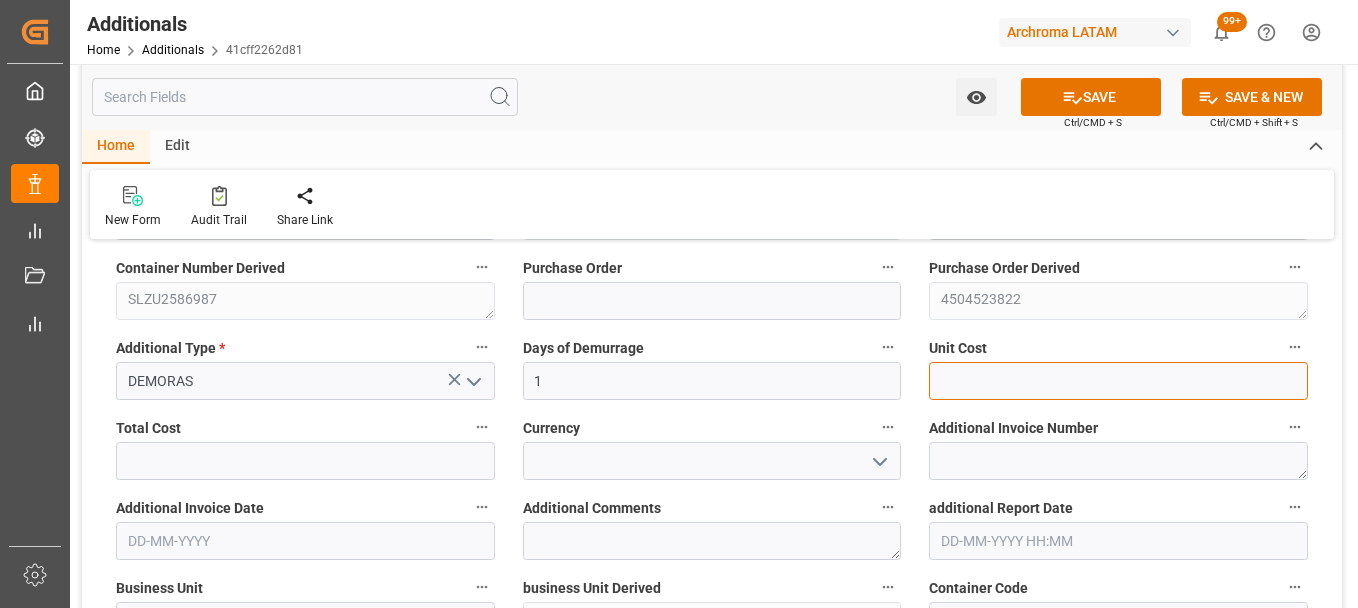 click at bounding box center (1118, 381) 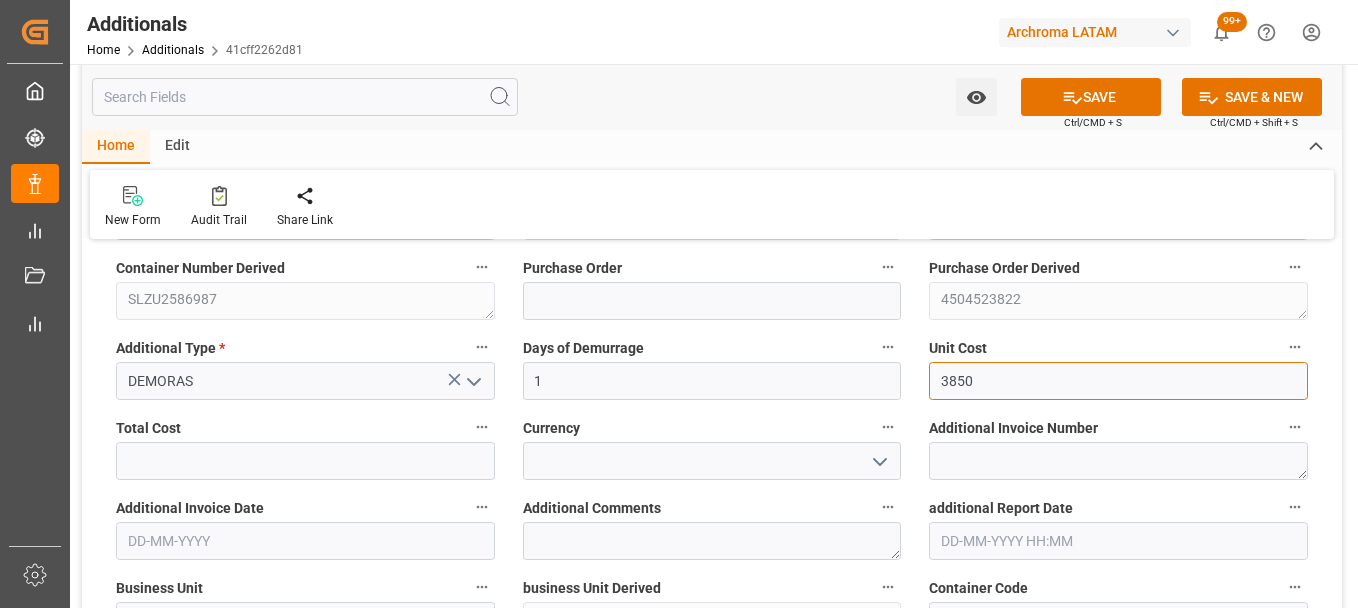 type on "3850" 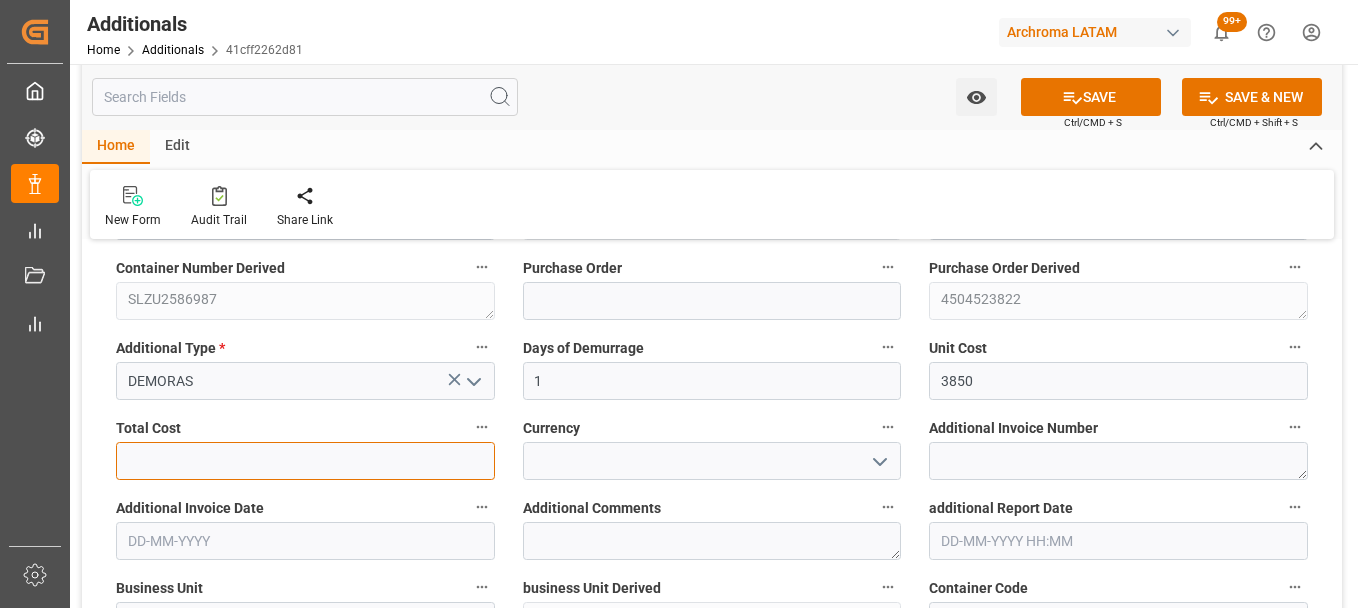 click at bounding box center [305, 461] 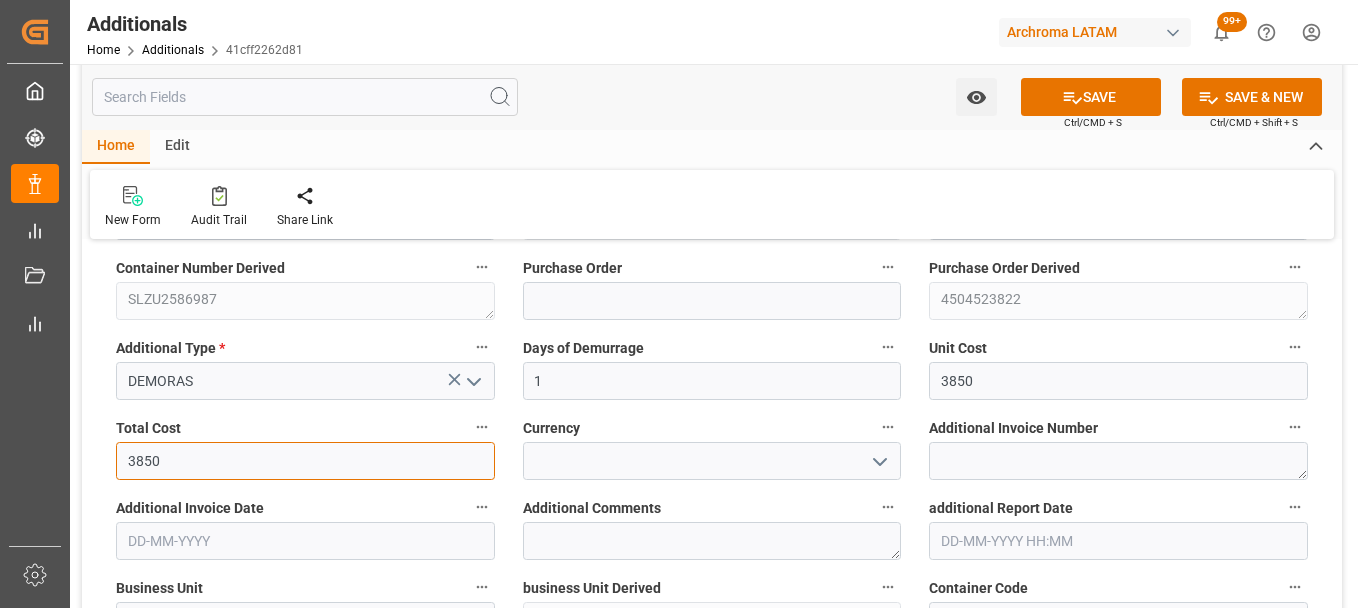 type on "3850" 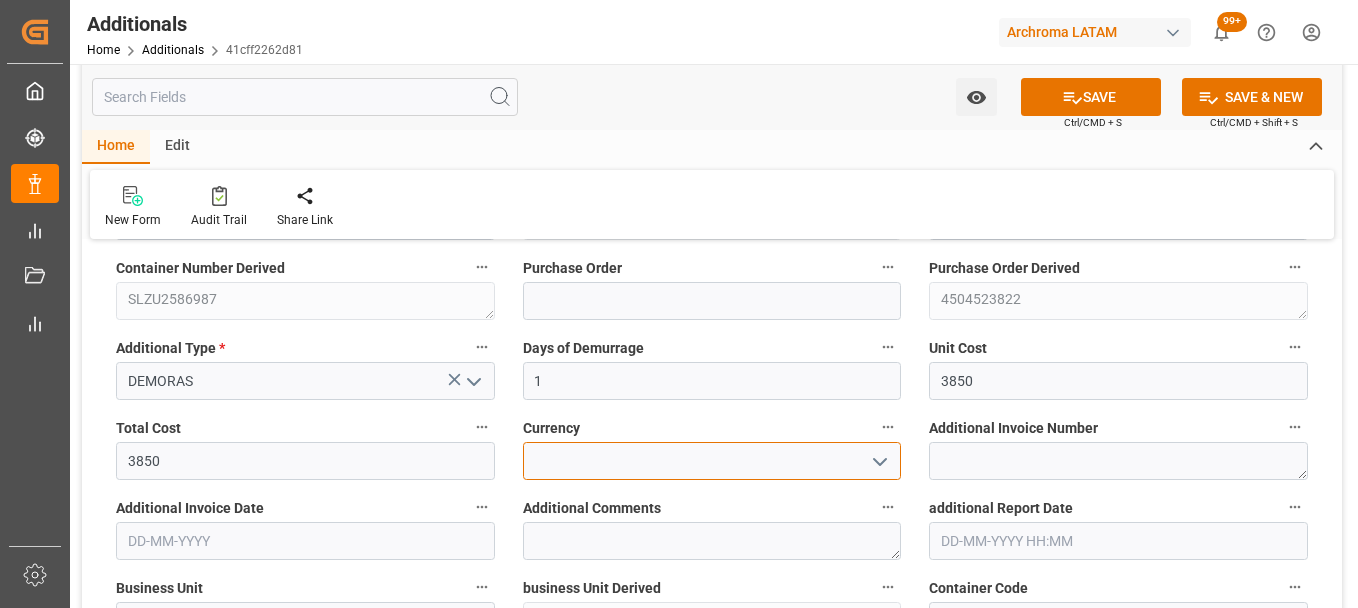 click at bounding box center [712, 461] 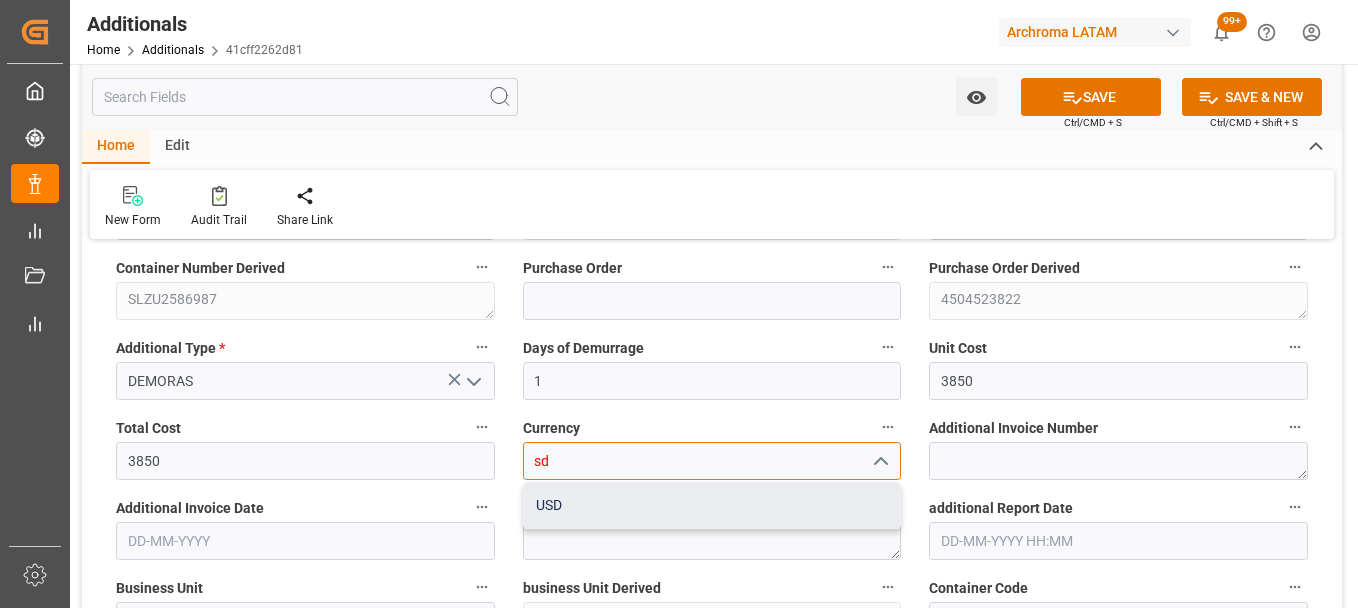 click on "USD" at bounding box center (712, 505) 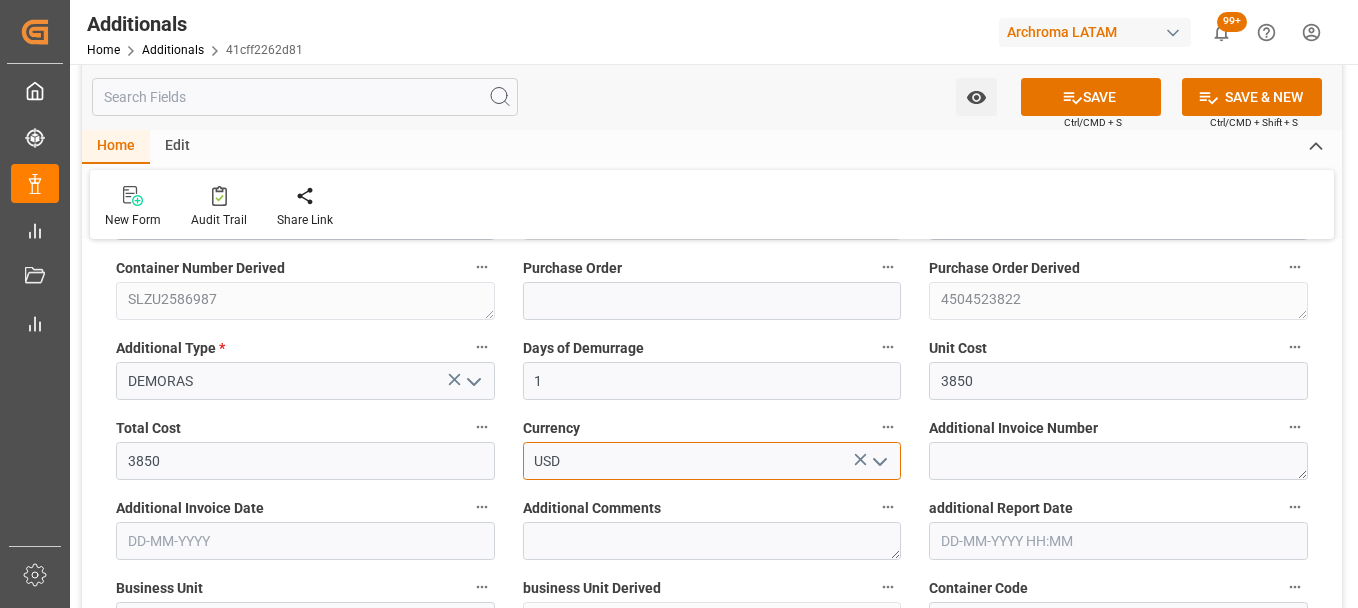 type on "USD" 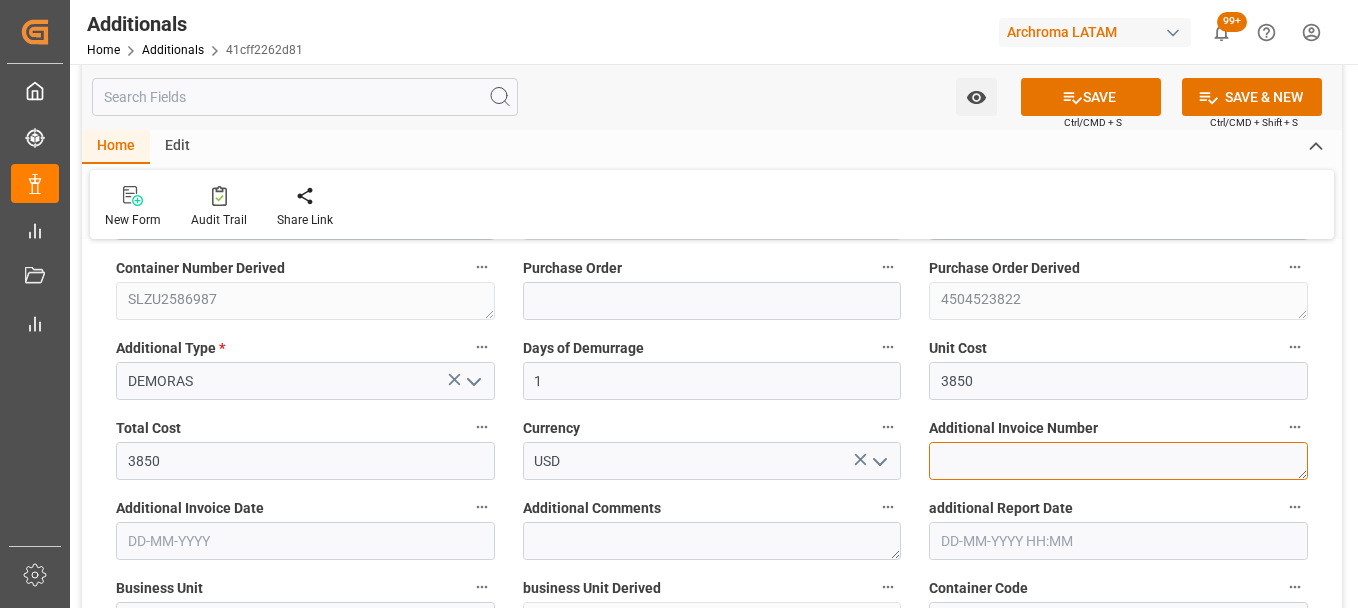 click at bounding box center [1118, 461] 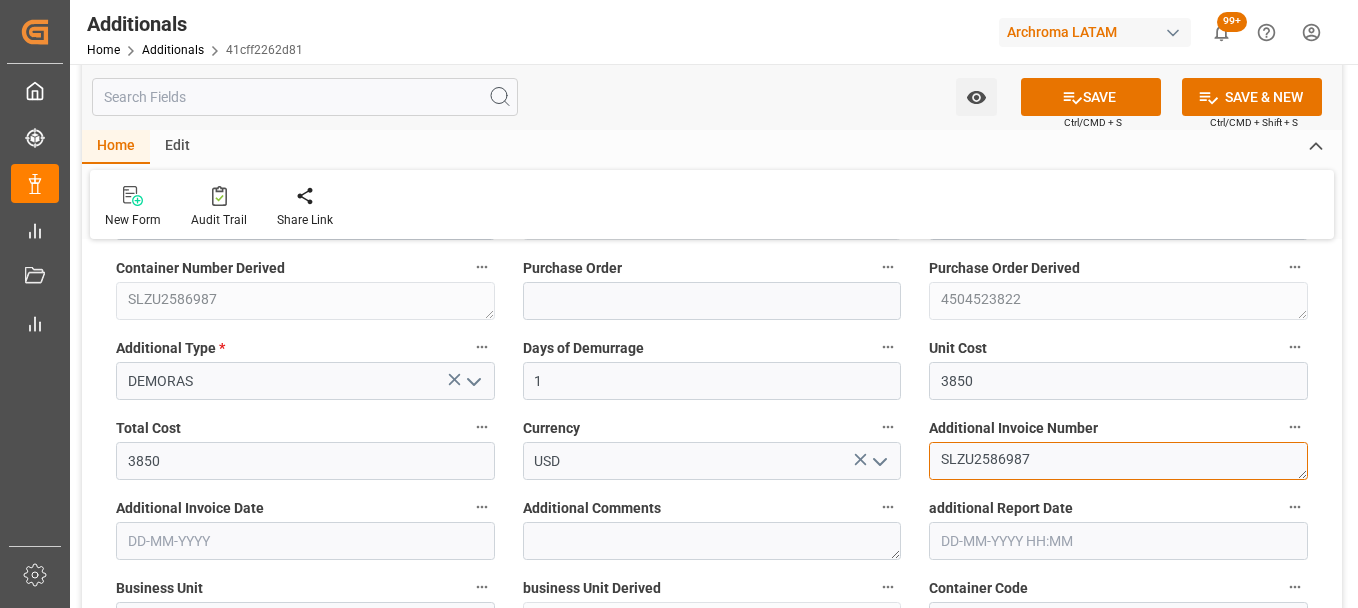 click on "SLZU2586987" at bounding box center (1118, 461) 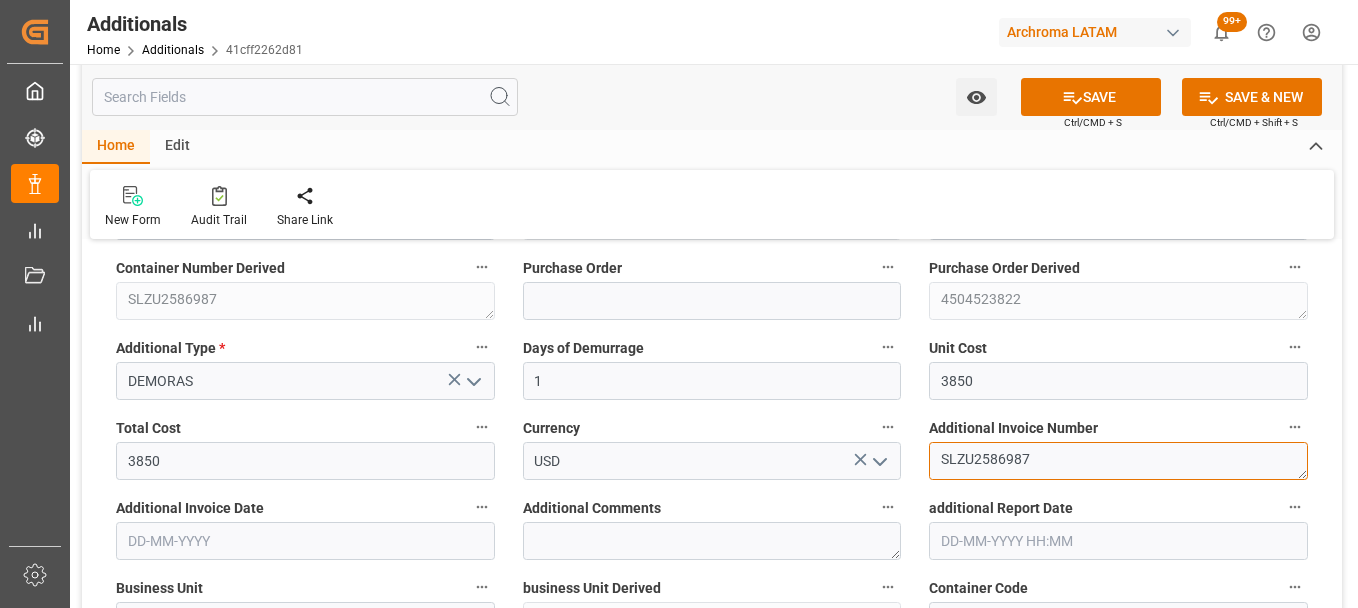 click on "SLZU2586987" at bounding box center [1118, 461] 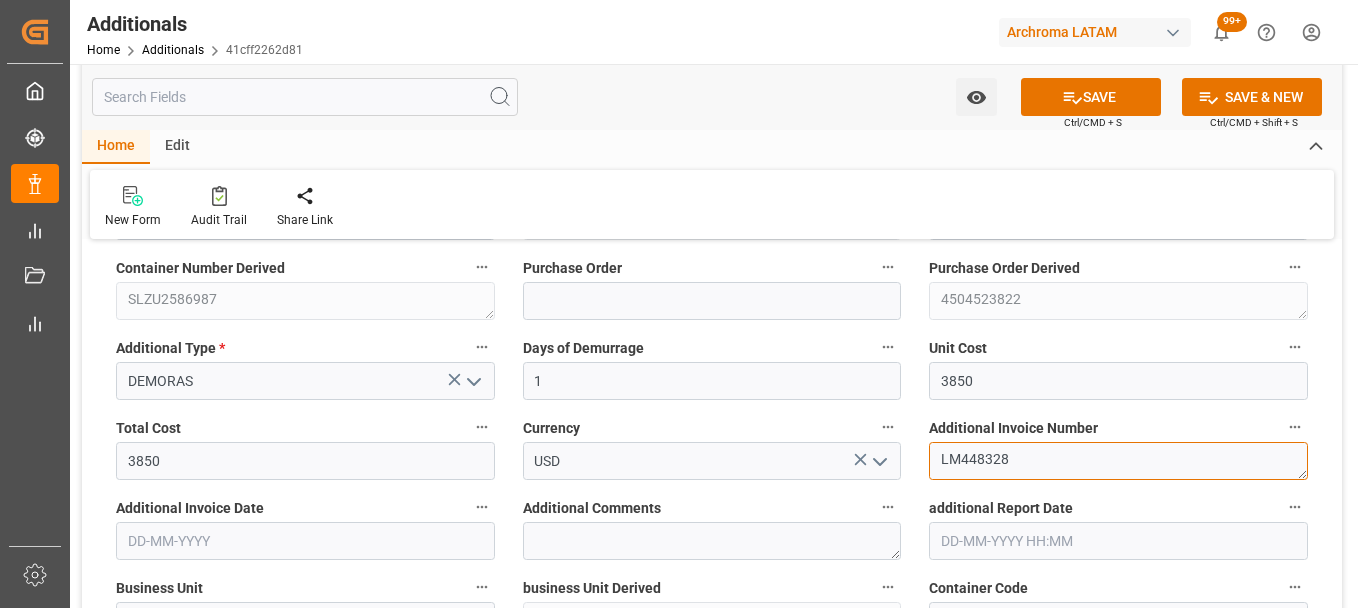 type on "LM448328" 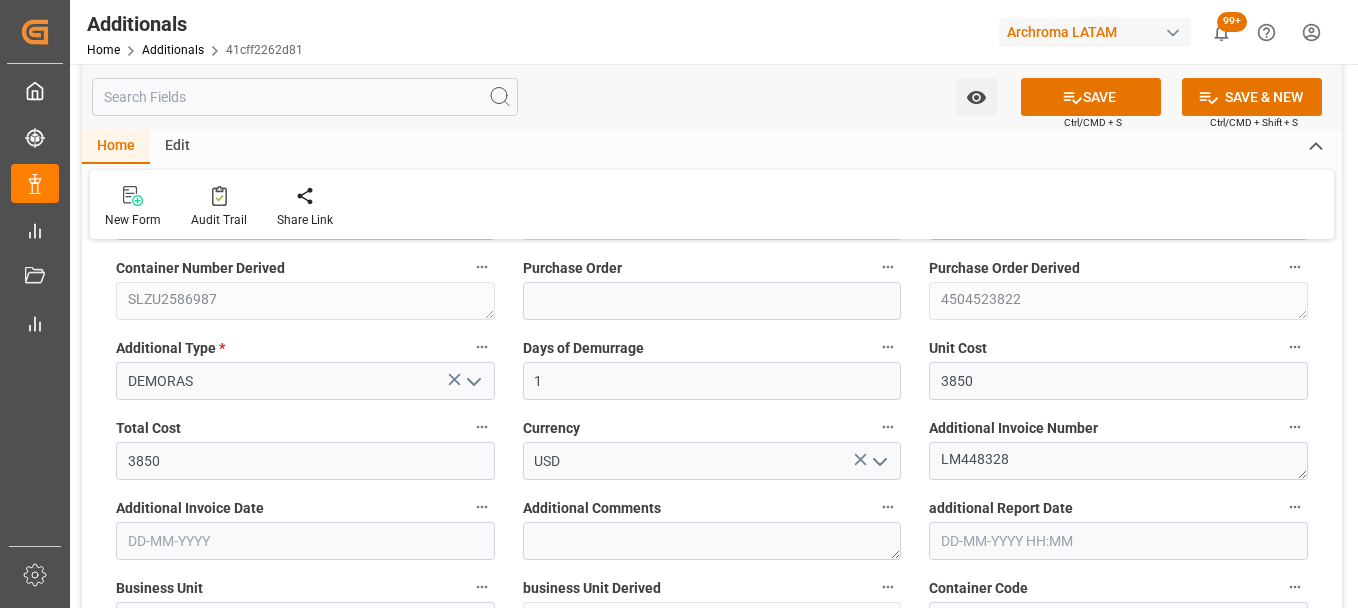 click at bounding box center (305, 541) 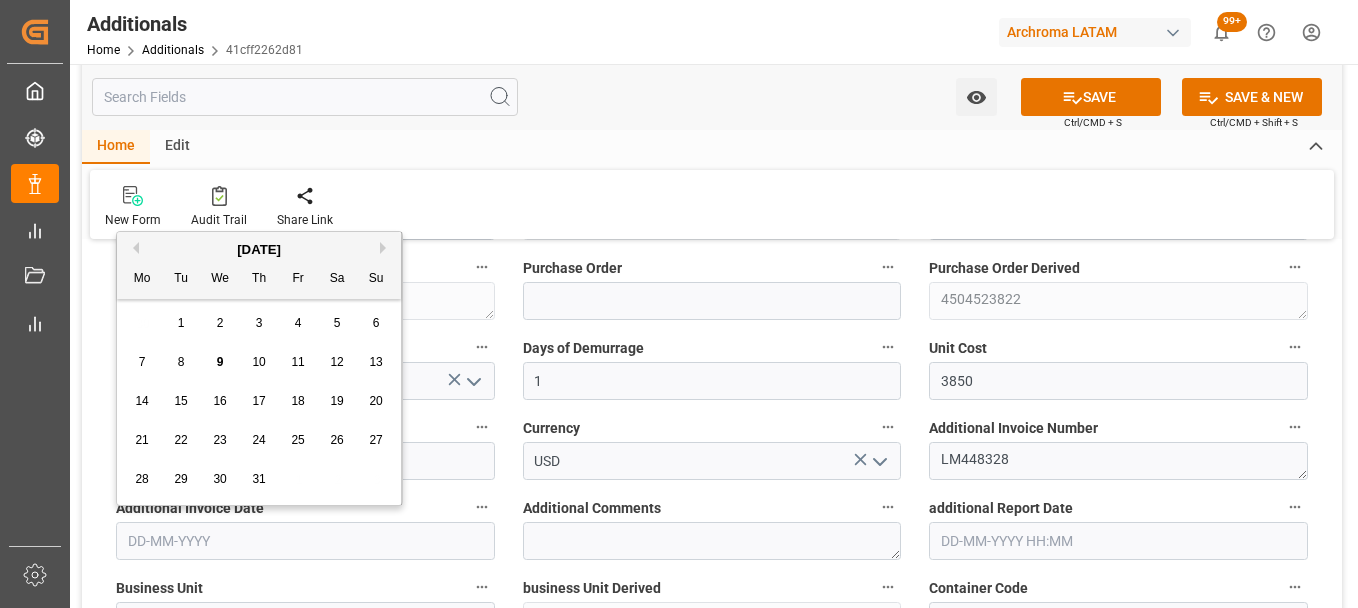 click on "30 1 2 3 4 5 6" at bounding box center [259, 323] 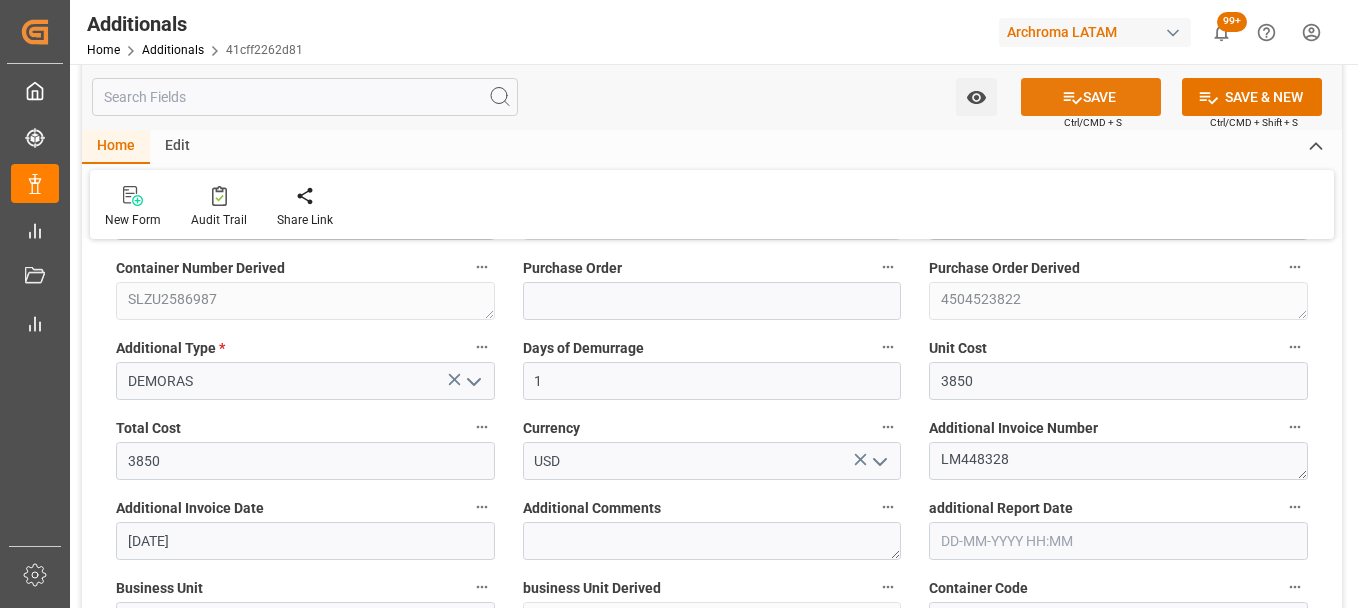 click on "SAVE" at bounding box center [1091, 97] 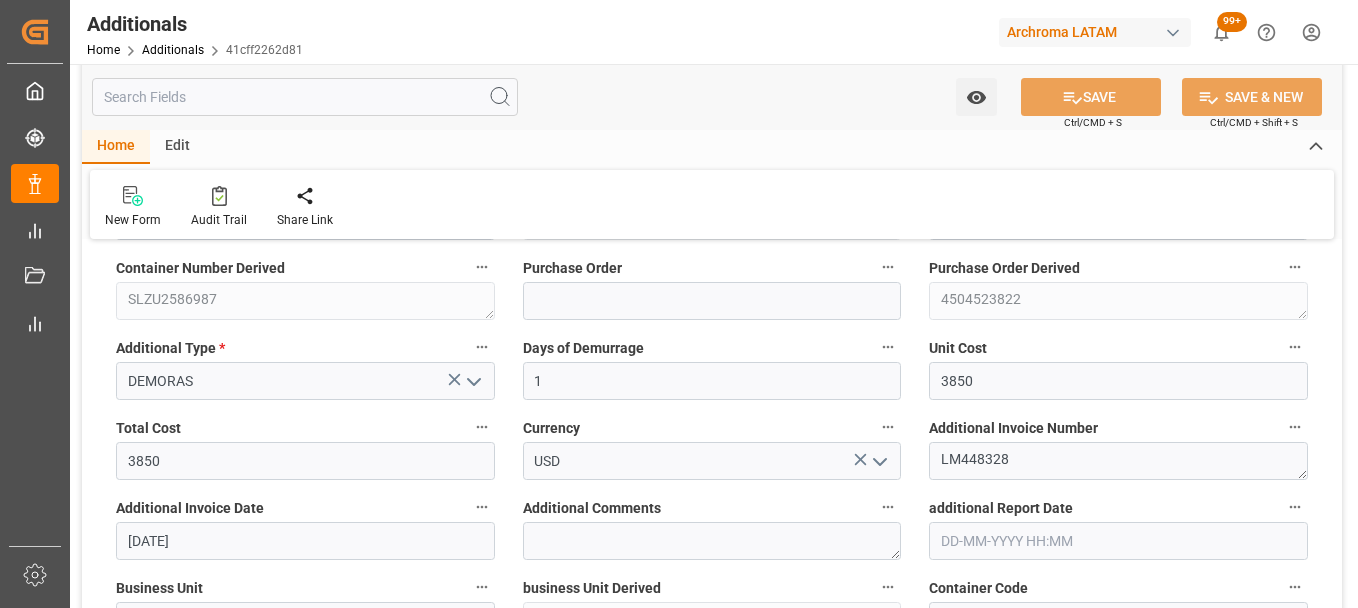 type on "241206900419" 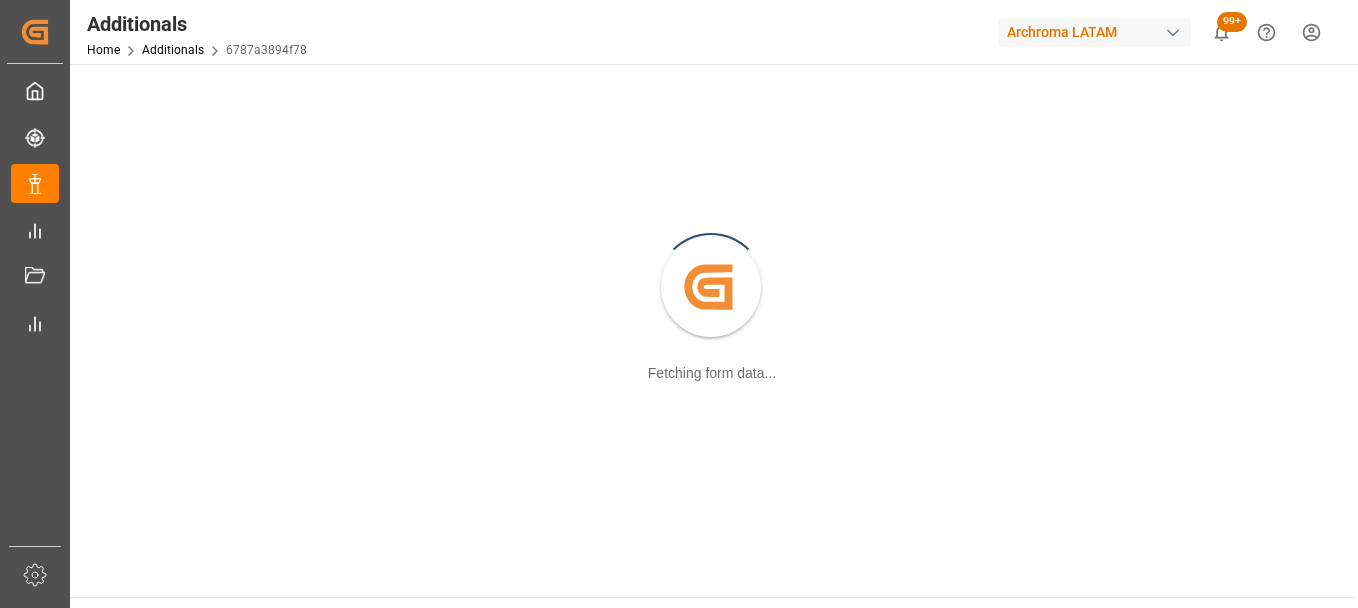 scroll, scrollTop: 0, scrollLeft: 0, axis: both 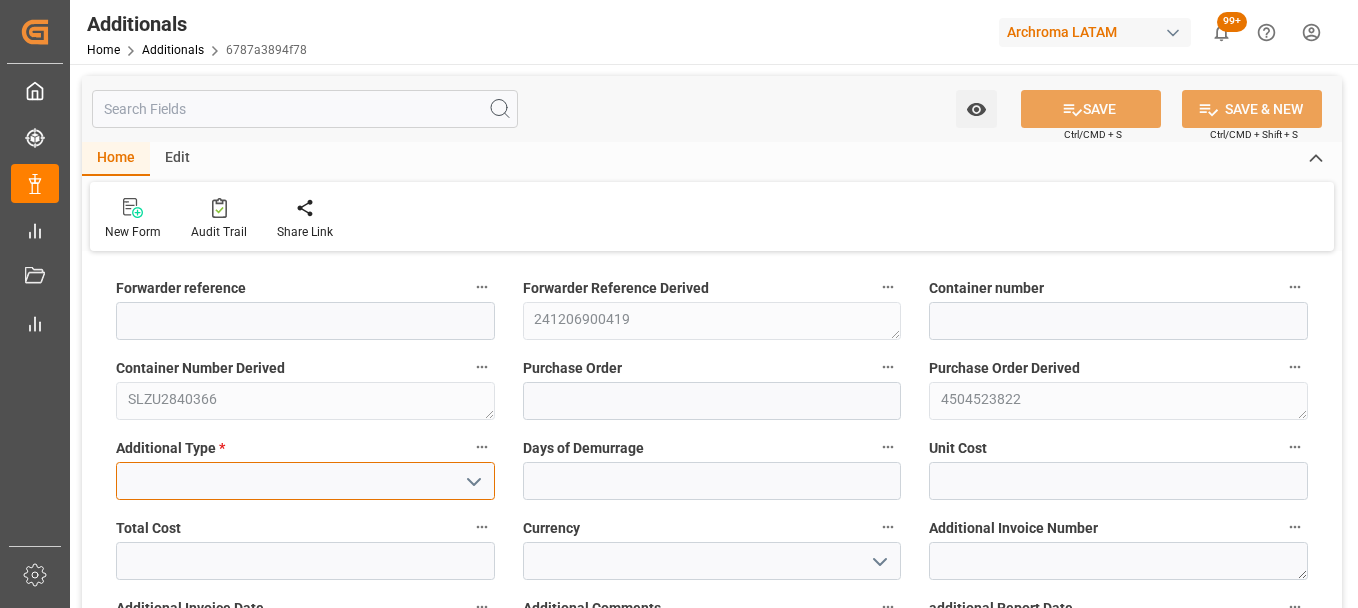 click at bounding box center [305, 481] 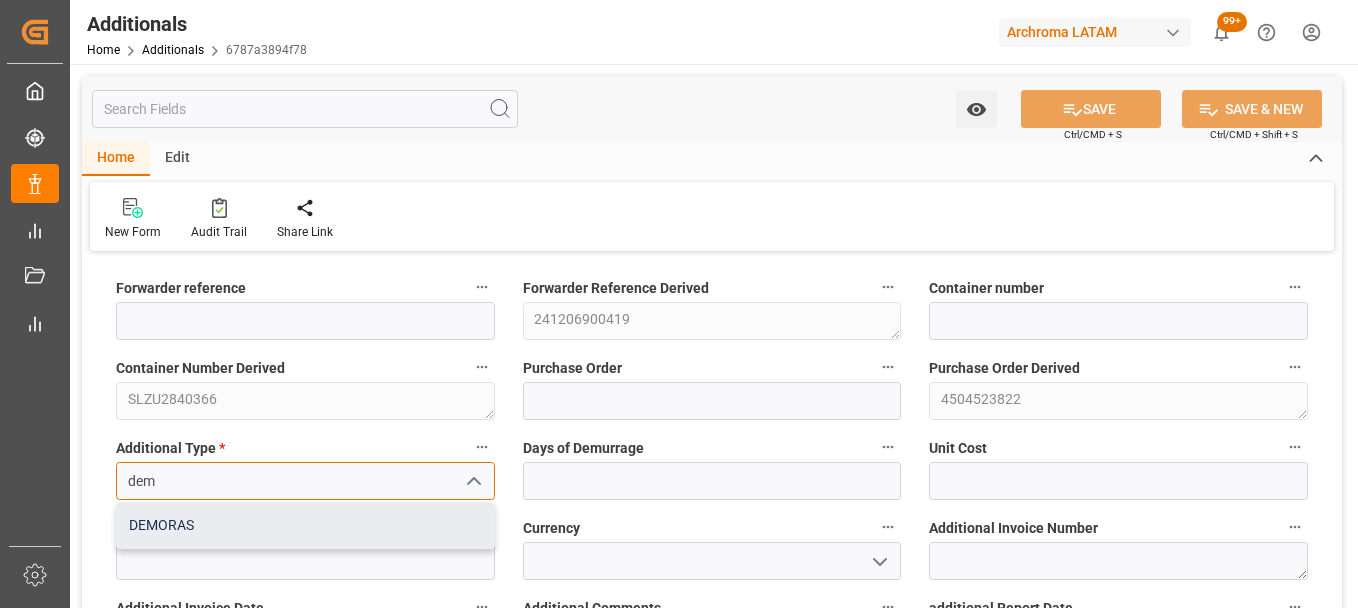 click on "DEMORAS" at bounding box center [305, 525] 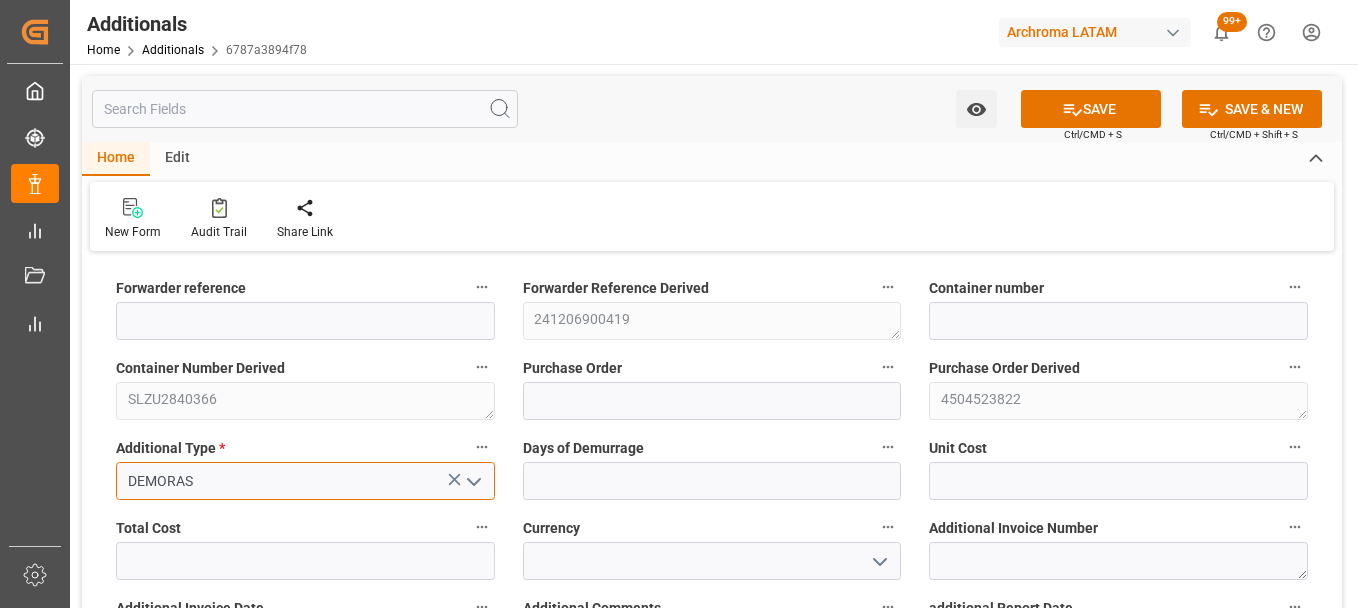 type on "DEMORAS" 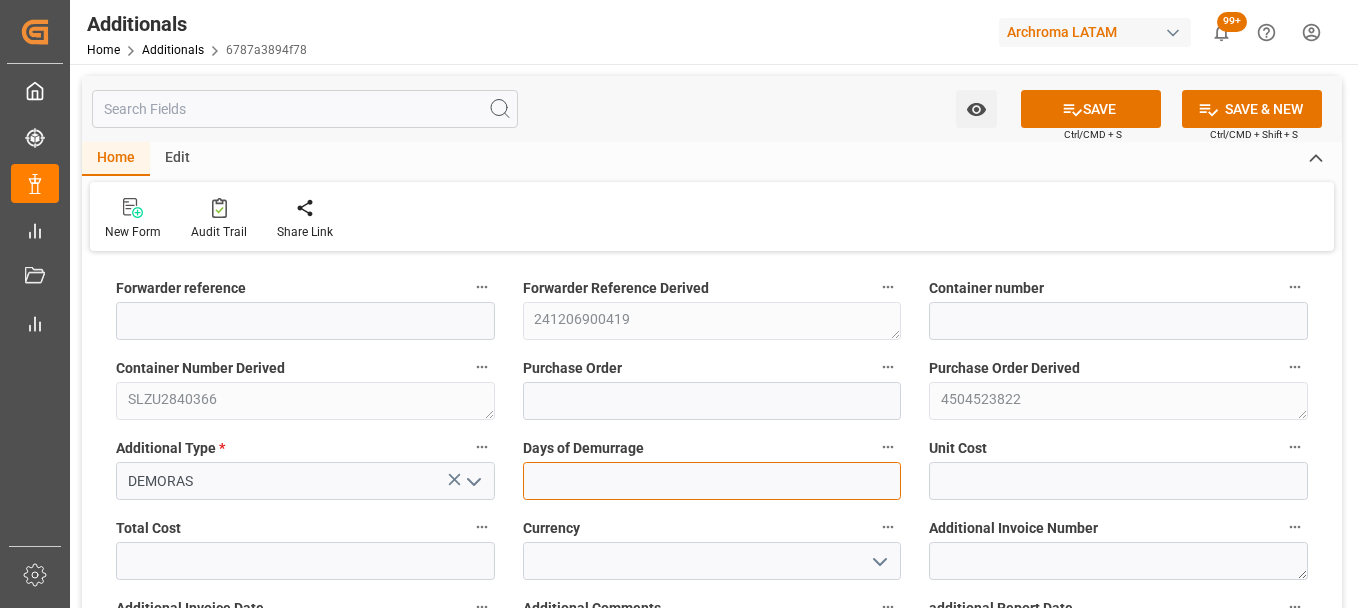 click at bounding box center [712, 481] 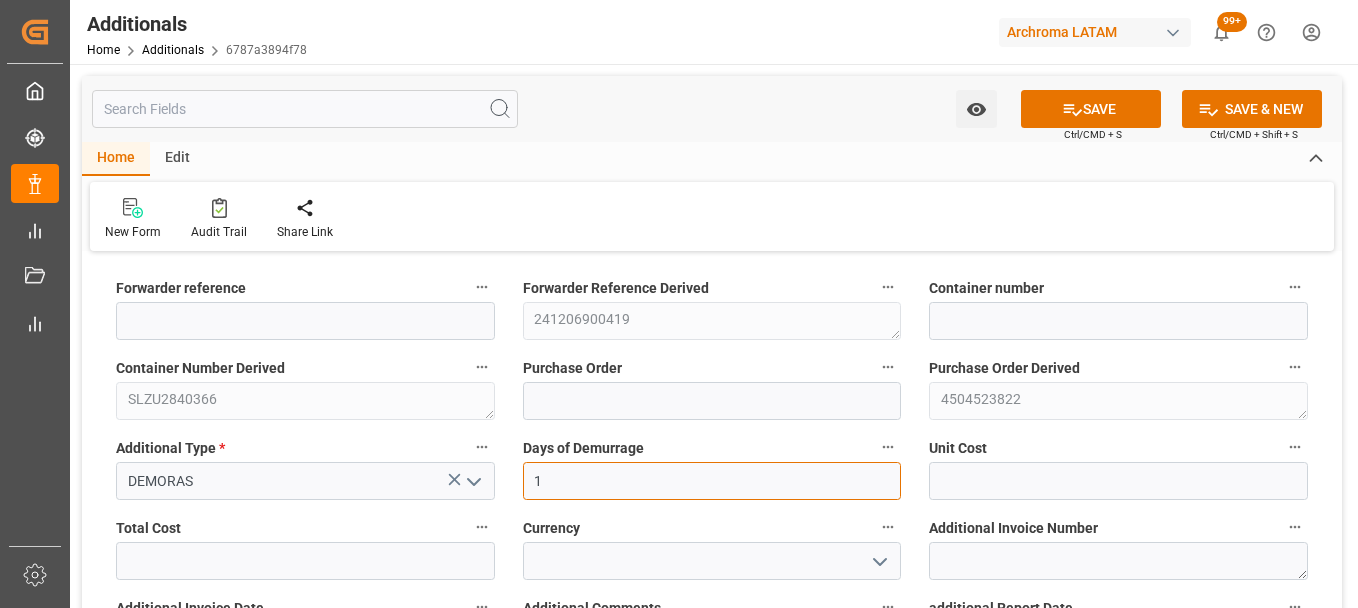 type on "1" 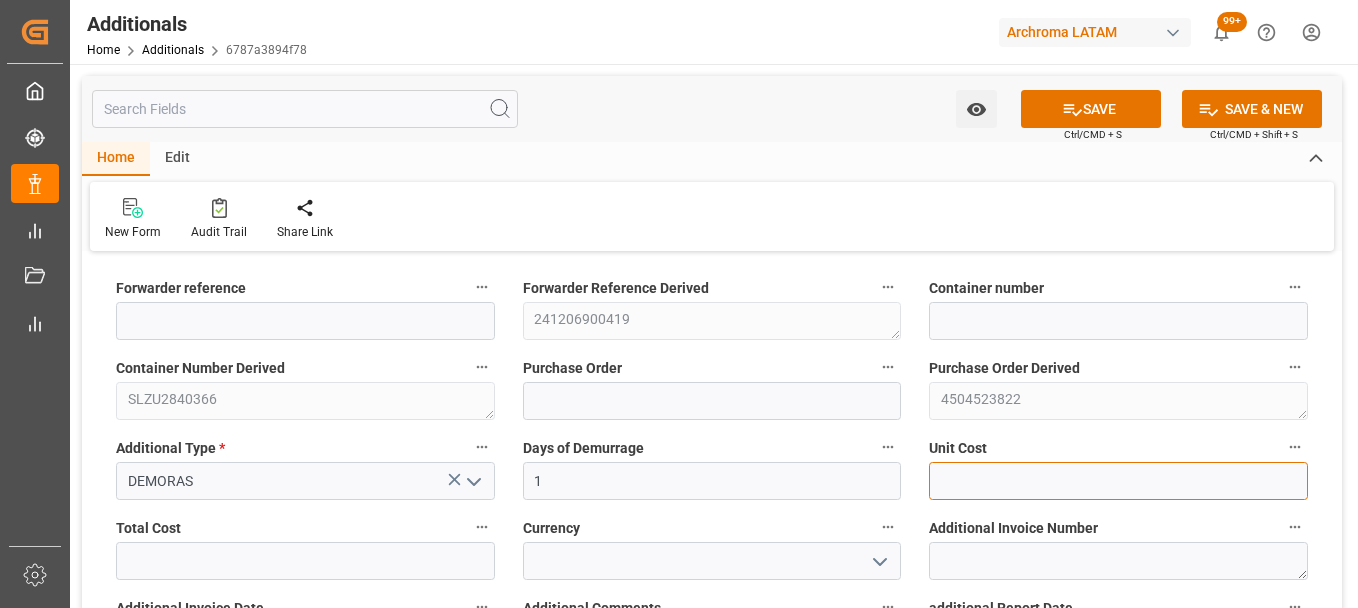 click at bounding box center (1118, 481) 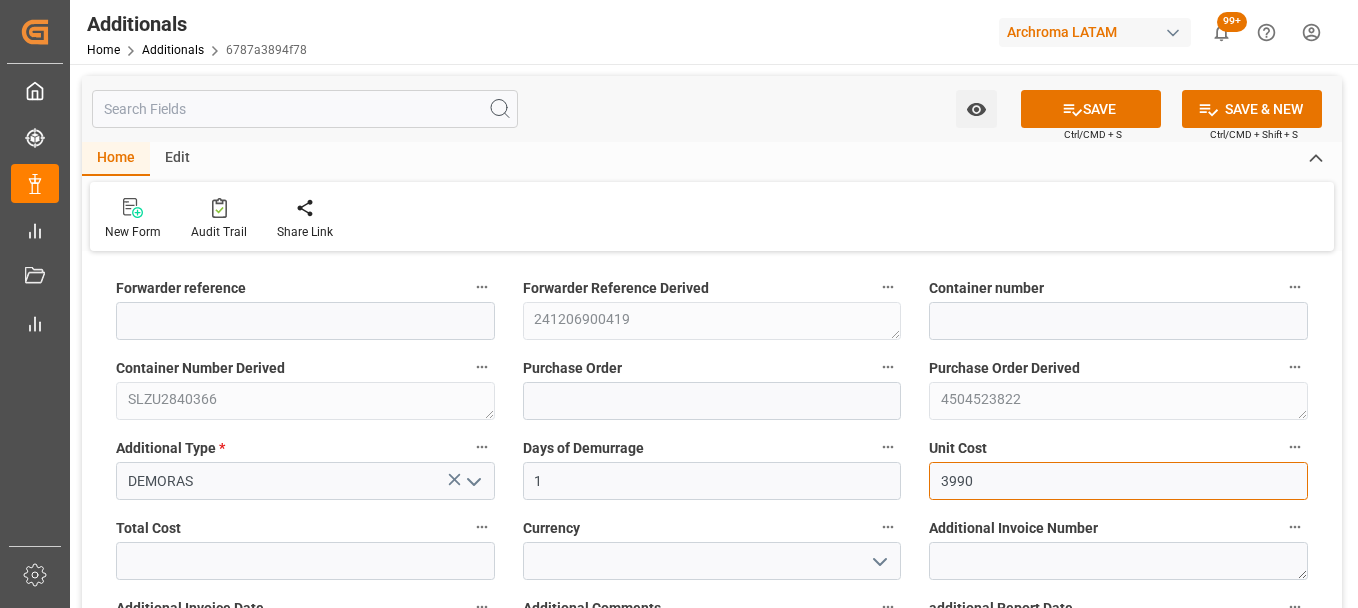 type on "3990" 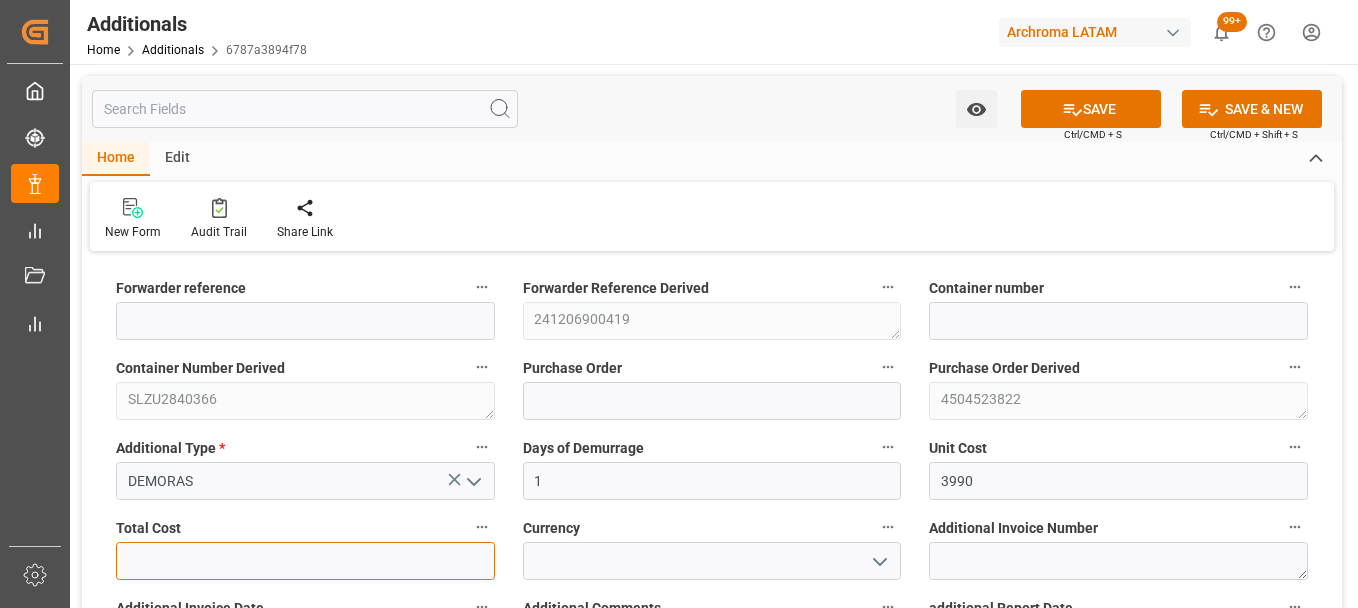 click at bounding box center [305, 561] 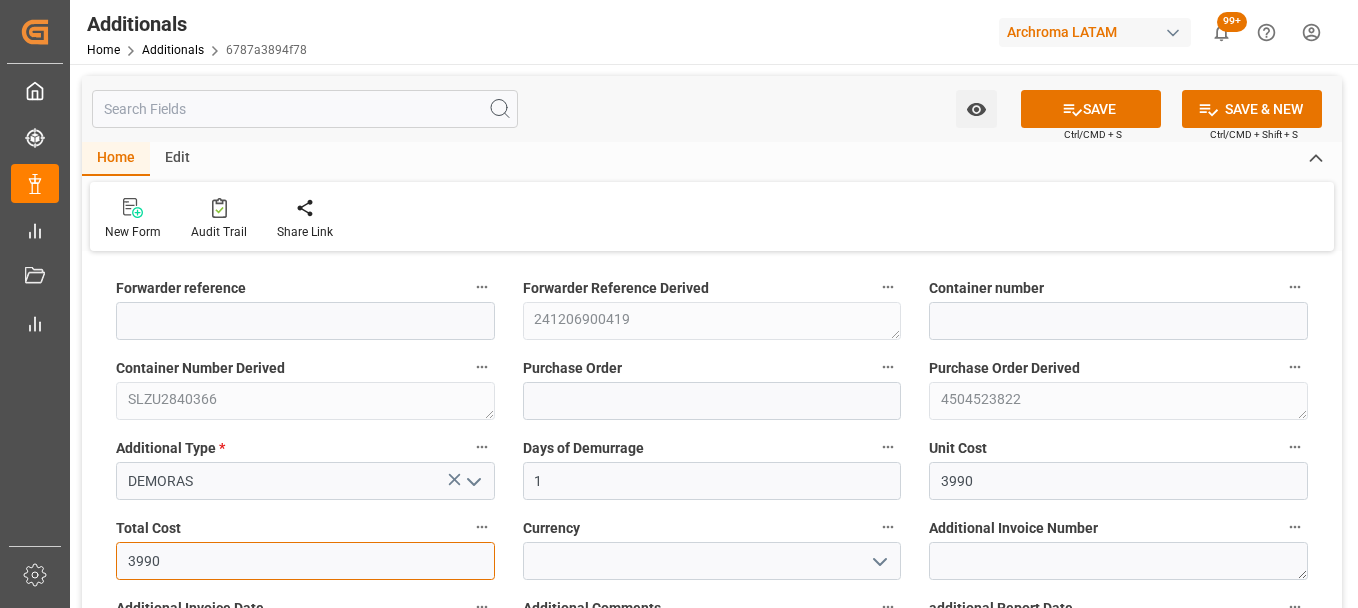 type on "3990" 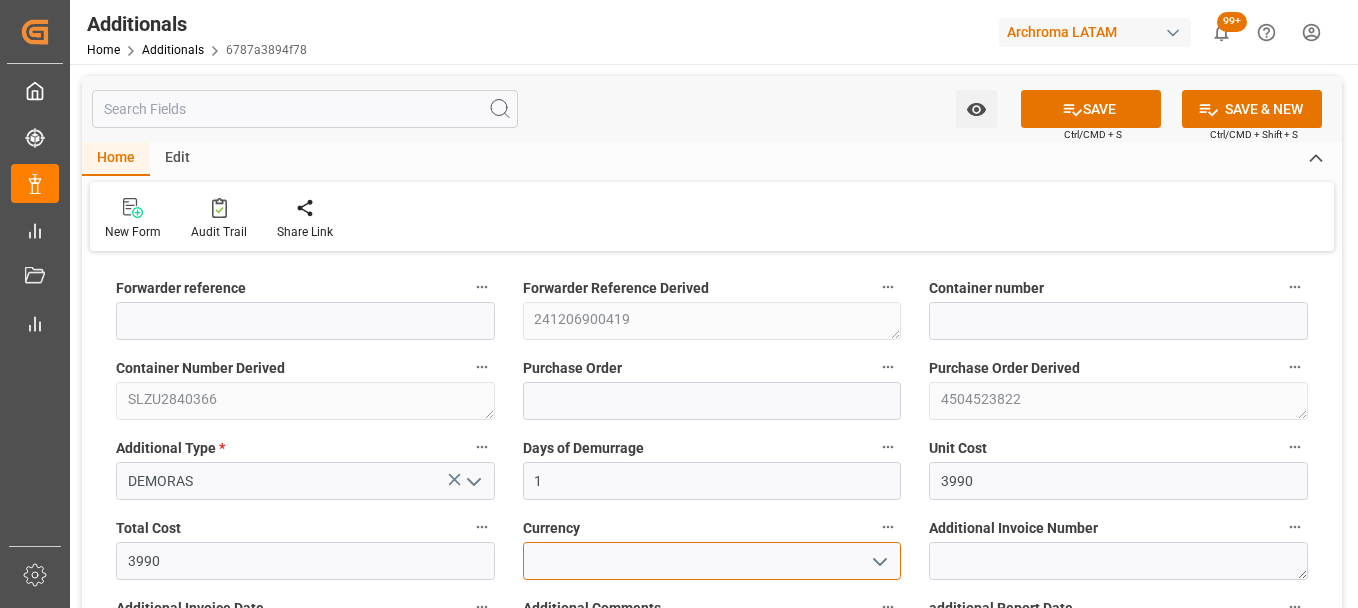 click at bounding box center (712, 561) 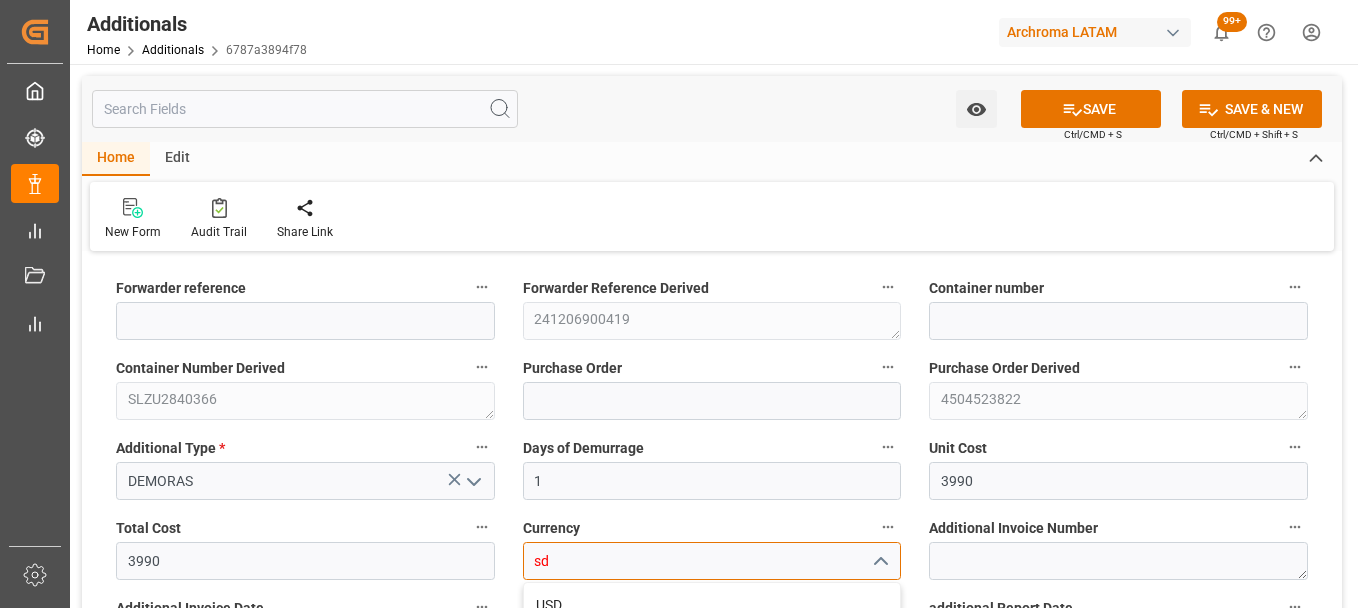 click on "USD" at bounding box center [712, 605] 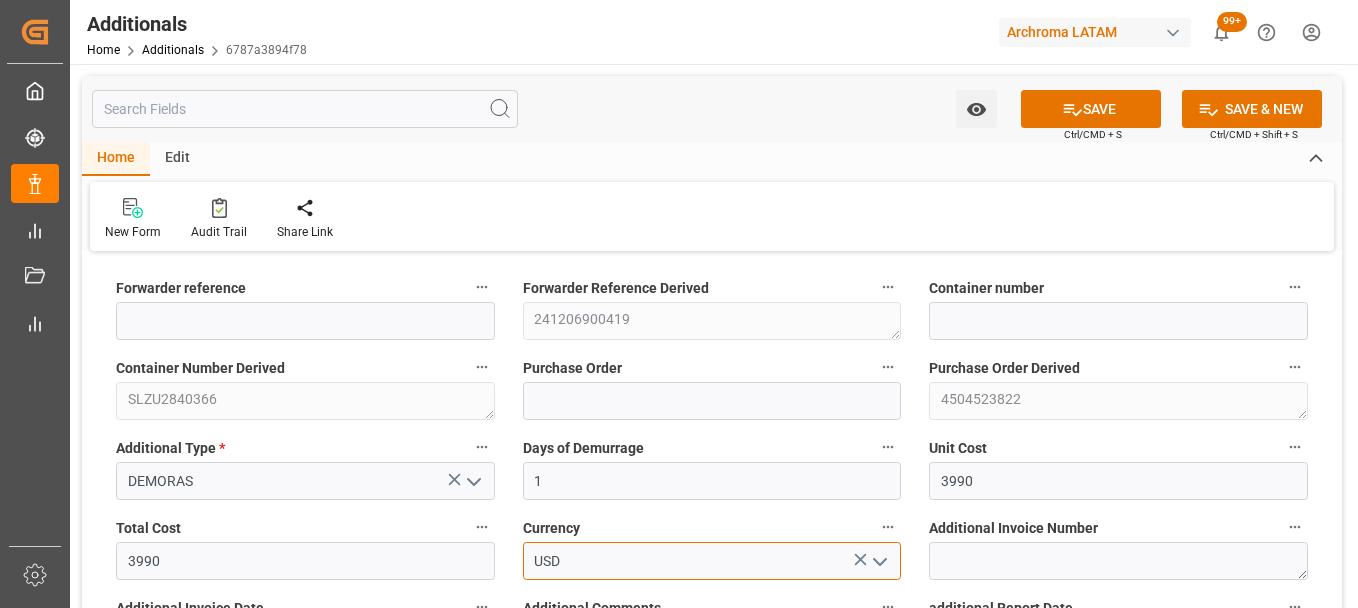 type on "USD" 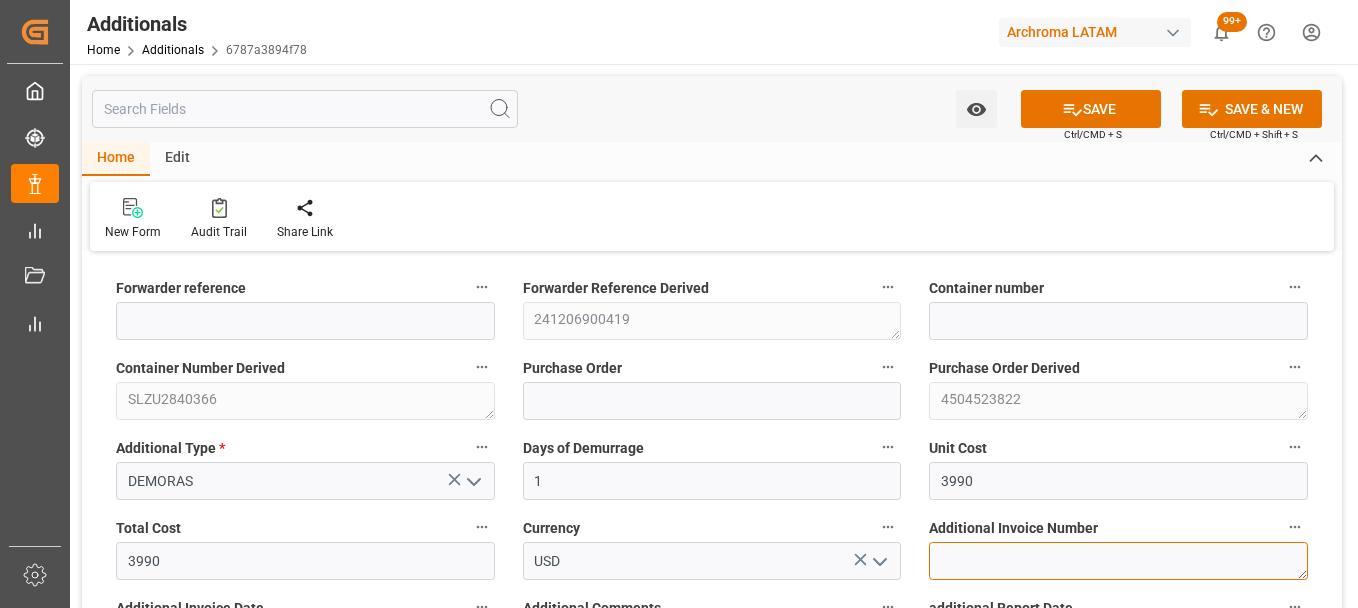 click at bounding box center (1118, 561) 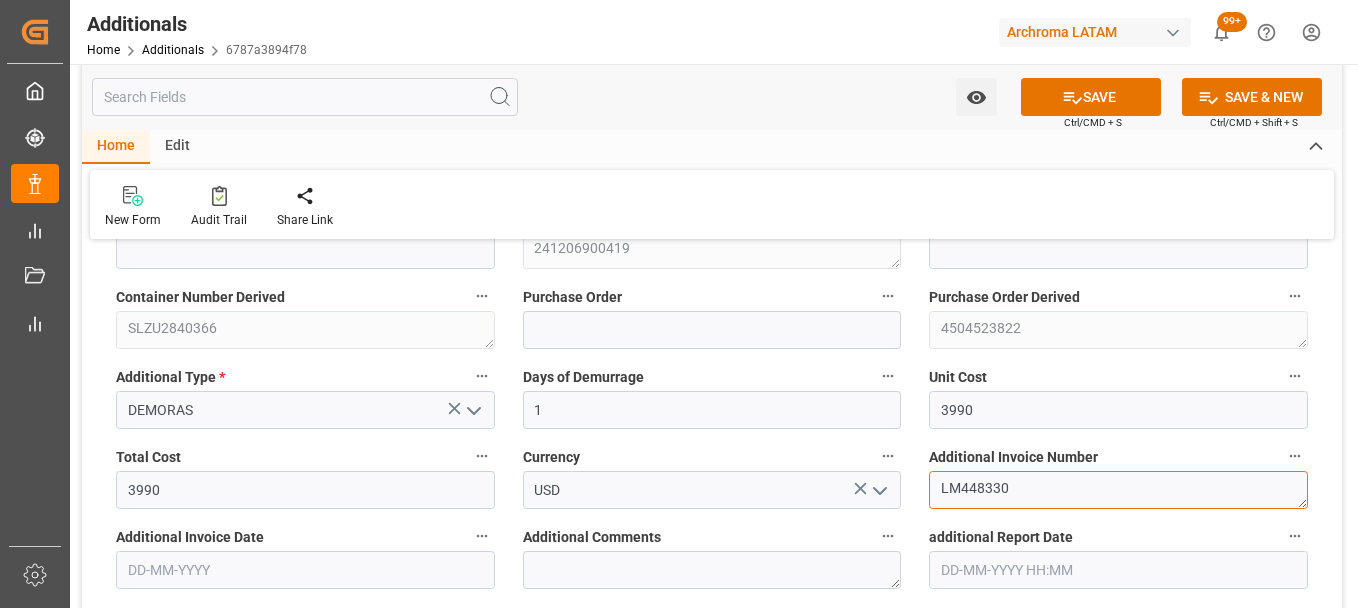 scroll, scrollTop: 100, scrollLeft: 0, axis: vertical 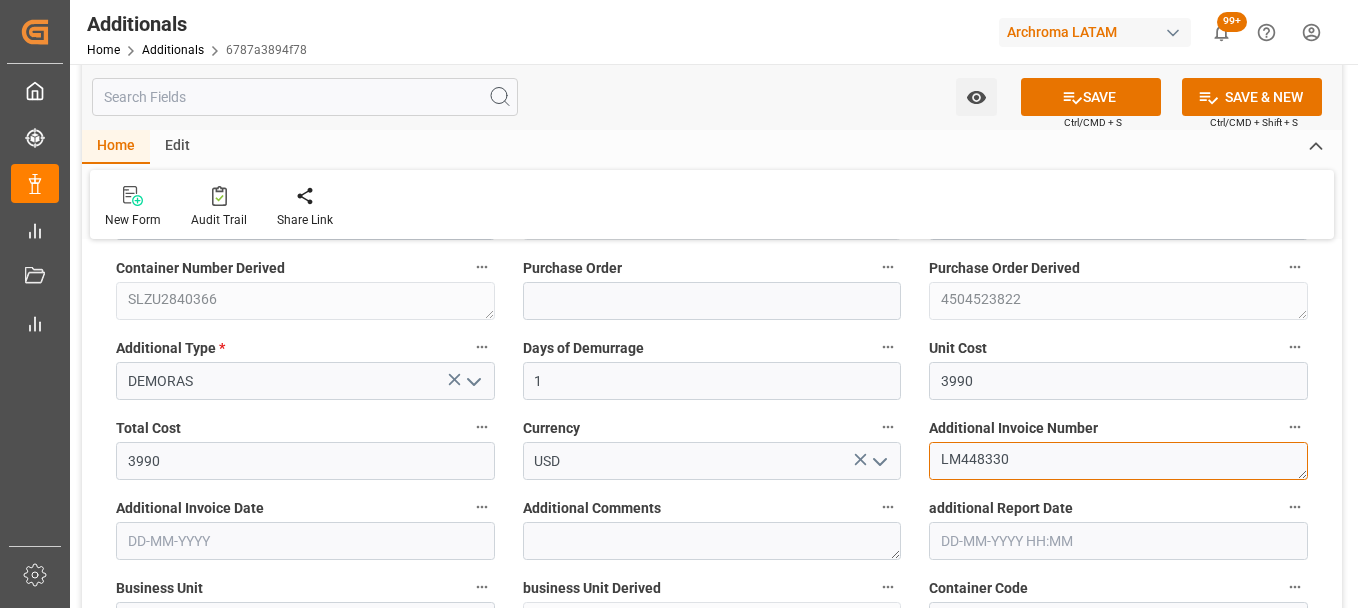 type on "LM448330" 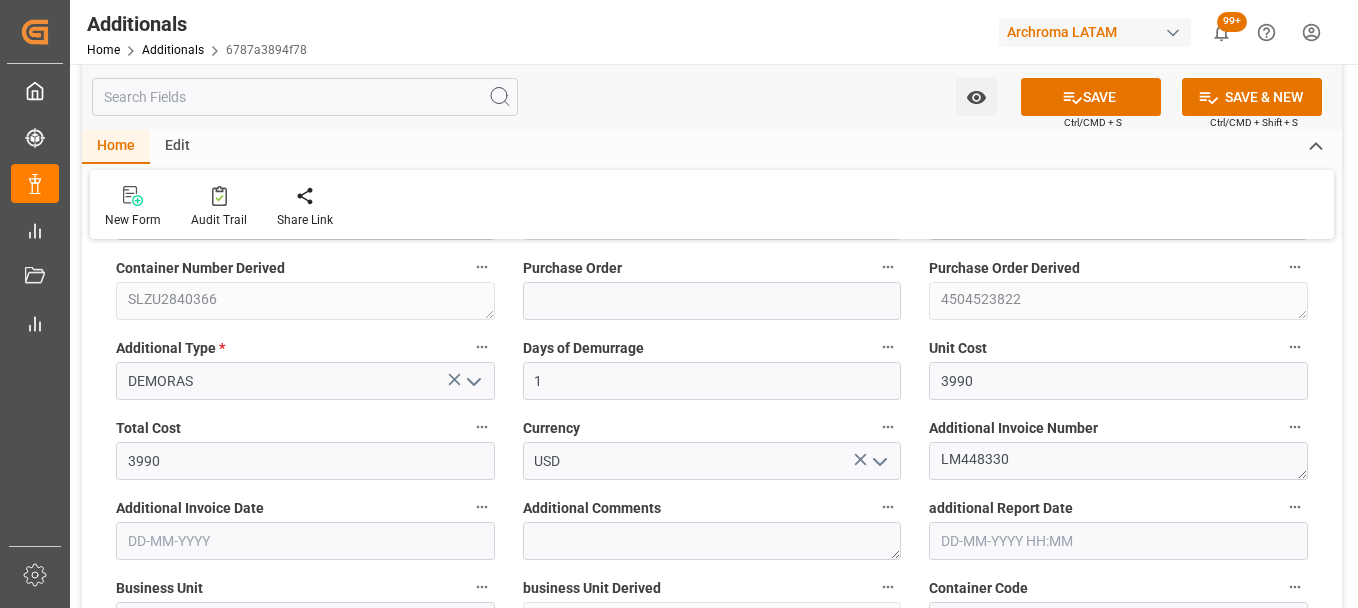 click at bounding box center [305, 541] 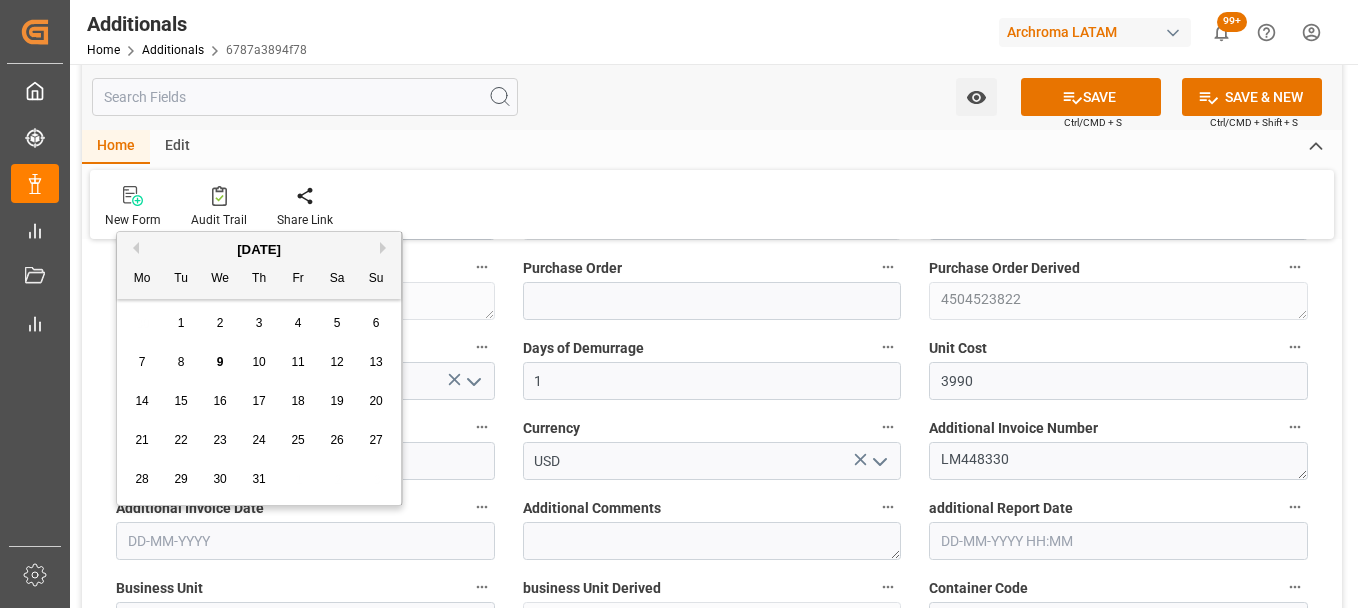 click on "30 1 2 3 4 5 6" at bounding box center [259, 323] 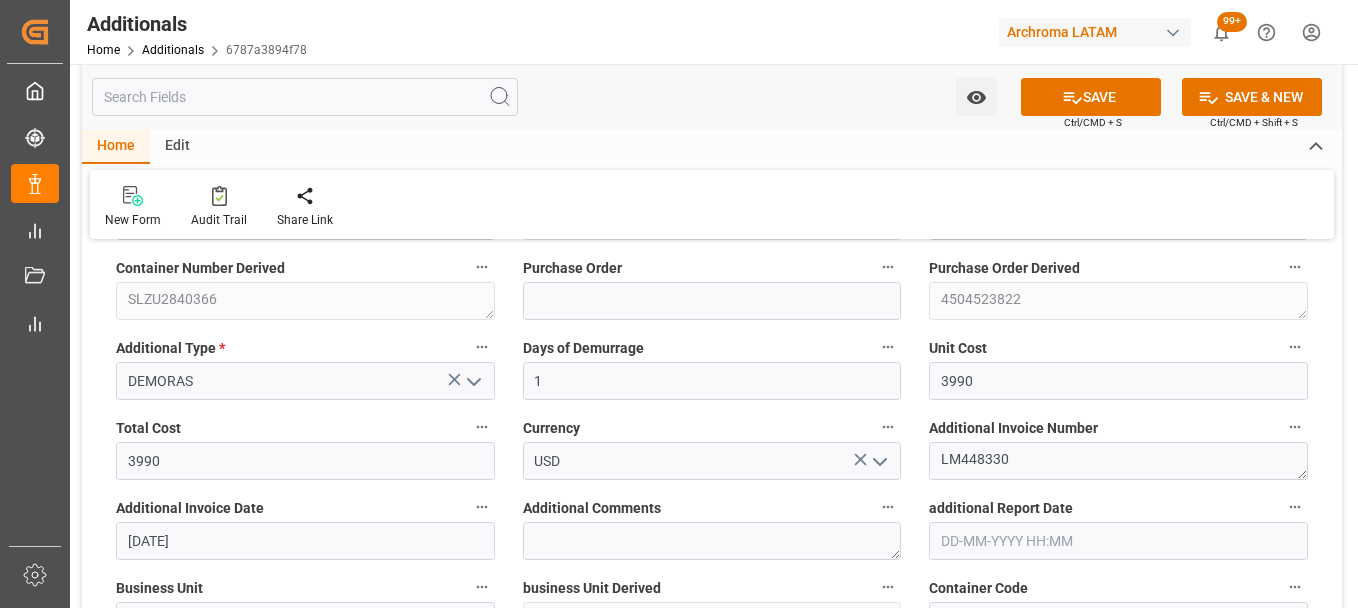 click on "Additional Comments" at bounding box center (712, 527) 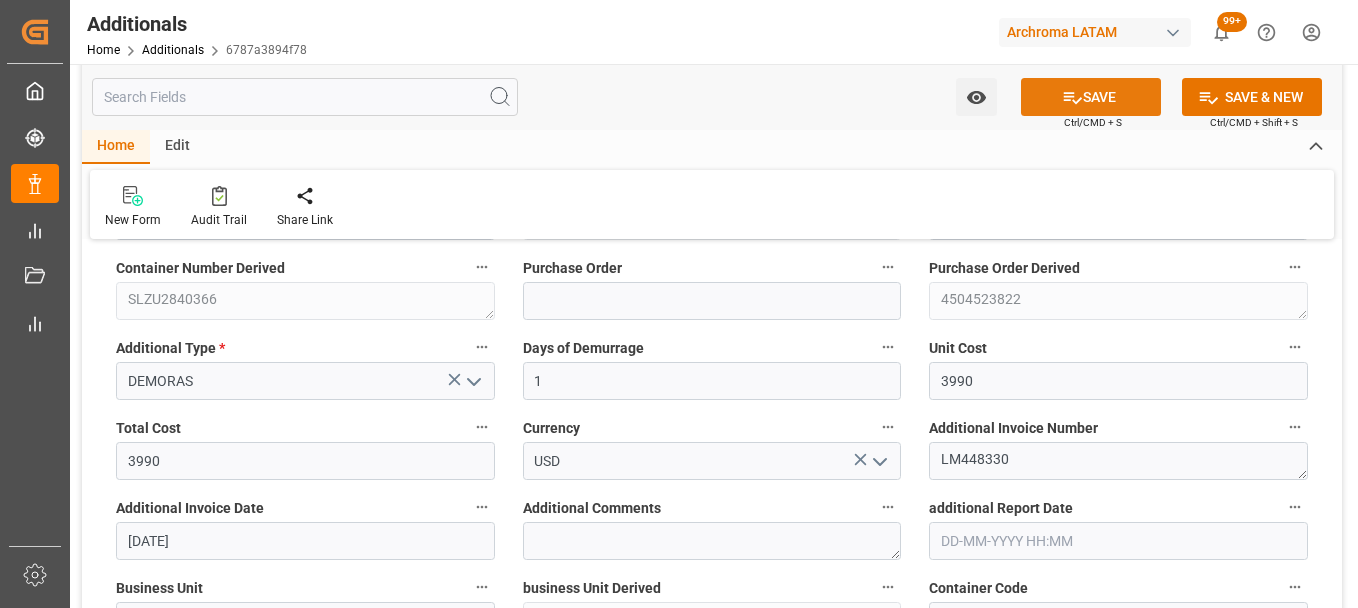 click on "SAVE" at bounding box center [1091, 97] 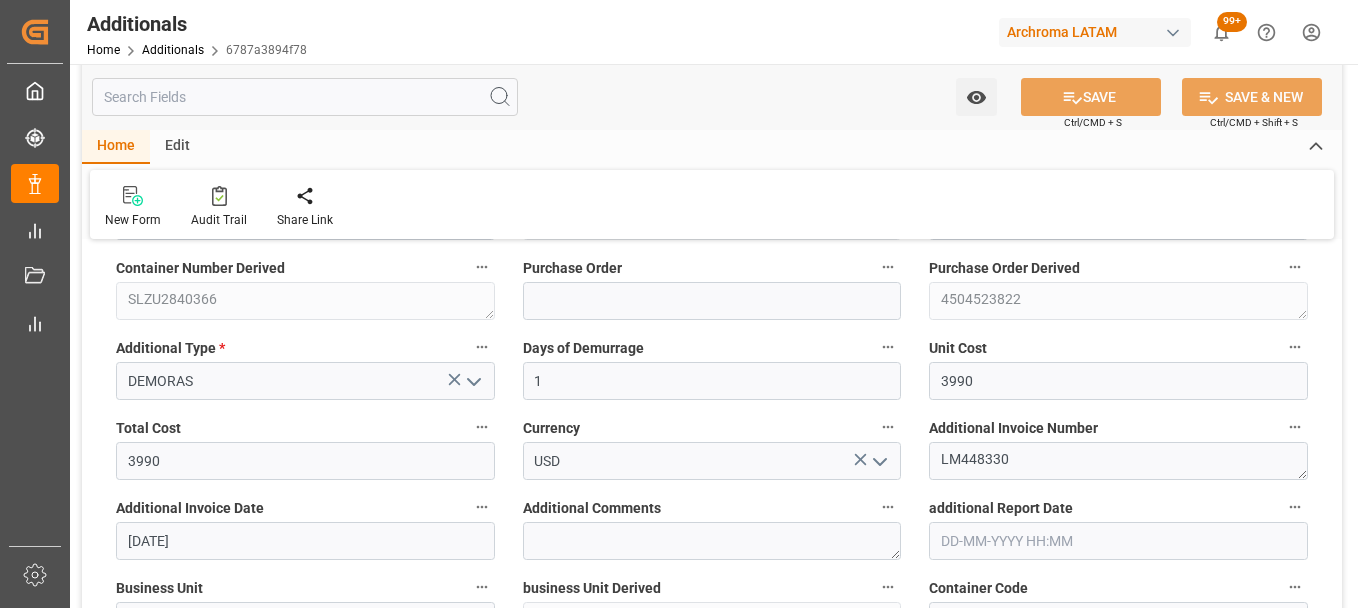 type on "241206900419" 